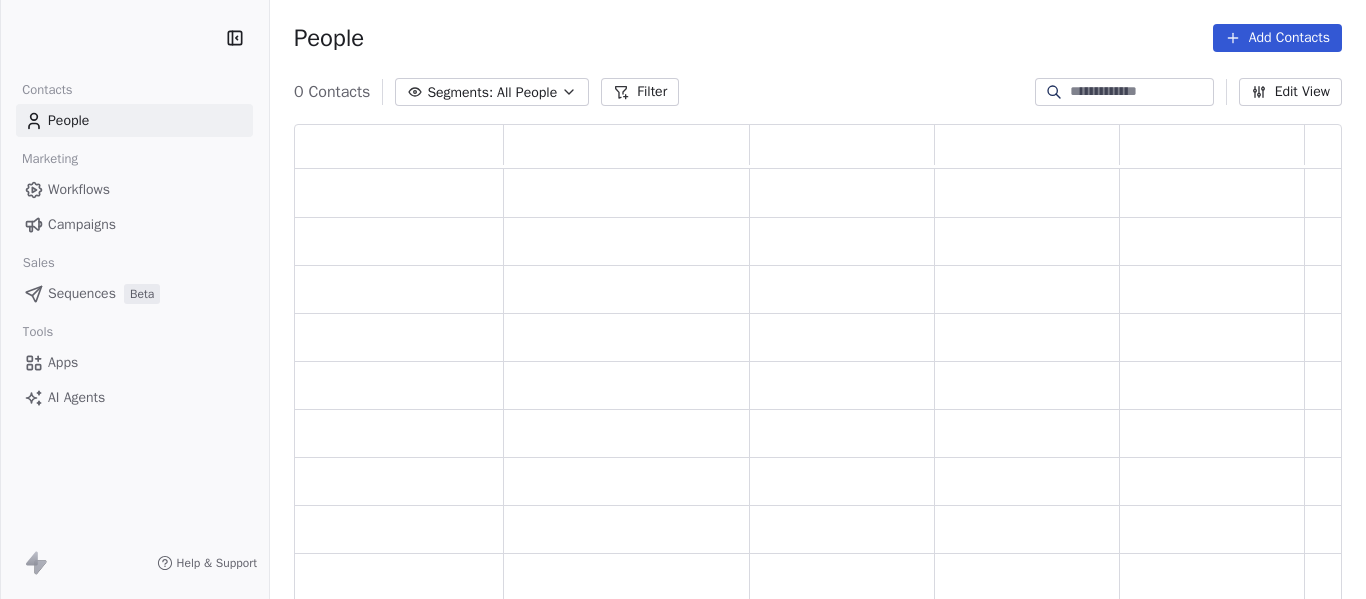 scroll, scrollTop: 0, scrollLeft: 0, axis: both 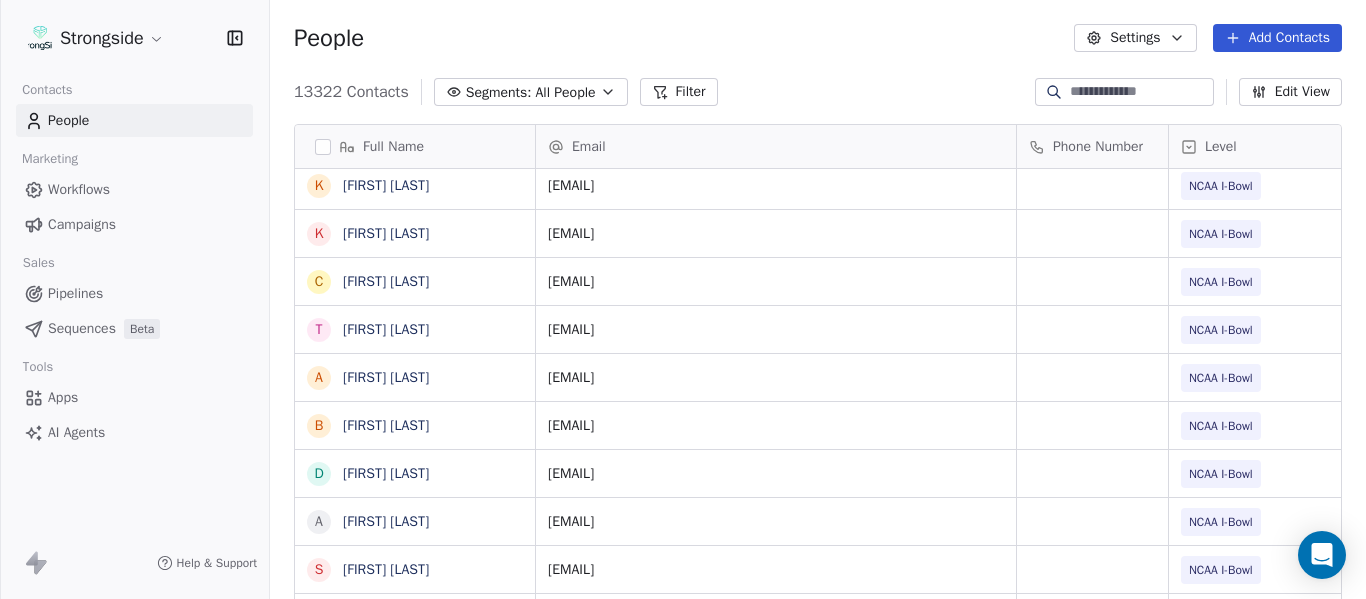 click at bounding box center (1140, 92) 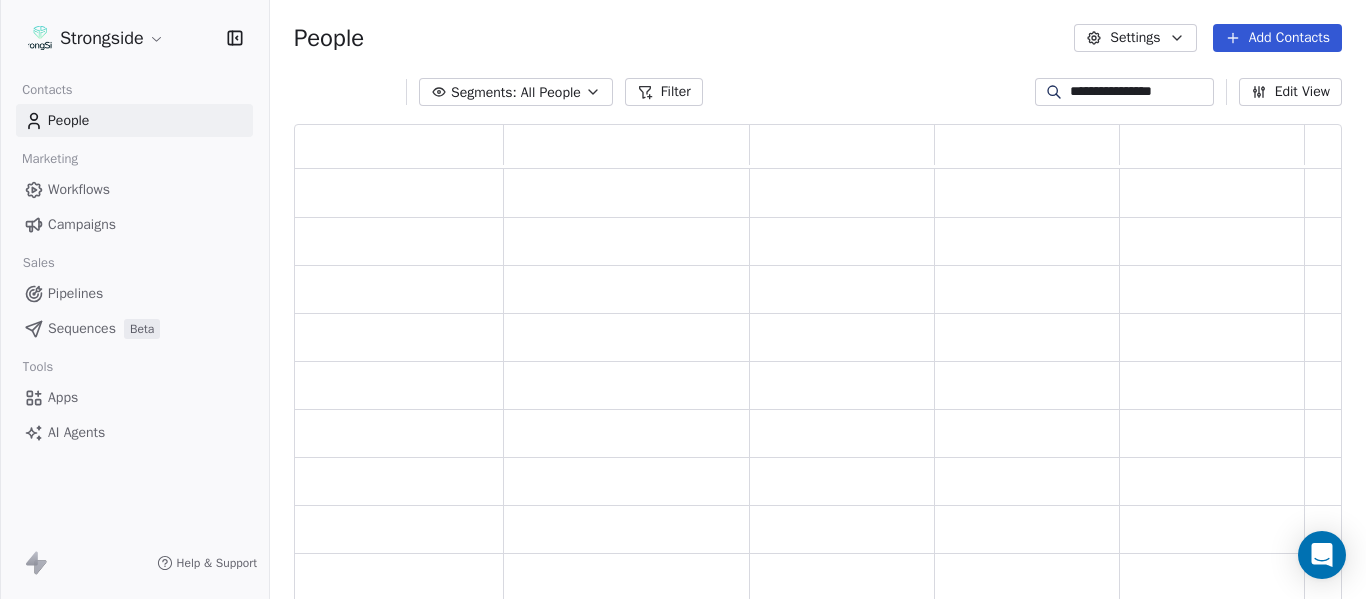 scroll, scrollTop: 16, scrollLeft: 16, axis: both 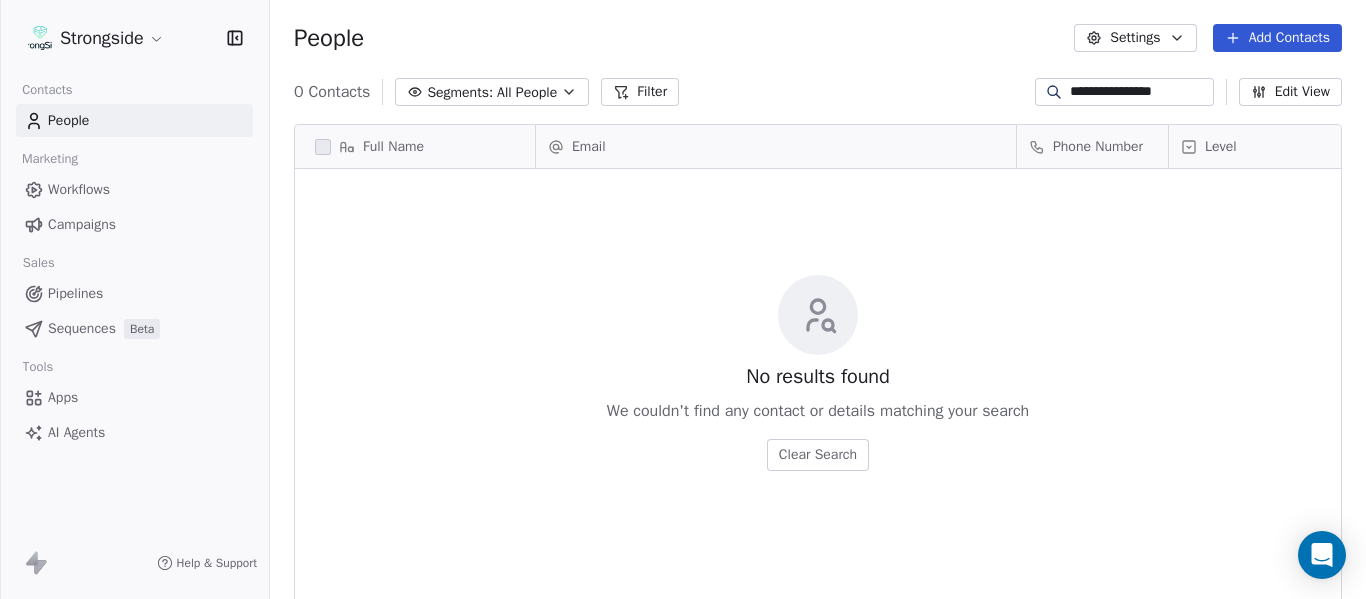type on "**********" 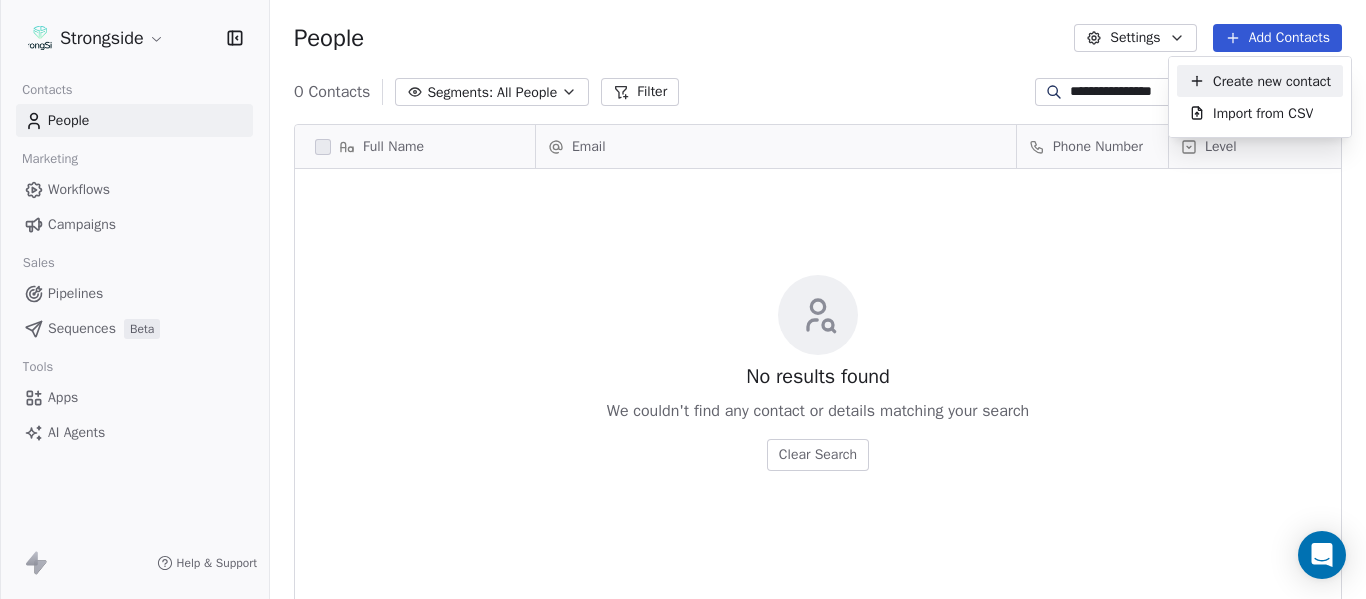 click on "**********" at bounding box center (683, 299) 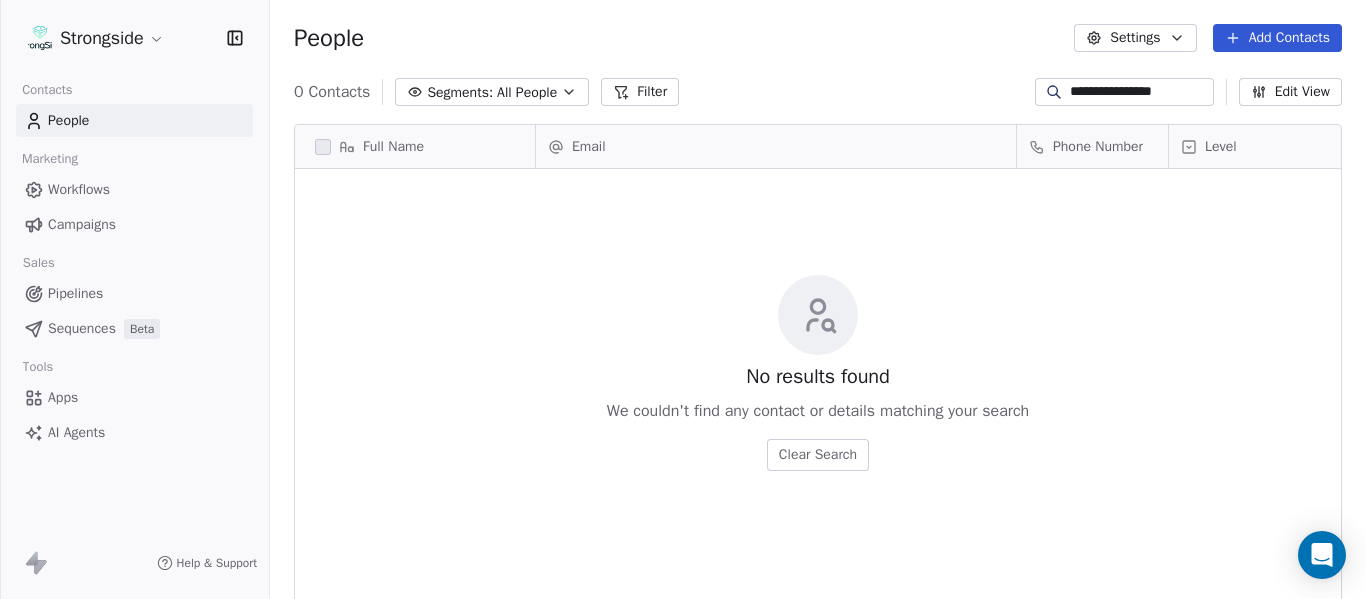 click on "**********" at bounding box center [1140, 92] 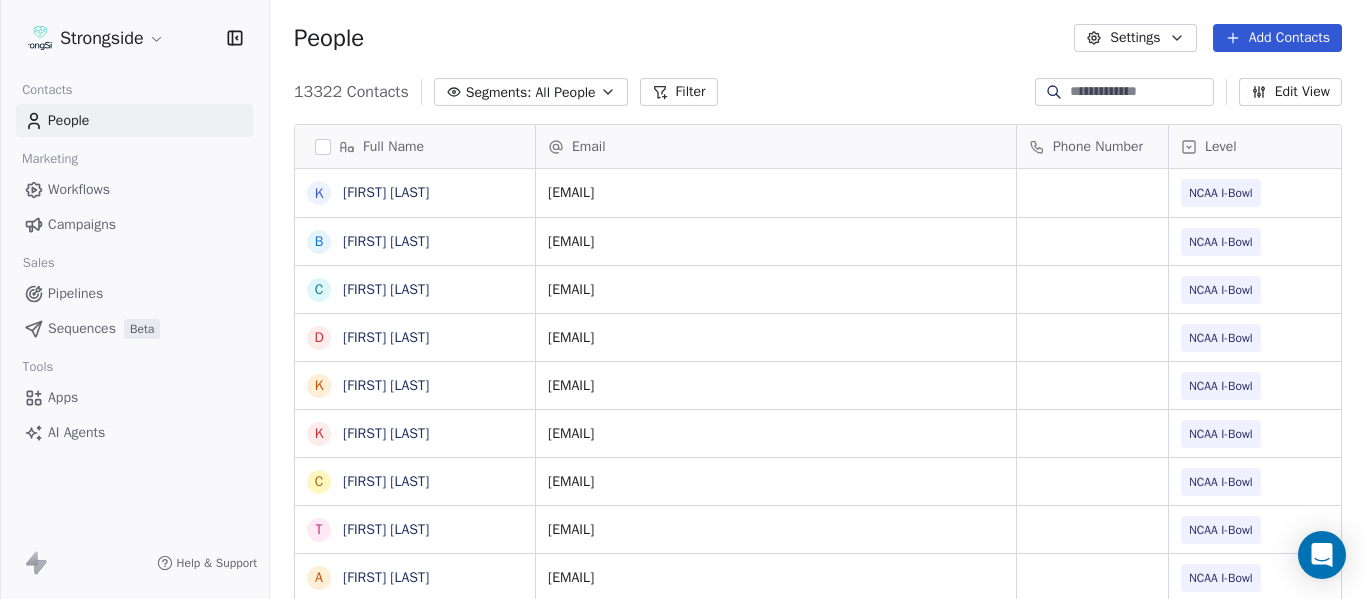 type 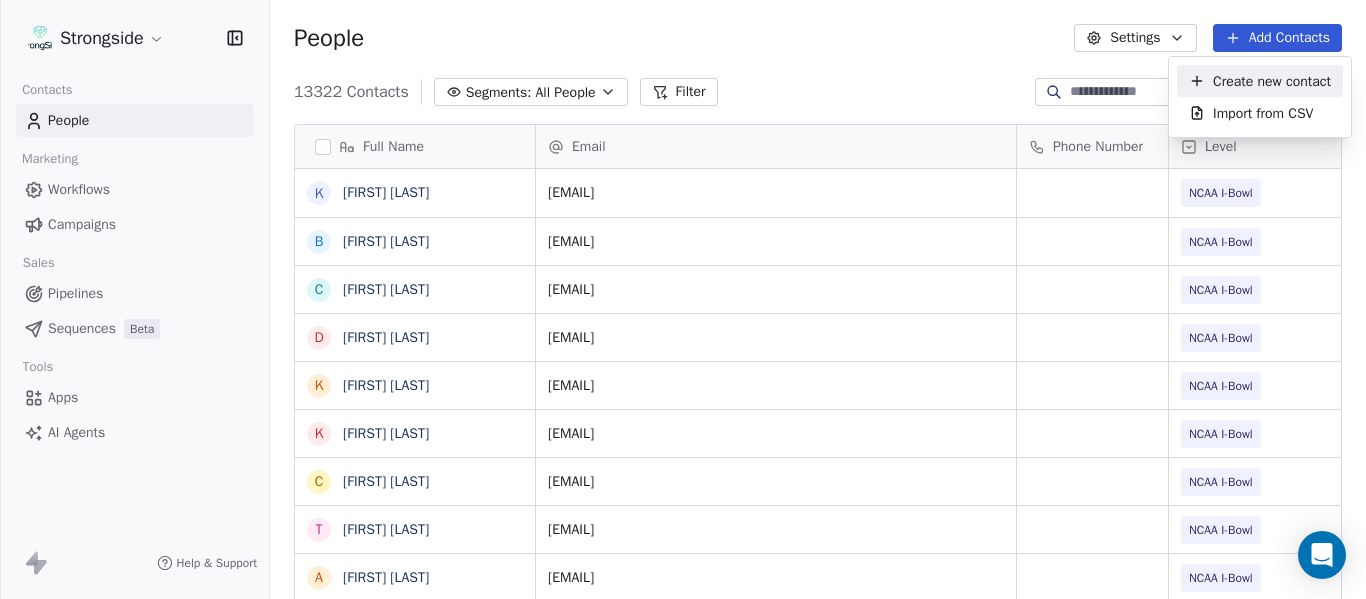 click on "Create new contact" at bounding box center (1272, 81) 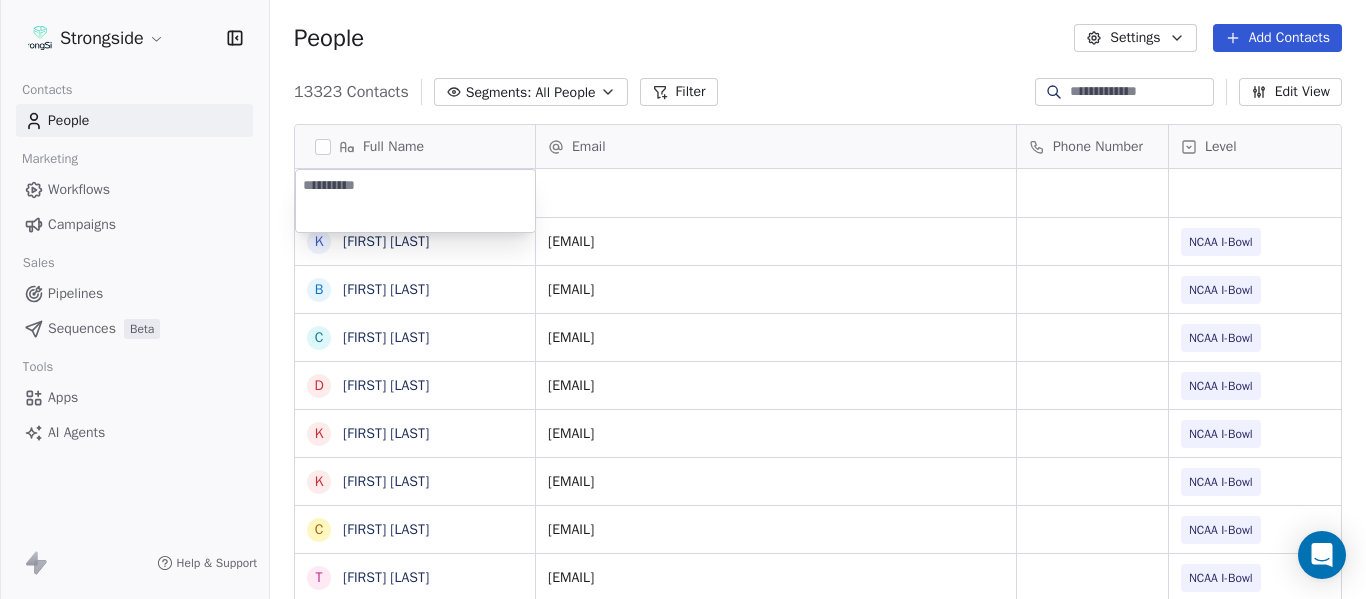 click at bounding box center [415, 201] 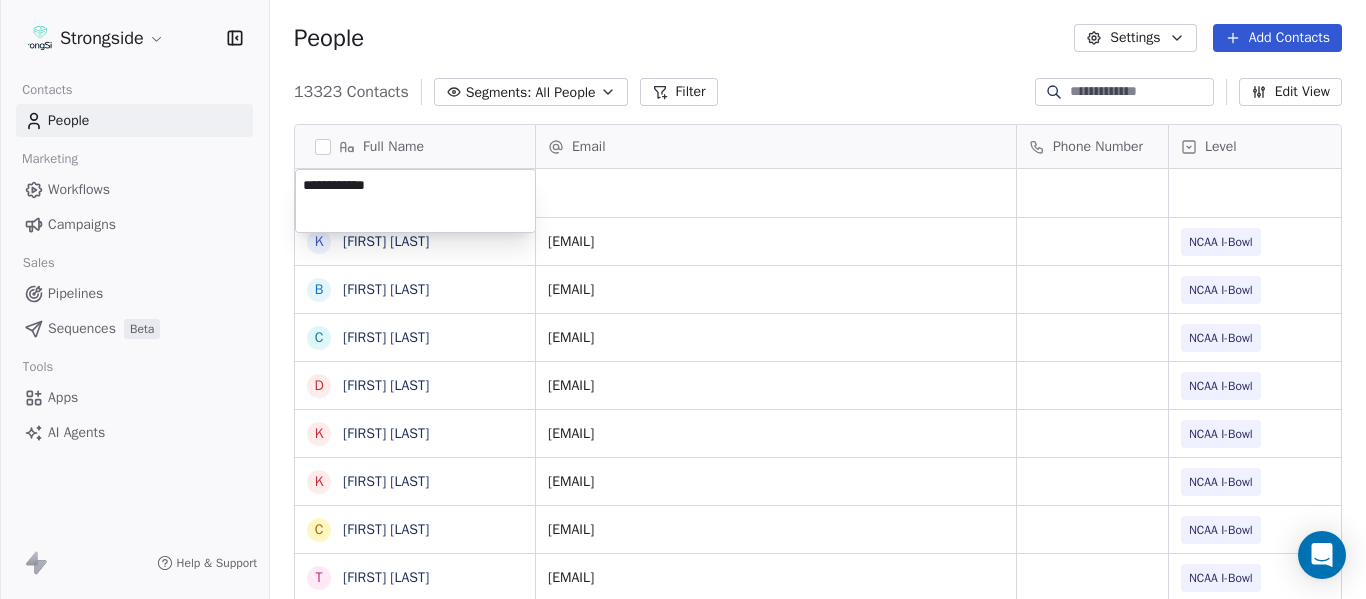 click on "Strongside Contacts People Marketing Workflows Campaigns Sales Pipelines Sequences Beta Tools Apps AI Agents Help & Support People Settings  Add Contacts 13323 Contacts Segments: All People Filter  Edit View Tag Add to Sequence Export Full Name K Kal-El Statham B Braylon Jones C Cagen Clark D Dominique Bradshaw K Kosi Eldridge K Korel Smith C Colin Spencer T Trent Vasey A Antonio Fenelus B Brandon Lacy D Devin Santana A Aaron Schwanz S Stephen Hamby J Jajuan Dulaney D DJ McCarthy C Chris Perkins T Tyler Schovanec B Brett Dewhurst D Dillion Coletto B Brandon Lee H Harrison Hanna S Shane Marinelli T Toya Ballard M Matt Wiesner M Michael Graffin K Katrina McCormack A Anthony Fortier B Bill Sanders Z Zach Kittley Email Phone Number Level League/Conference Organization Tags kalelwilliam2015@fau.edu NCAA I-Bowl FLORIDA ATLANTIC UNIV braylonjones@fau.edu NCAA I-Bowl FLORIDA ATLANTIC UNIV cagenclark@fau.edu NCAA I-Bowl FLORIDA ATLANTIC UNIV abradshaw@fau.edu NCAA I-Bowl FLORIDA ATLANTIC UNIV keldridge@fau.edu" at bounding box center [683, 299] 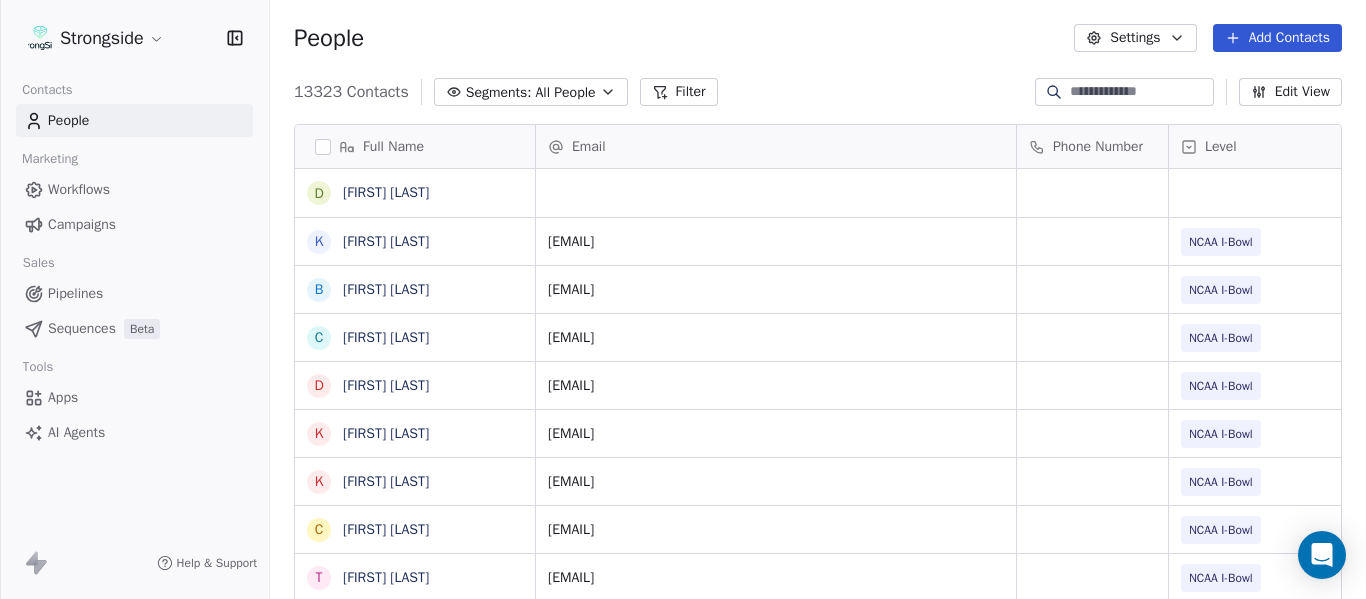 scroll, scrollTop: 5, scrollLeft: 0, axis: vertical 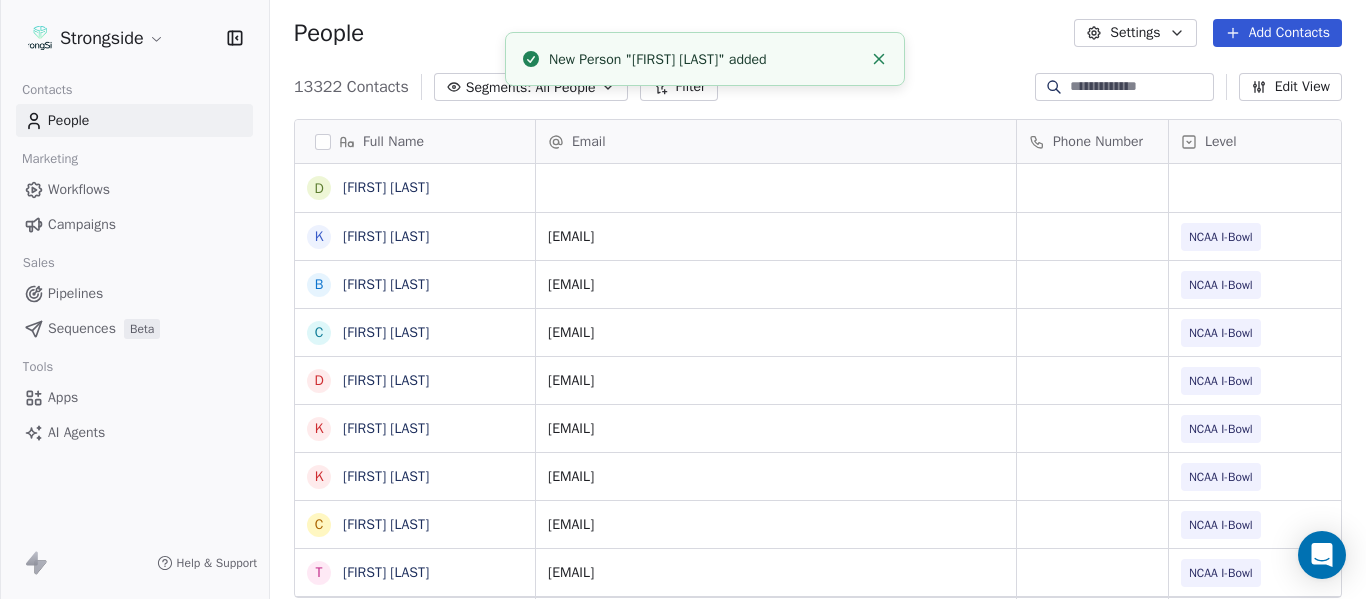 click 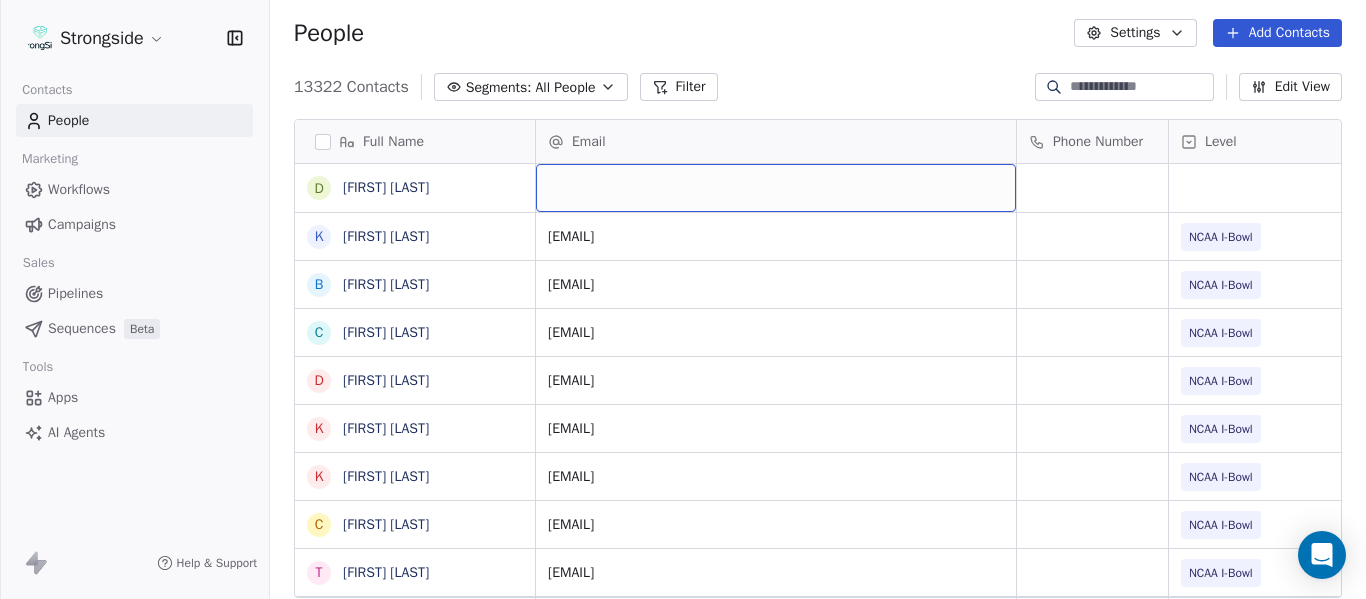 click at bounding box center [776, 188] 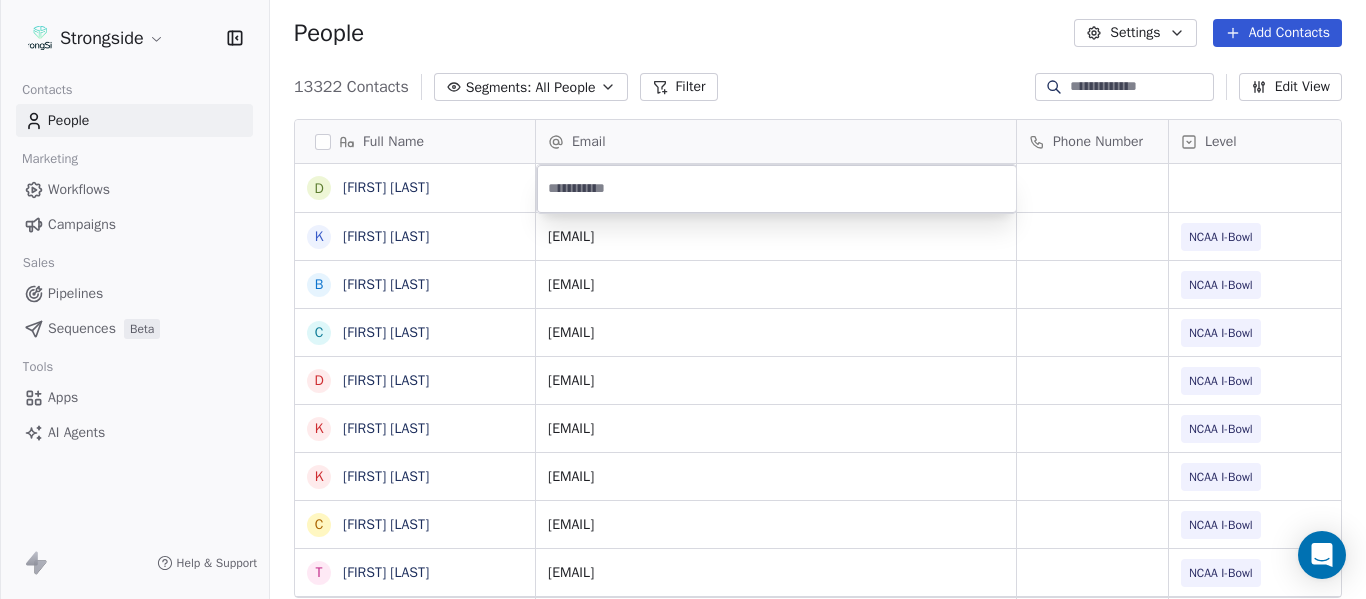 type on "**********" 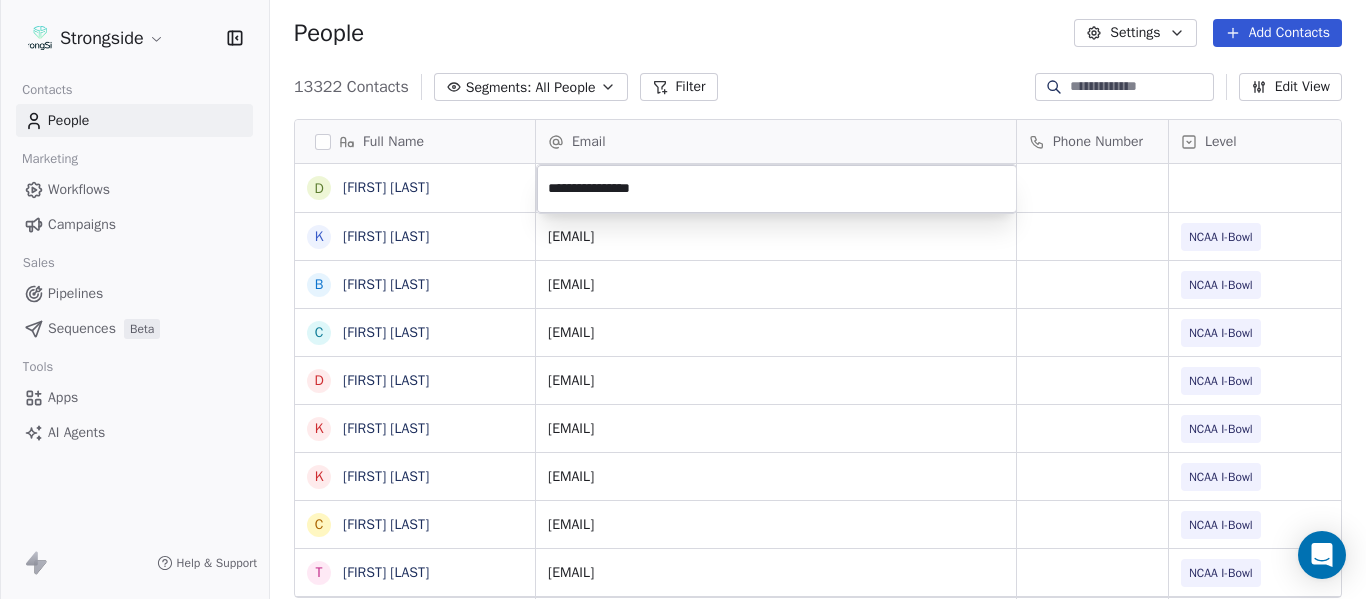 click on "Strongside Contacts People Marketing Workflows Campaigns Sales Pipelines Sequences Beta Tools Apps AI Agents Help & Support People Settings  Add Contacts 13322 Contacts Segments: All People Filter  Edit View Tag Add to Sequence Export Full Name D Drew Auguste K Kal-El Statham B Braylon Jones C Cagen Clark D Dominique Bradshaw K Kosi Eldridge K Korel Smith C Colin Spencer T Trent Vasey A Antonio Fenelus B Brandon Lacy D Devin Santana A Aaron Schwanz S Stephen Hamby J Jajuan Dulaney D DJ McCarthy C Chris Perkins T Tyler Schovanec B Brett Dewhurst D Dillion Coletto B Brandon Lee H Harrison Hanna S Shane Marinelli T Toya Ballard M Matt Wiesner M Michael Graffin K Katrina McCormack A Anthony Fortier B Bill Sanders Z Zach Kittley Email Phone Number Level League/Conference Organization Tags kalelwilliam2015@fau.edu NCAA I-Bowl FLORIDA ATLANTIC UNIV braylonjones@fau.edu NCAA I-Bowl FLORIDA ATLANTIC UNIV cagenclark@fau.edu NCAA I-Bowl FLORIDA ATLANTIC UNIV abradshaw@fau.edu NCAA I-Bowl FLORIDA ATLANTIC UNIV" at bounding box center [683, 299] 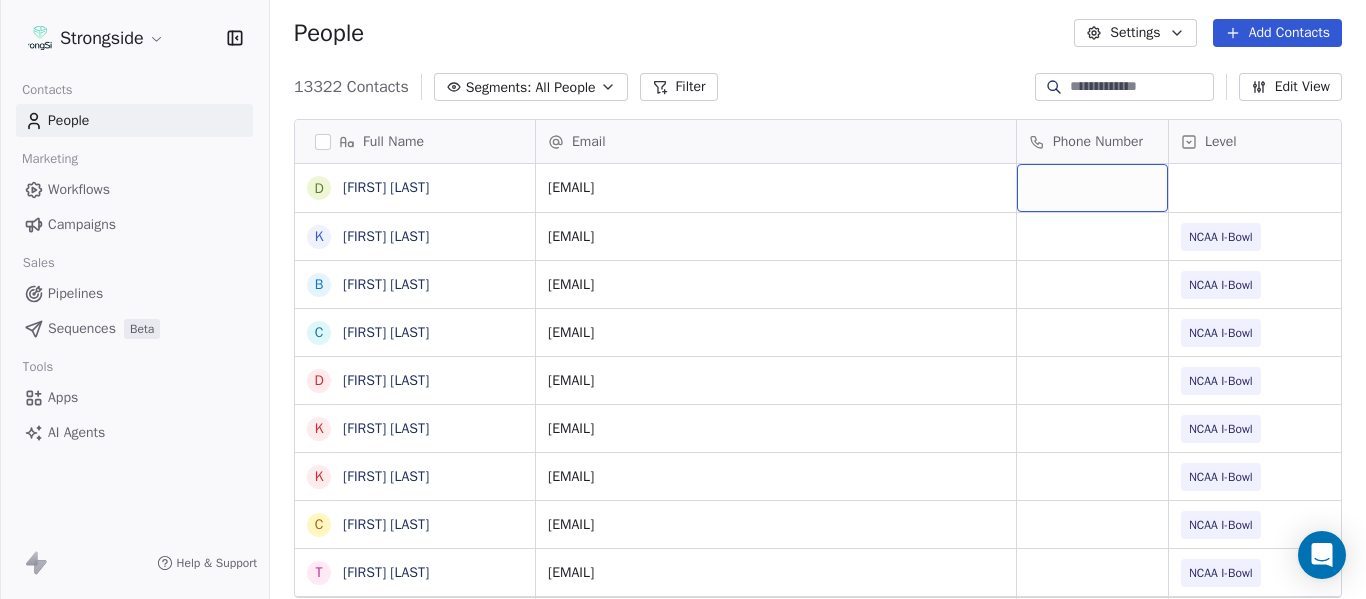 click at bounding box center [1092, 188] 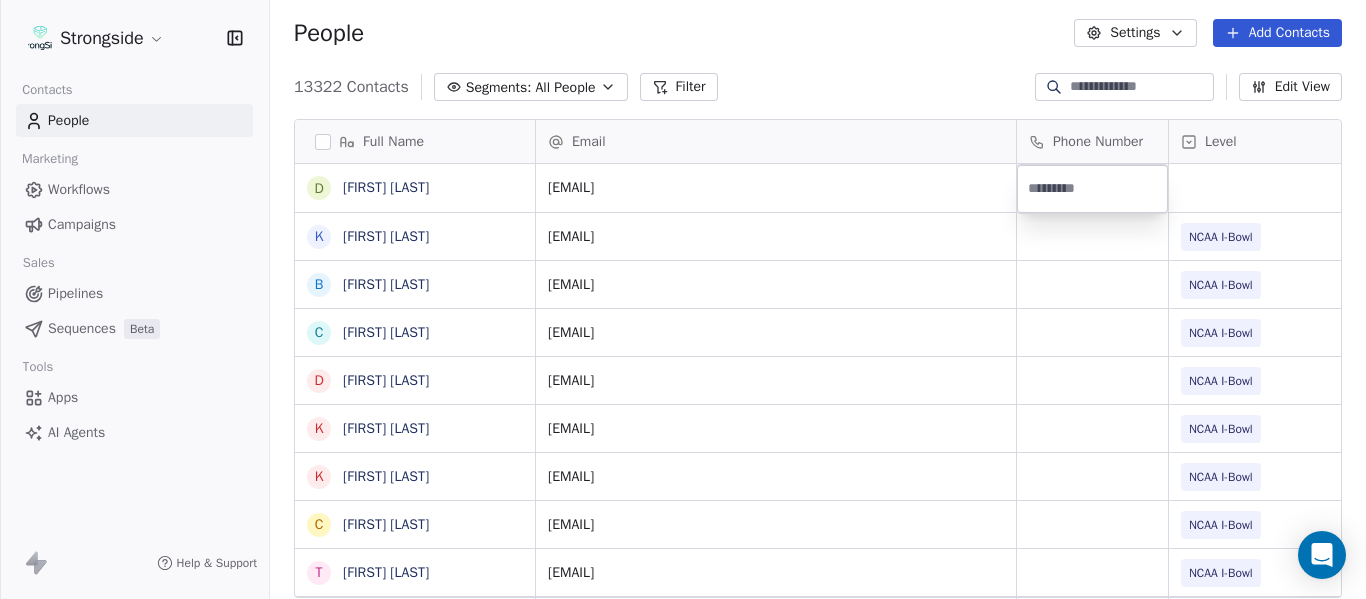 type on "**********" 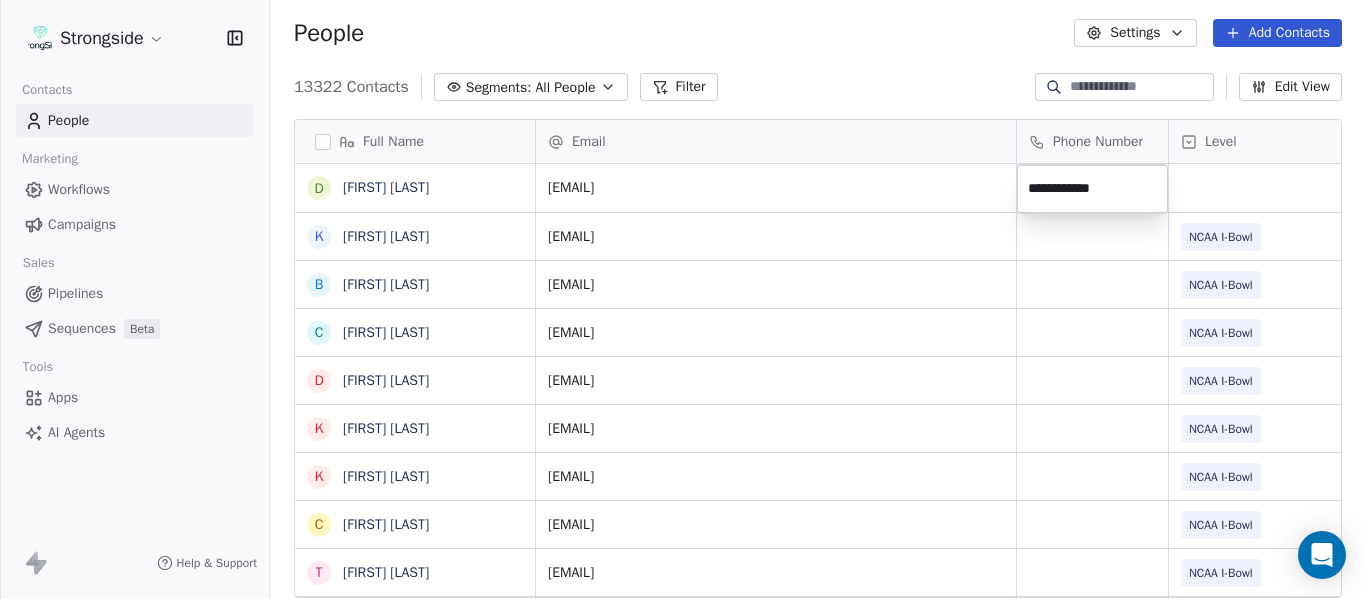 click on "Strongside Contacts People Marketing Workflows Campaigns Sales Pipelines Sequences Beta Tools Apps AI Agents Help & Support People Settings  Add Contacts 13322 Contacts Segments: All People Filter  Edit View Tag Add to Sequence Export Full Name D Drew Auguste K Kal-El Statham B Braylon Jones C Cagen Clark D Dominique Bradshaw K Kosi Eldridge K Korel Smith C Colin Spencer T Trent Vasey A Antonio Fenelus B Brandon Lacy D Devin Santana A Aaron Schwanz S Stephen Hamby J Jajuan Dulaney D DJ McCarthy C Chris Perkins T Tyler Schovanec B Brett Dewhurst D Dillion Coletto B Brandon Lee H Harrison Hanna S Shane Marinelli T Toya Ballard M Matt Wiesner M Michael Graffin K Katrina McCormack A Anthony Fortier B Bill Sanders Z Zach Kittley Email Phone Number Level League/Conference Organization Tags augustea@fiu.edu kalelwilliam2015@fau.edu NCAA I-Bowl FLORIDA ATLANTIC UNIV braylonjones@fau.edu NCAA I-Bowl FLORIDA ATLANTIC UNIV cagenclark@fau.edu NCAA I-Bowl FLORIDA ATLANTIC UNIV abradshaw@fau.edu NCAA I-Bowl NCAA I-Bowl" at bounding box center [683, 299] 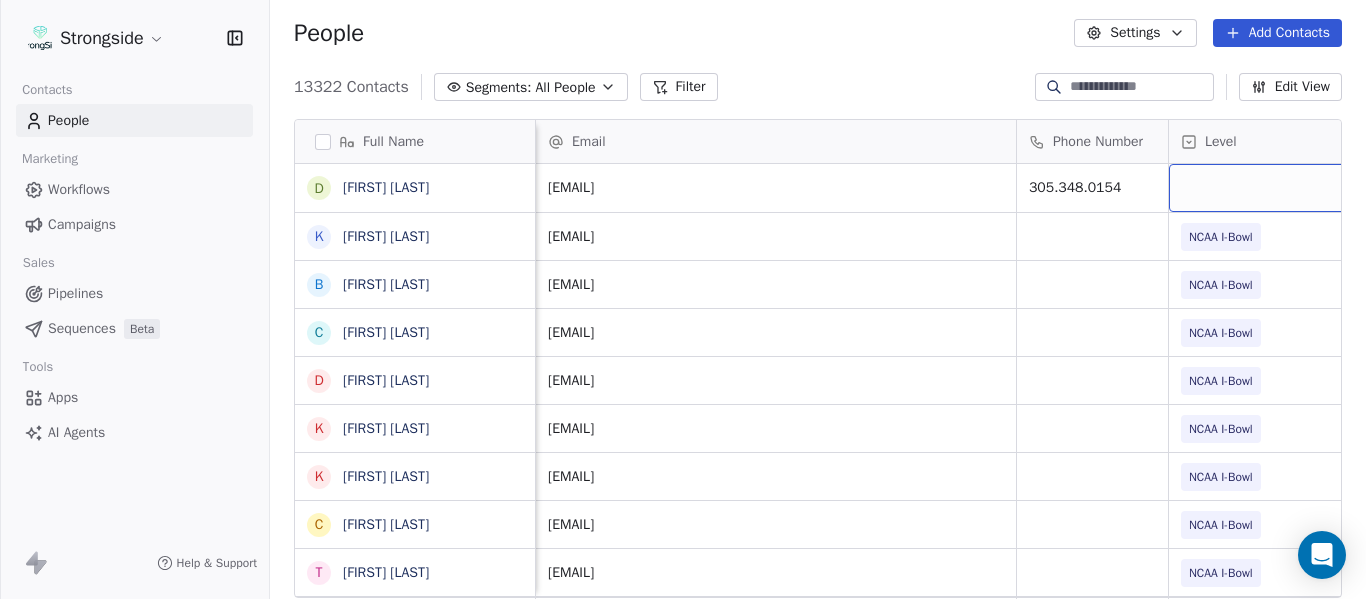 scroll, scrollTop: 0, scrollLeft: 28, axis: horizontal 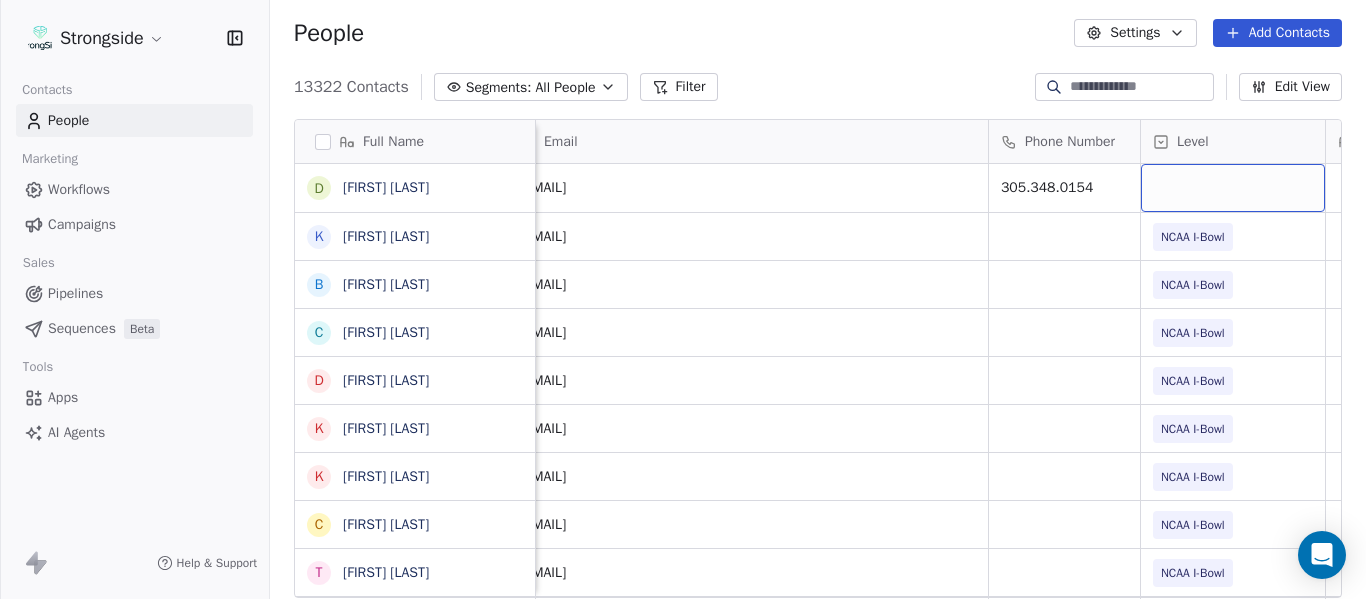 click at bounding box center [1233, 188] 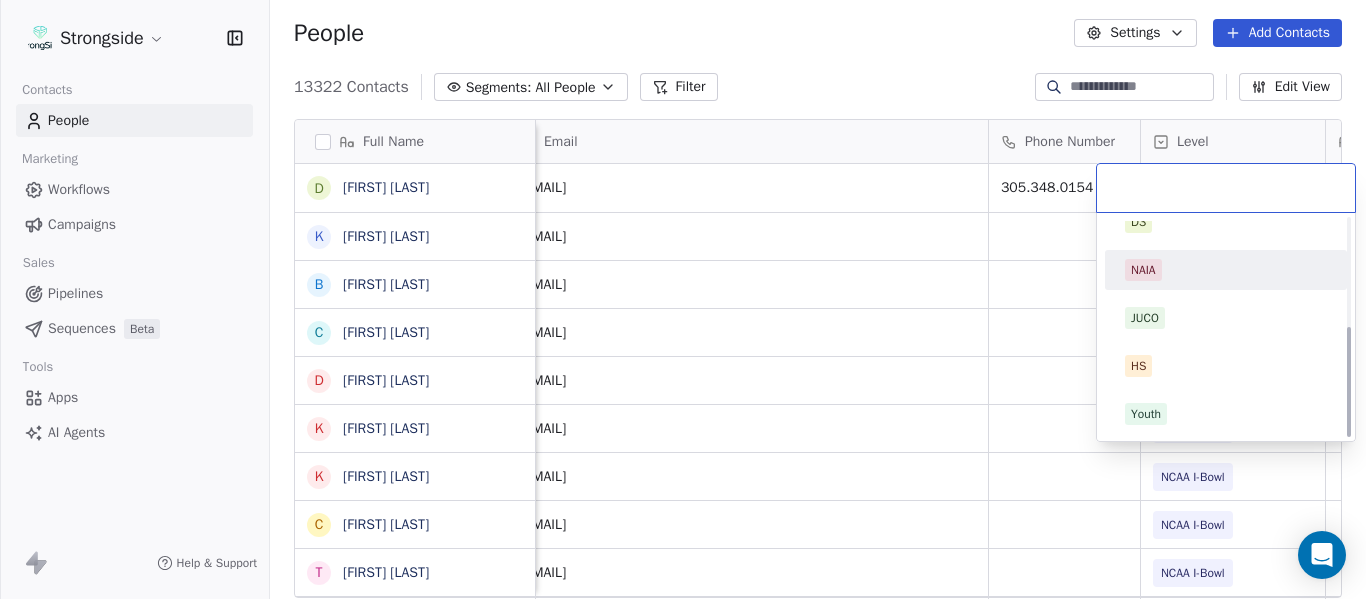 scroll, scrollTop: 212, scrollLeft: 0, axis: vertical 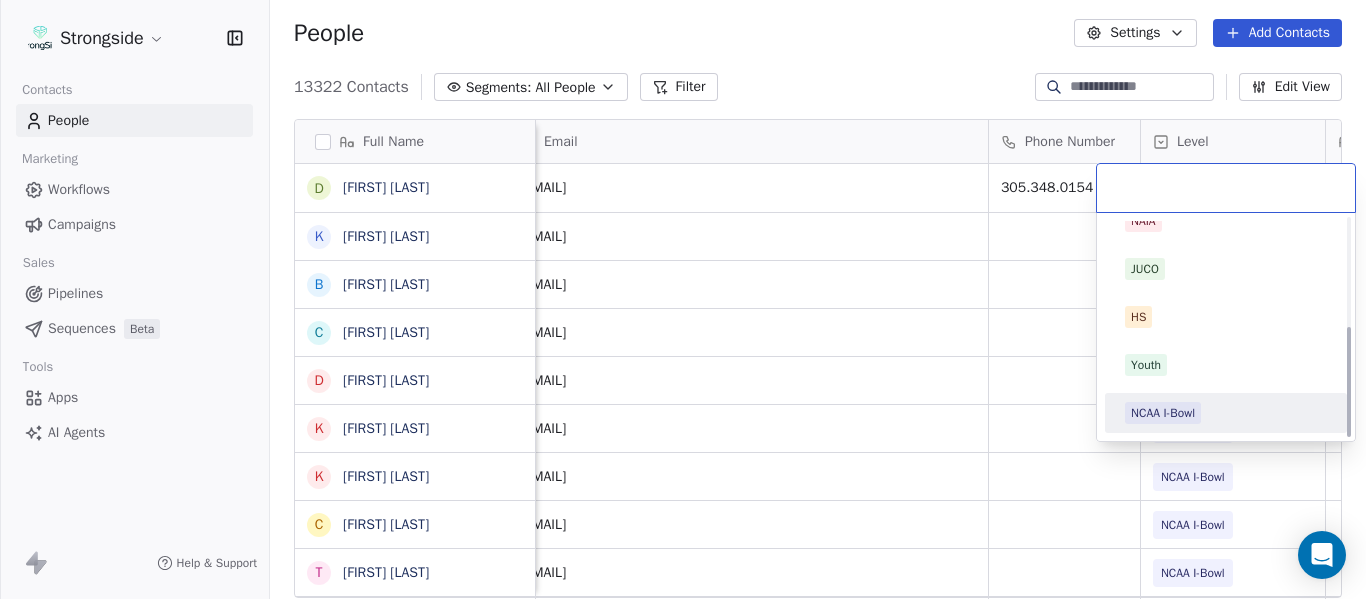 click on "NCAA I-Bowl" at bounding box center (1163, 413) 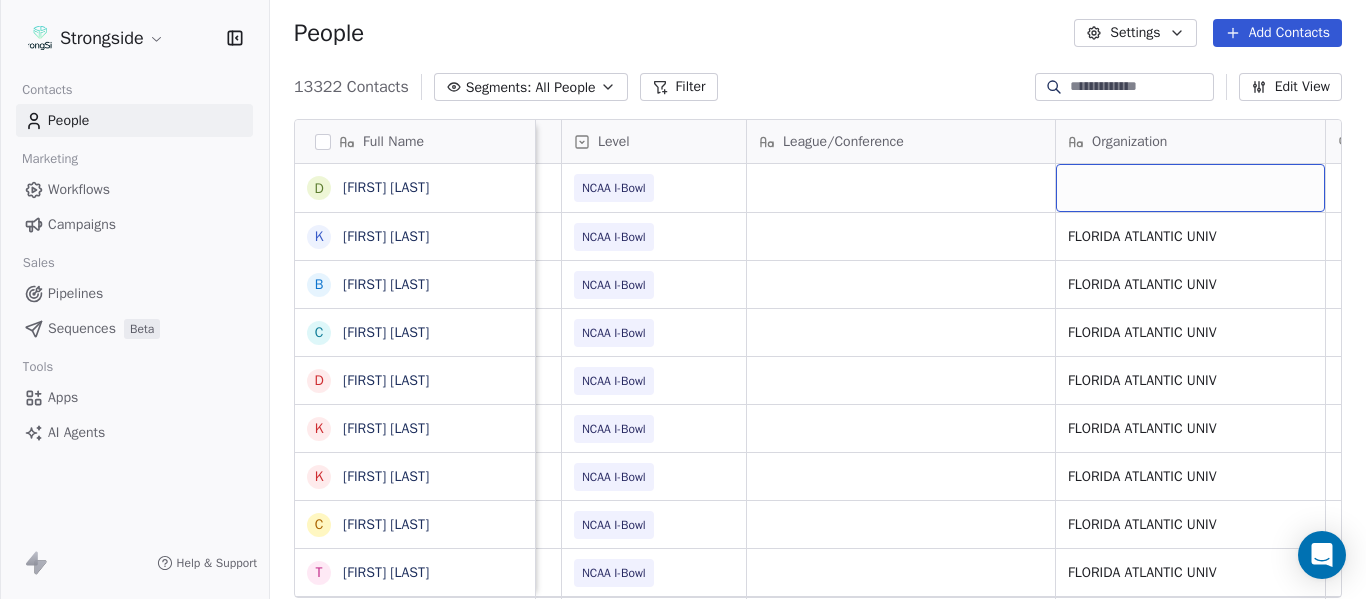 scroll, scrollTop: 0, scrollLeft: 707, axis: horizontal 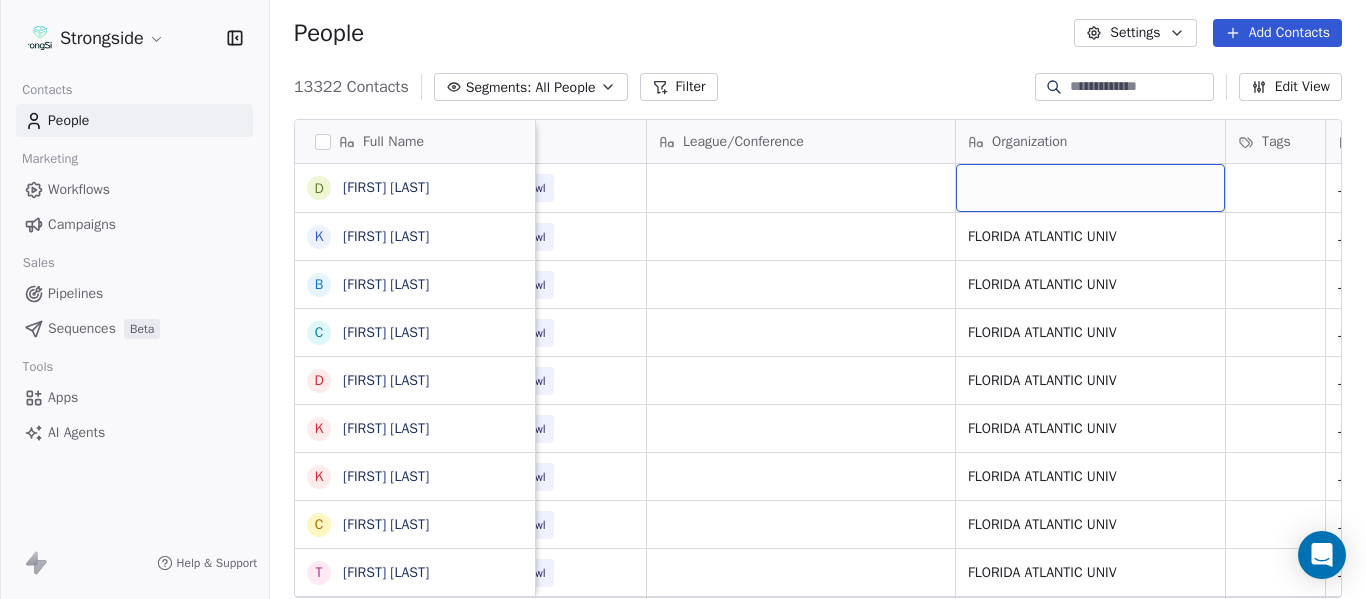 click at bounding box center [1090, 188] 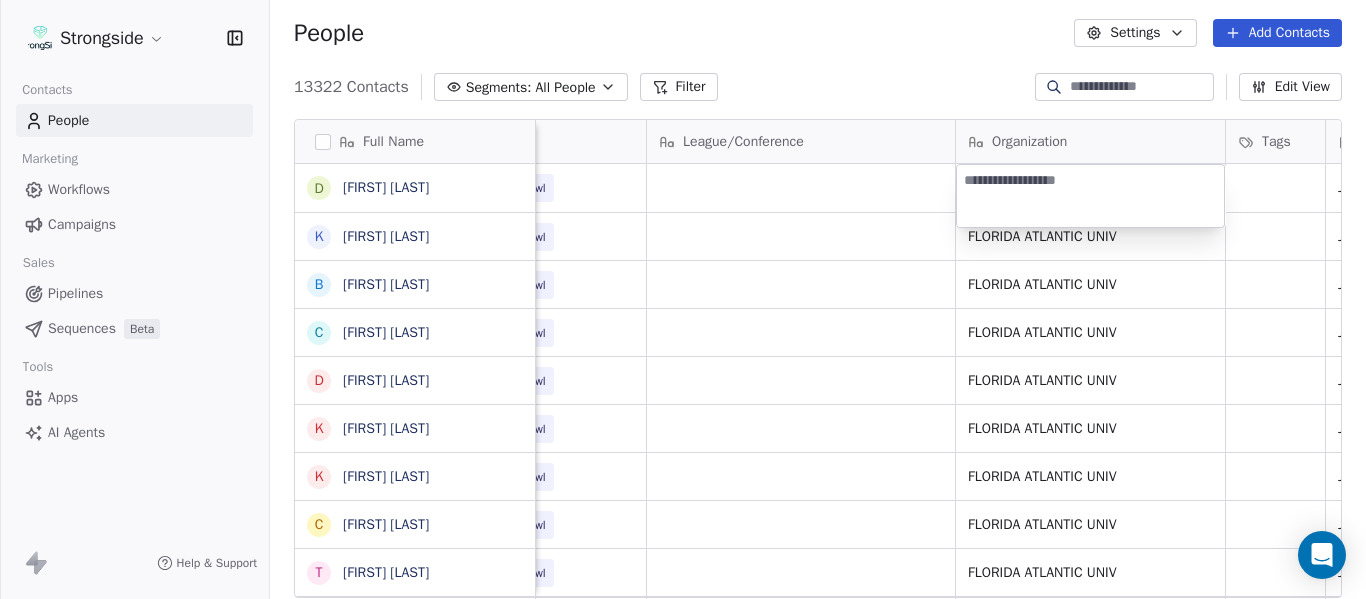 type on "**********" 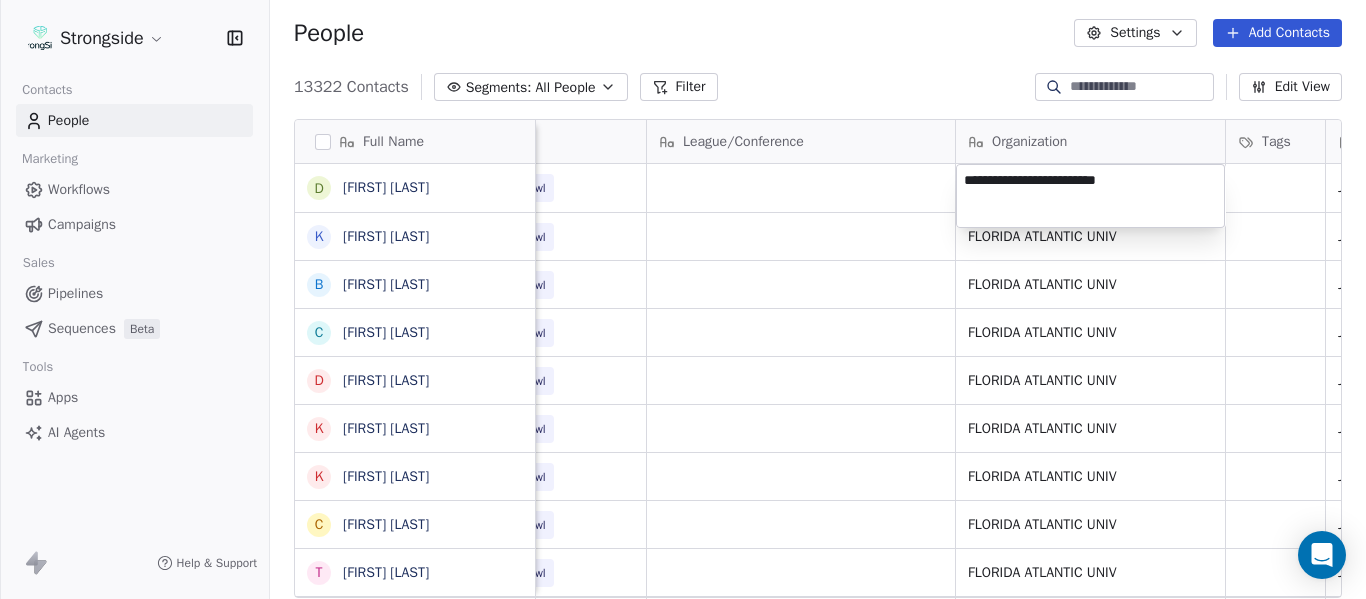 click on "Strongside Contacts People Marketing Workflows Campaigns Sales Pipelines Sequences Beta Tools Apps AI Agents Help & Support People Settings  Add Contacts 13322 Contacts Segments: All People Filter  Edit View Tag Add to Sequence Export Full Name D Drew Auguste K Kal-El Statham B Braylon Jones C Cagen Clark D Dominique Bradshaw K Kosi Eldridge K Korel Smith C Colin Spencer T Trent Vasey A Antonio Fenelus B Brandon Lacy D Devin Santana A Aaron Schwanz S Stephen Hamby J Jajuan Dulaney D DJ McCarthy C Chris Perkins T Tyler Schovanec B Brett Dewhurst D Dillion Coletto B Brandon Lee H Harrison Hanna S Shane Marinelli T Toya Ballard M Matt Wiesner M Michael Graffin K Katrina McCormack A Anthony Fortier B Bill Sanders Z Zach Kittley Email Phone Number Level League/Conference Organization Tags Created Date BST Status Job Title Priority augustea@fiu.edu 305.348.0154 NCAA I-Bowl Jul 21, 2025 09:31 AM kalelwilliam2015@fau.edu NCAA I-Bowl FLORIDA ATLANTIC UNIV Jul 16, 2025 07:28 PM Assistant Coach braylonjones@fau.edu" at bounding box center [683, 299] 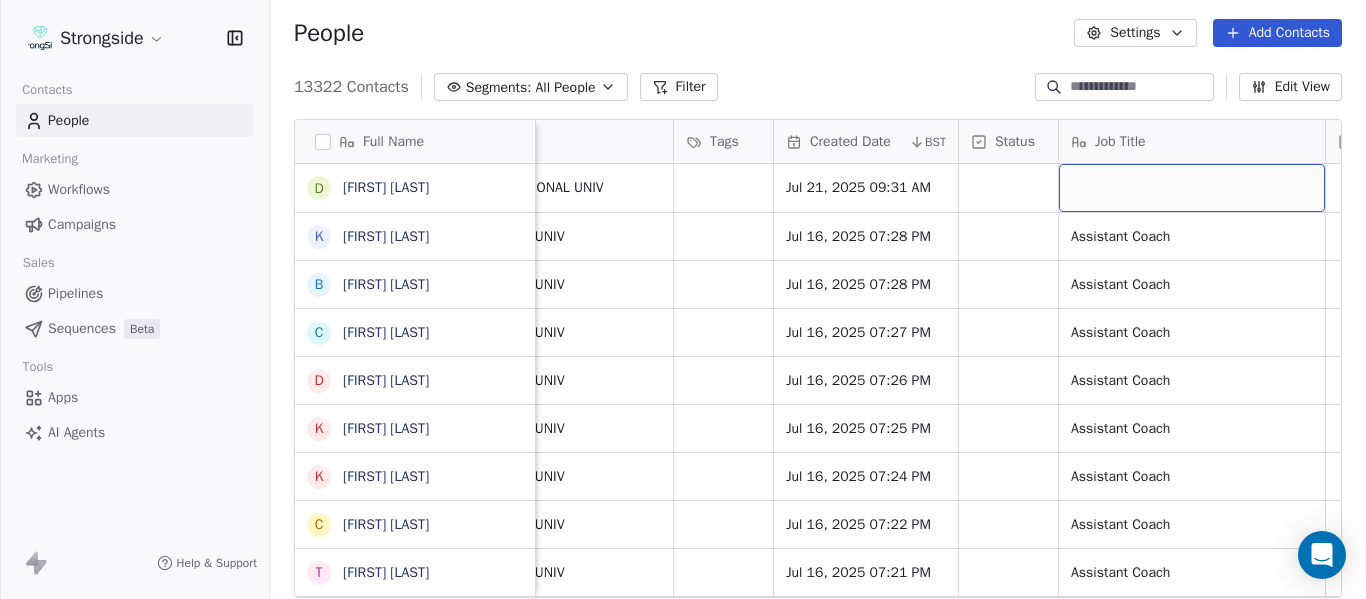 scroll, scrollTop: 0, scrollLeft: 1444, axis: horizontal 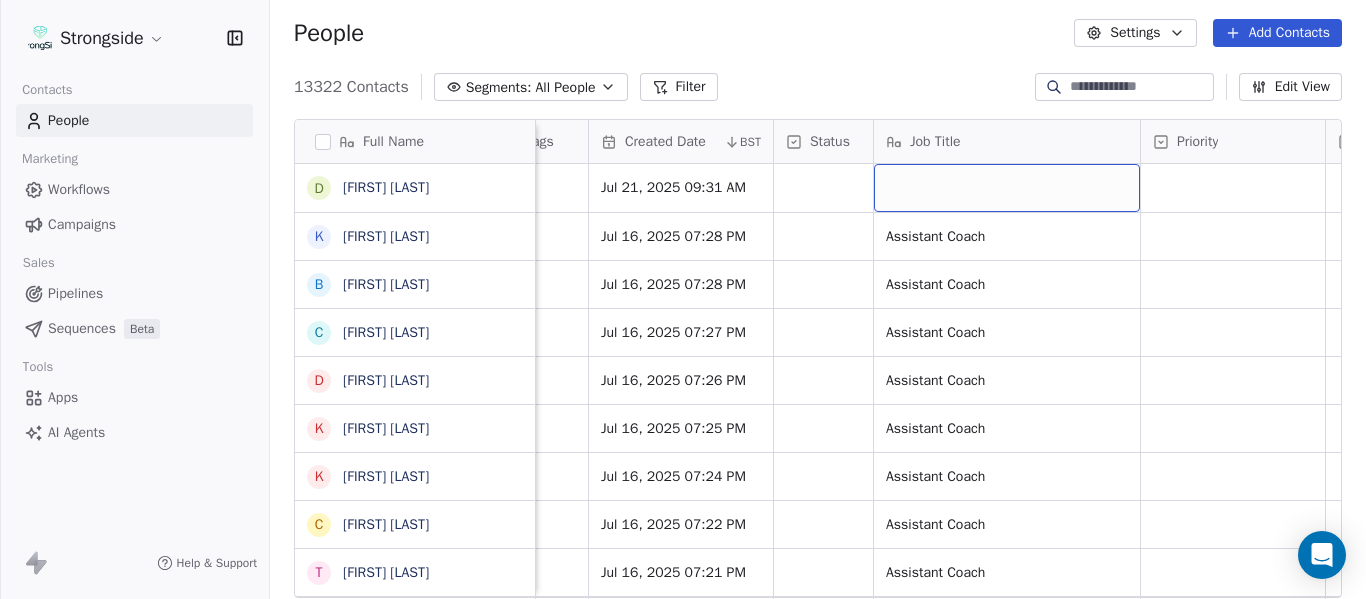 click at bounding box center (1007, 188) 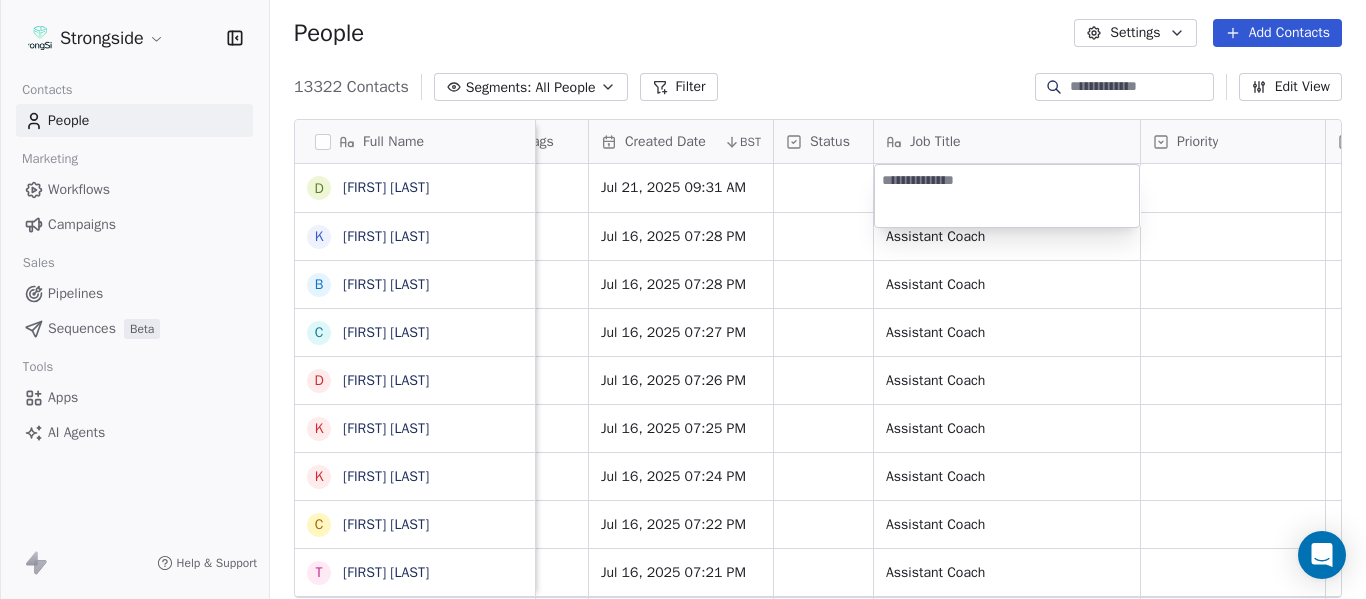 type on "**********" 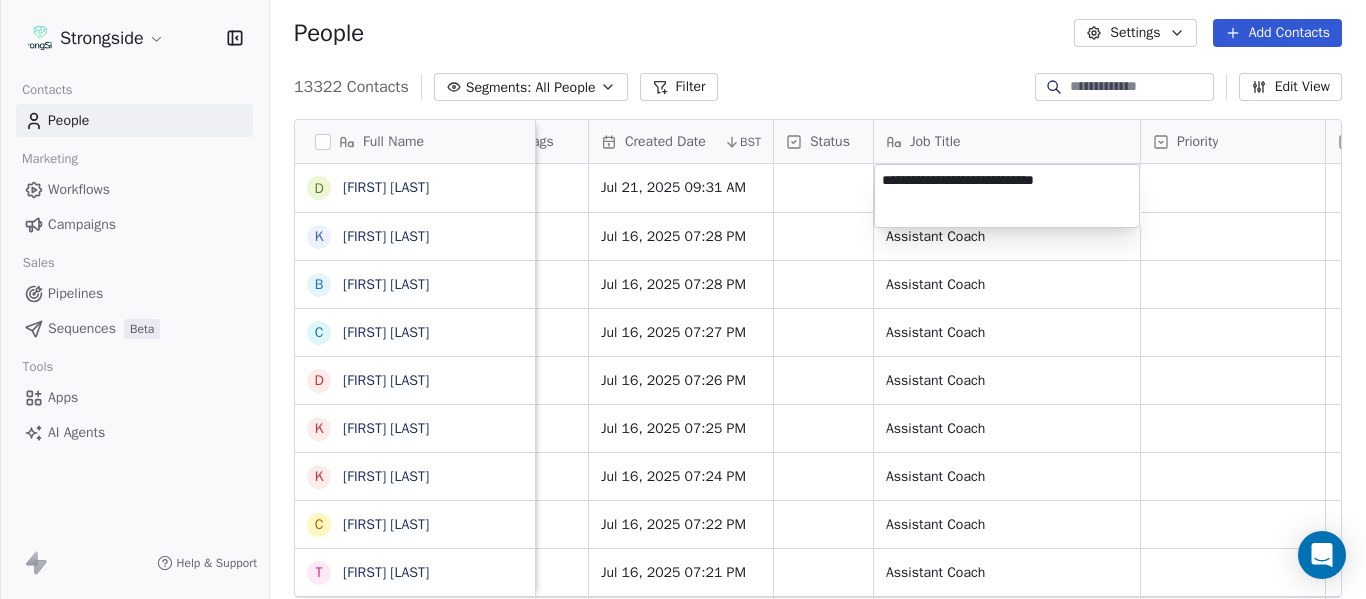 click on "Strongside Contacts People Marketing Workflows Campaigns Sales Pipelines Sequences Beta Tools Apps AI Agents Help & Support People Settings  Add Contacts 13322 Contacts Segments: All People Filter  Edit View Tag Add to Sequence Export Full Name D Drew Auguste K Kal-El Statham B Braylon Jones C Cagen Clark D Dominique Bradshaw K Kosi Eldridge K Korel Smith C Colin Spencer T Trent Vasey A Antonio Fenelus B Brandon Lacy D Devin Santana A Aaron Schwanz S Stephen Hamby J Jajuan Dulaney D DJ McCarthy C Chris Perkins T Tyler Schovanec B Brett Dewhurst D Dillion Coletto B Brandon Lee H Harrison Hanna S Shane Marinelli T Toya Ballard M Matt Wiesner M Michael Graffin K Katrina McCormack A Anthony Fortier B Bill Sanders Z Zach Kittley Level League/Conference Organization Tags Created Date BST Status Job Title Priority Emails Auto Clicked Last Activity Date BST In Open Phone Contact Source   NCAA I-Bowl FLORIDA INTERNATIONAL UNIV Jul 21, 2025 09:31 AM   NCAA I-Bowl FLORIDA ATLANTIC UNIV Jul 16, 2025 07:28 PM False" at bounding box center [683, 299] 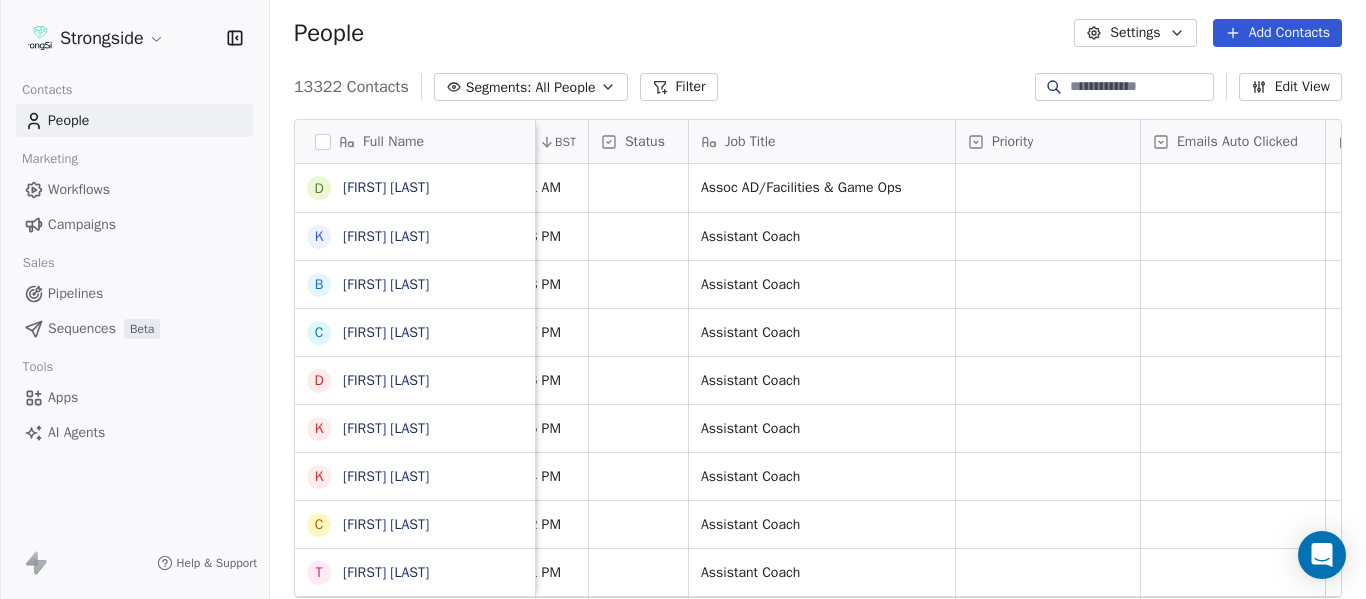 scroll, scrollTop: 0, scrollLeft: 1999, axis: horizontal 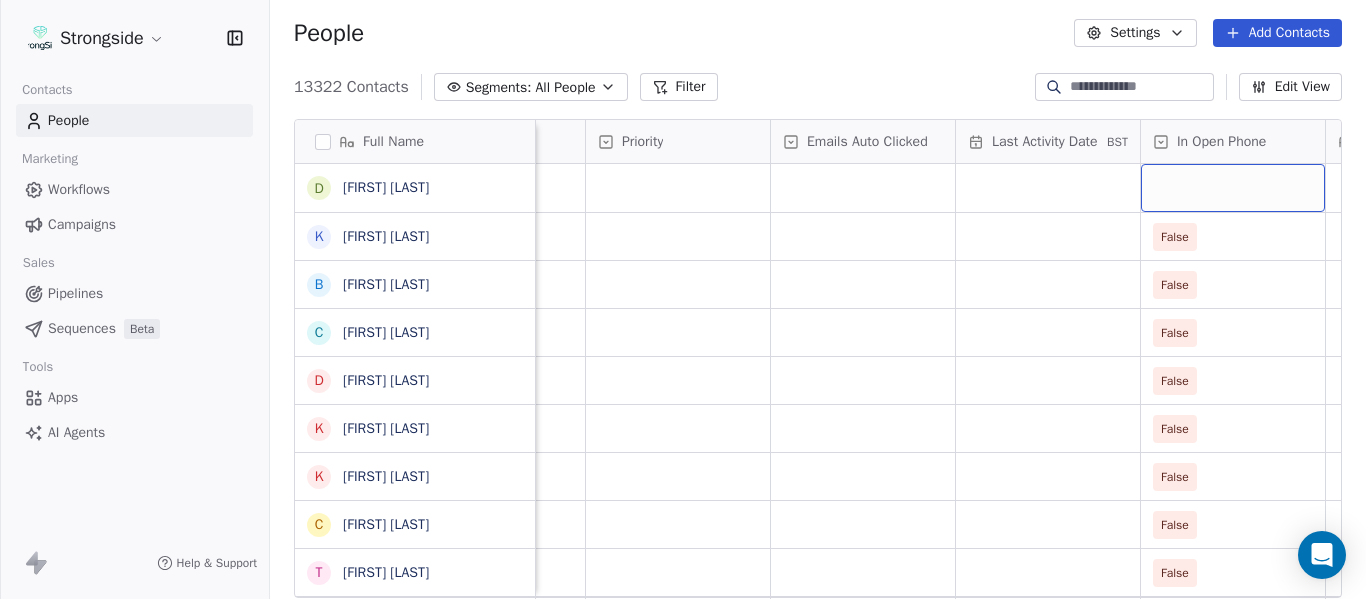 click at bounding box center (1233, 188) 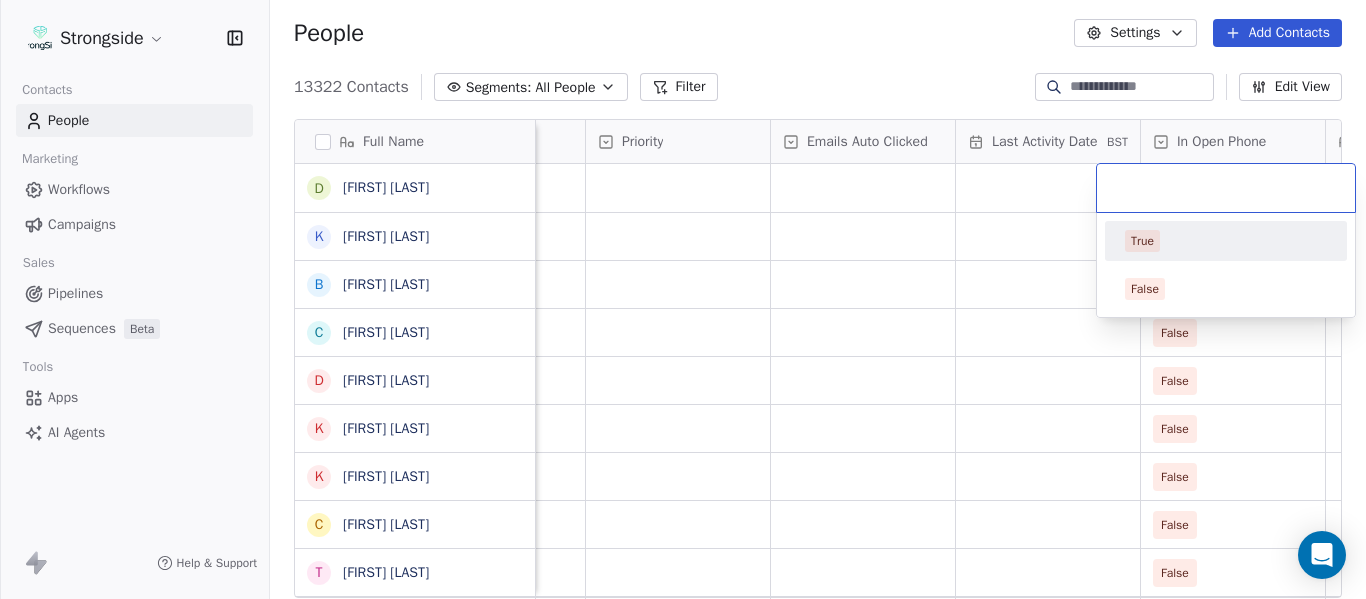 click on "True" at bounding box center [1226, 241] 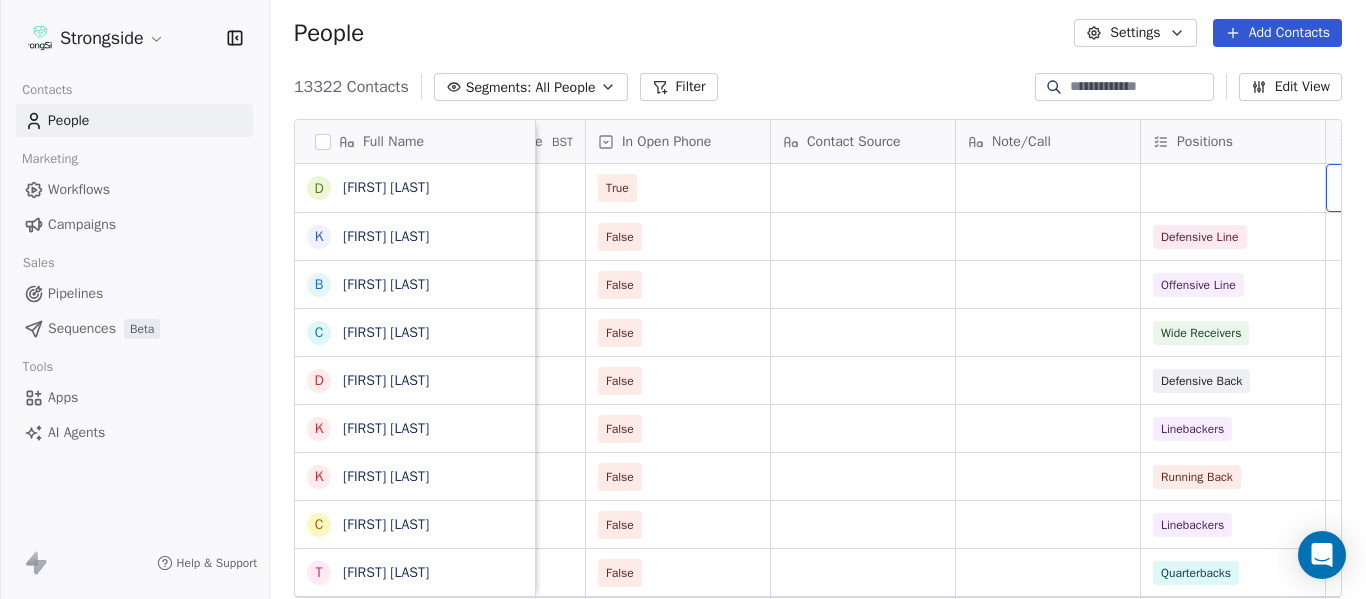 scroll, scrollTop: 0, scrollLeft: 2739, axis: horizontal 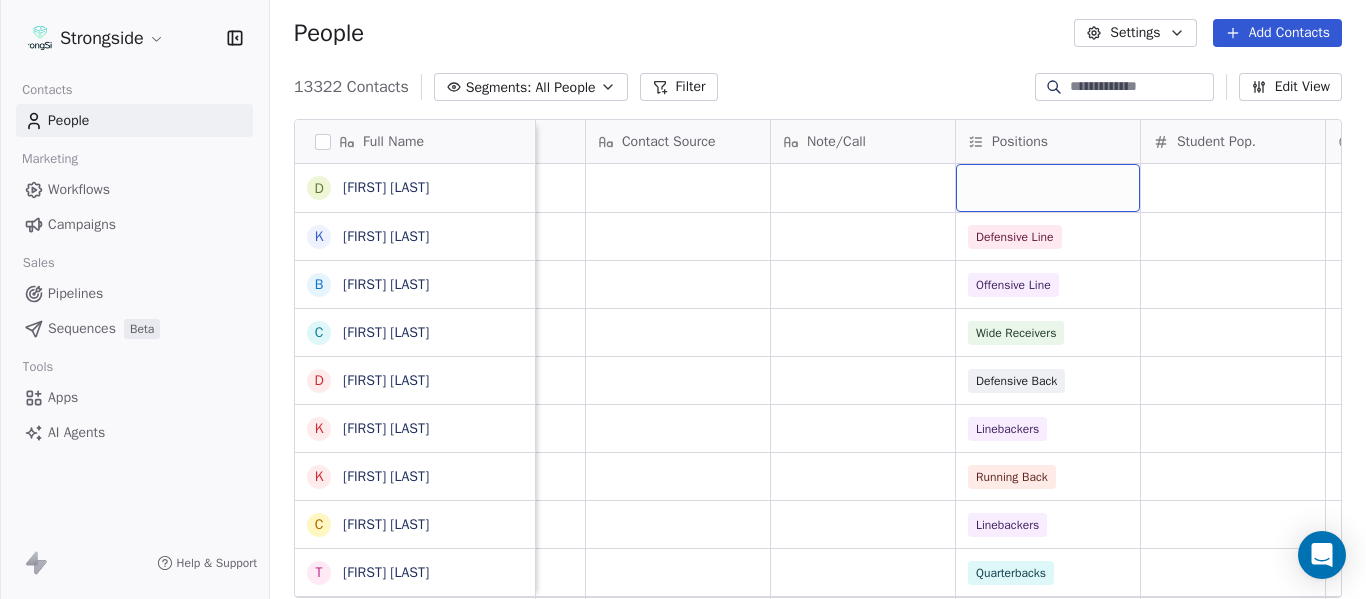 click at bounding box center [1048, 188] 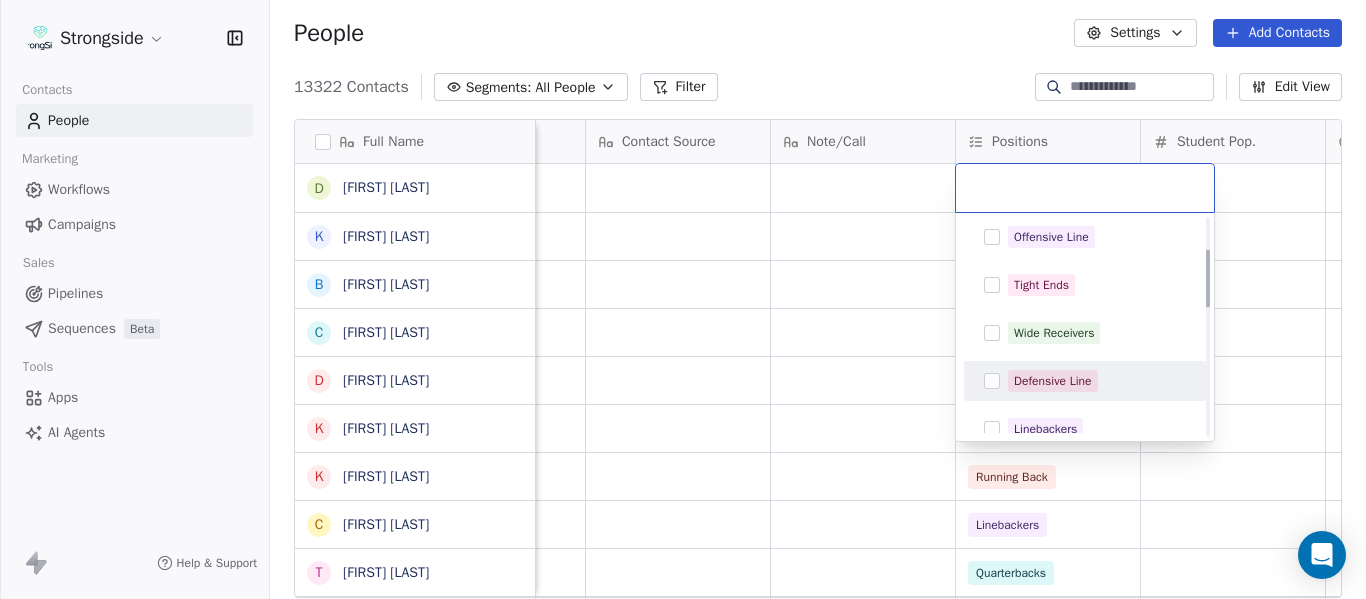 scroll, scrollTop: 500, scrollLeft: 0, axis: vertical 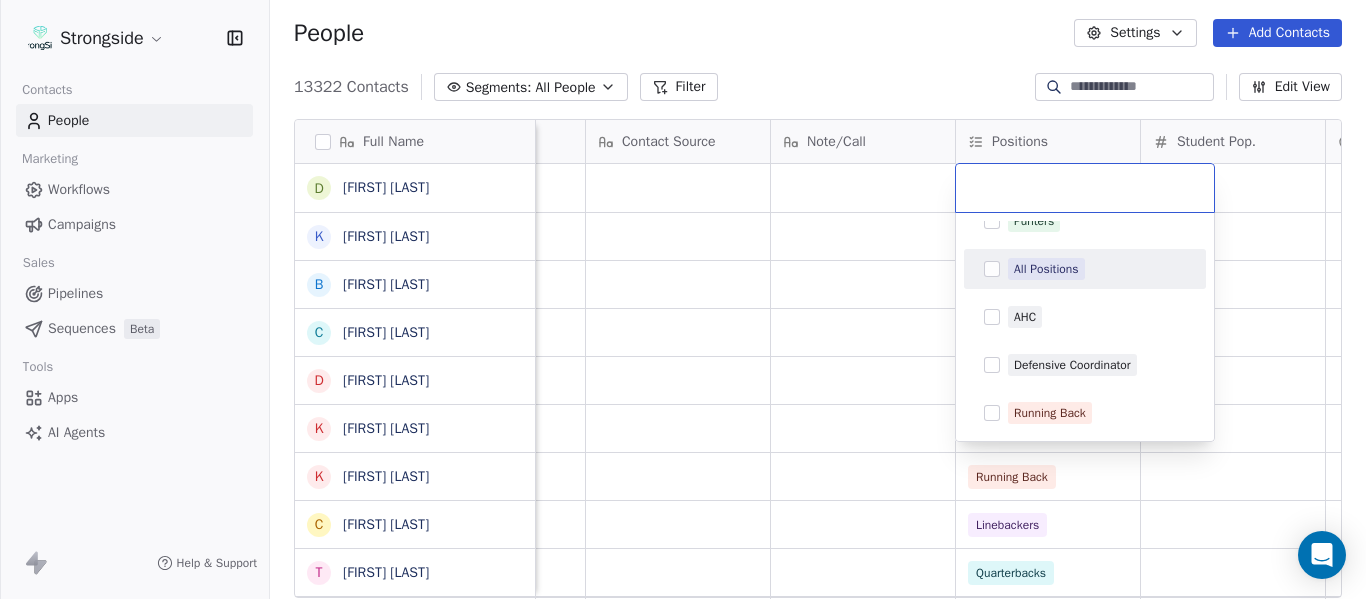 click on "All Positions" at bounding box center [1085, 269] 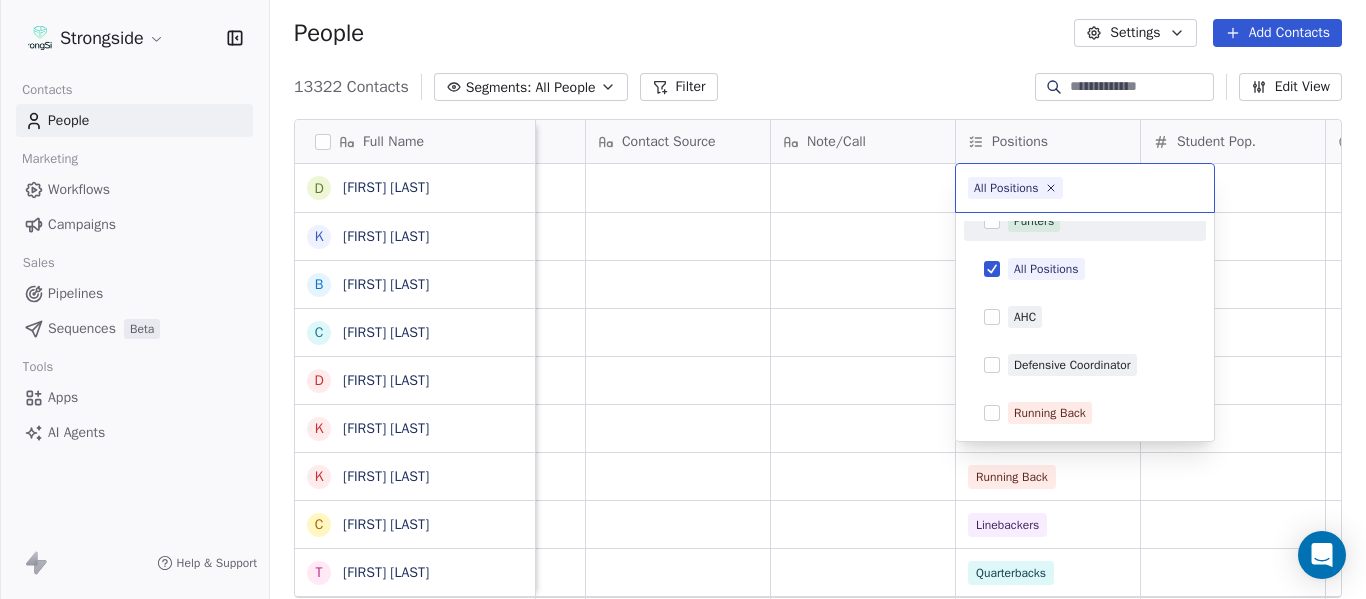 click on "Strongside Contacts People Marketing Workflows Campaigns Sales Pipelines Sequences Beta Tools Apps AI Agents Help & Support People Settings  Add Contacts 13322 Contacts Segments: All People Filter  Edit View Tag Add to Sequence Export Full Name D Drew Auguste K Kal-El Statham B Braylon Jones C Cagen Clark D Dominique Bradshaw K Kosi Eldridge K Korel Smith C Colin Spencer T Trent Vasey A Antonio Fenelus B Brandon Lacy D Devin Santana A Aaron Schwanz S Stephen Hamby J Jajuan Dulaney D DJ McCarthy C Chris Perkins T Tyler Schovanec B Brett Dewhurst D Dillion Coletto B Brandon Lee H Harrison Hanna S Shane Marinelli T Toya Ballard M Matt Wiesner M Michael Graffin K Katrina McCormack A Anthony Fortier B Bill Sanders Z Zach Kittley Priority Emails Auto Clicked Last Activity Date BST In Open Phone Contact Source Note/Call Positions Student Pop. Lead Account   True   False Defensive Line   False Offensive Line   False Wide Receivers   False Defensive Back   False Linebackers   False Running Back   False Linebackers" at bounding box center [683, 299] 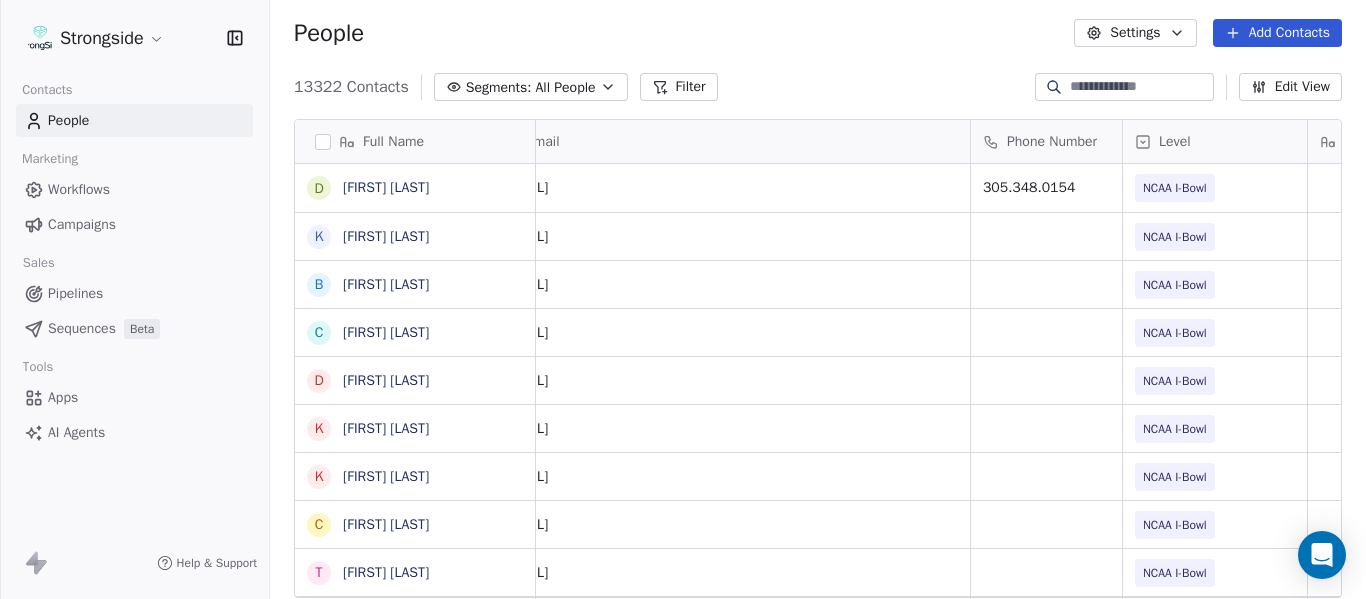scroll, scrollTop: 0, scrollLeft: 0, axis: both 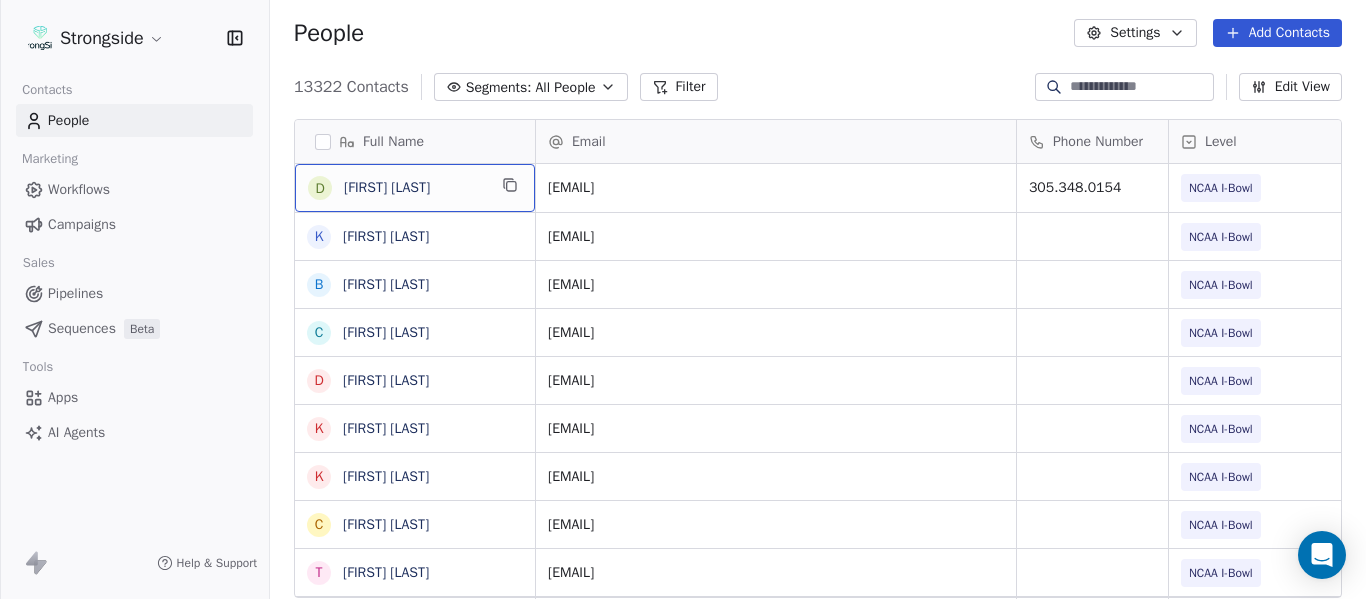 drag, startPoint x: 493, startPoint y: 190, endPoint x: 511, endPoint y: 183, distance: 19.313208 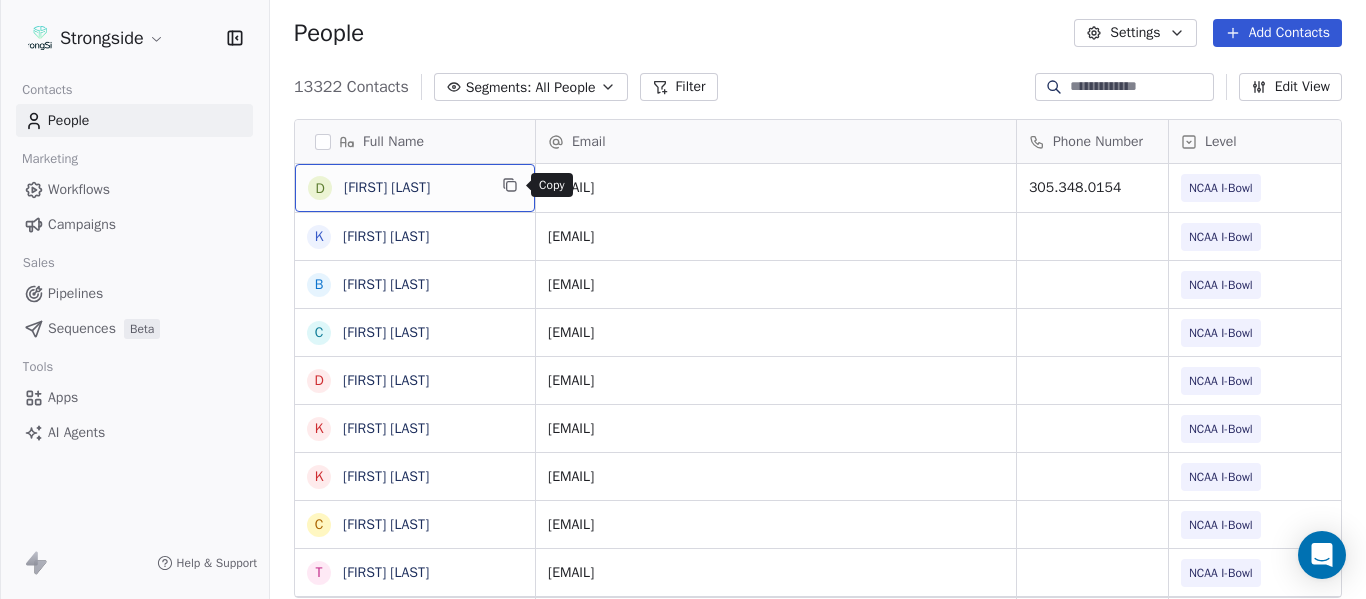 click 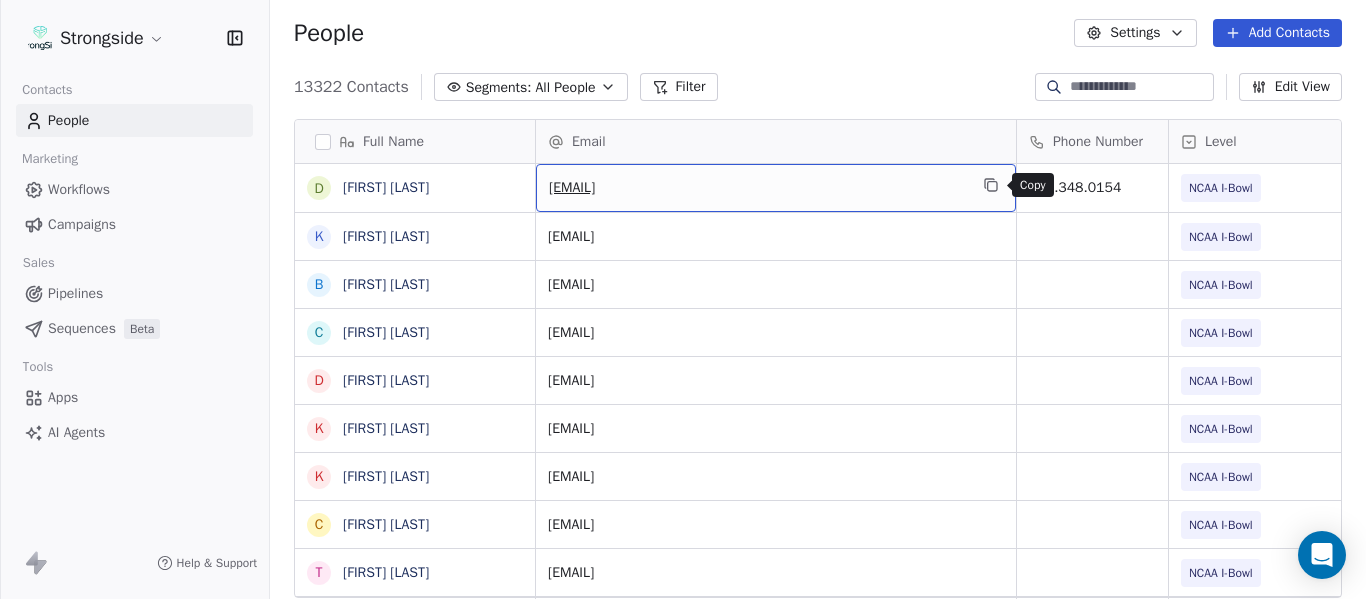 click 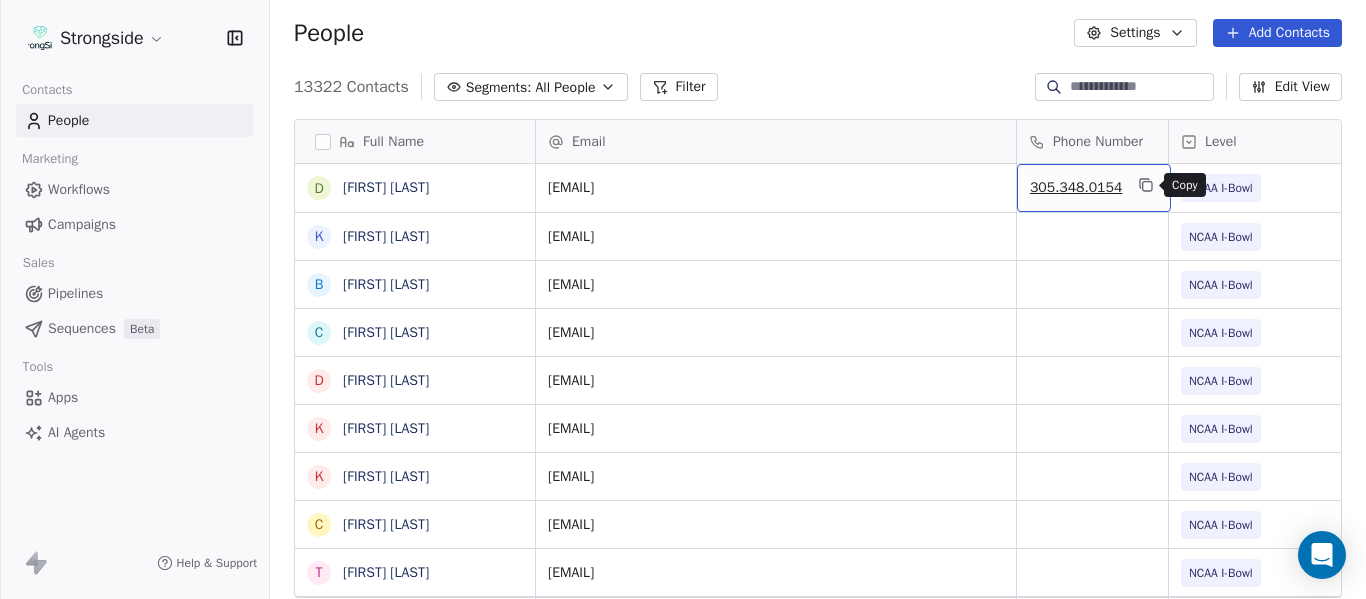 click 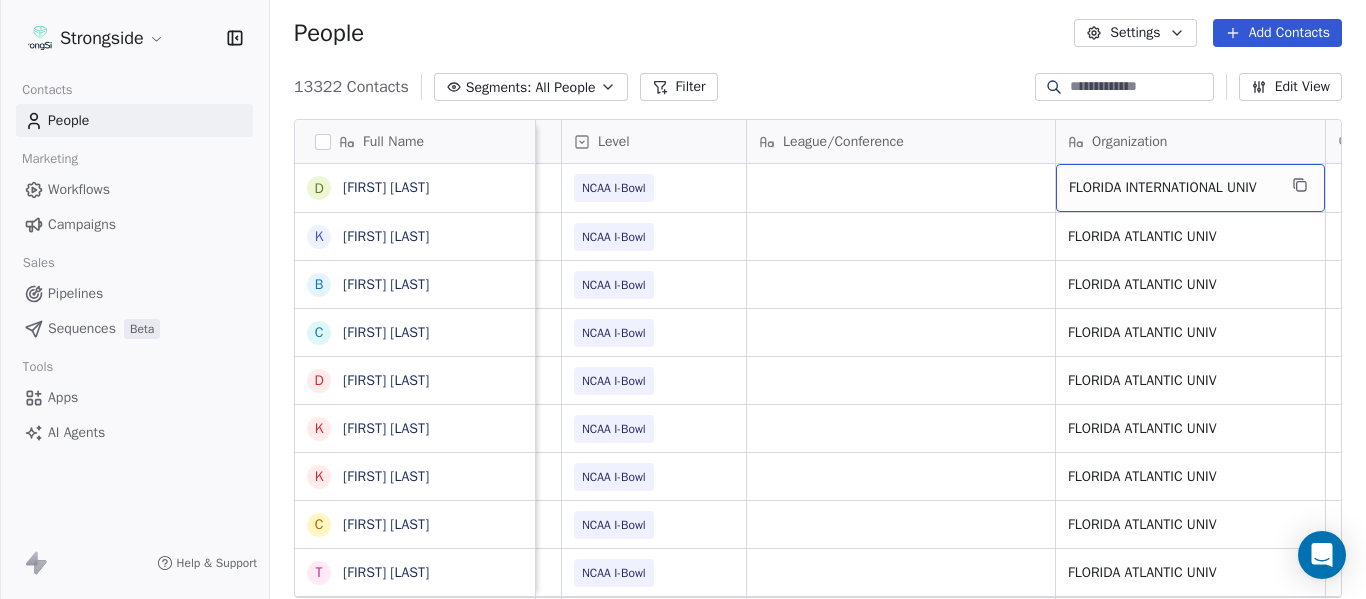 scroll, scrollTop: 0, scrollLeft: 707, axis: horizontal 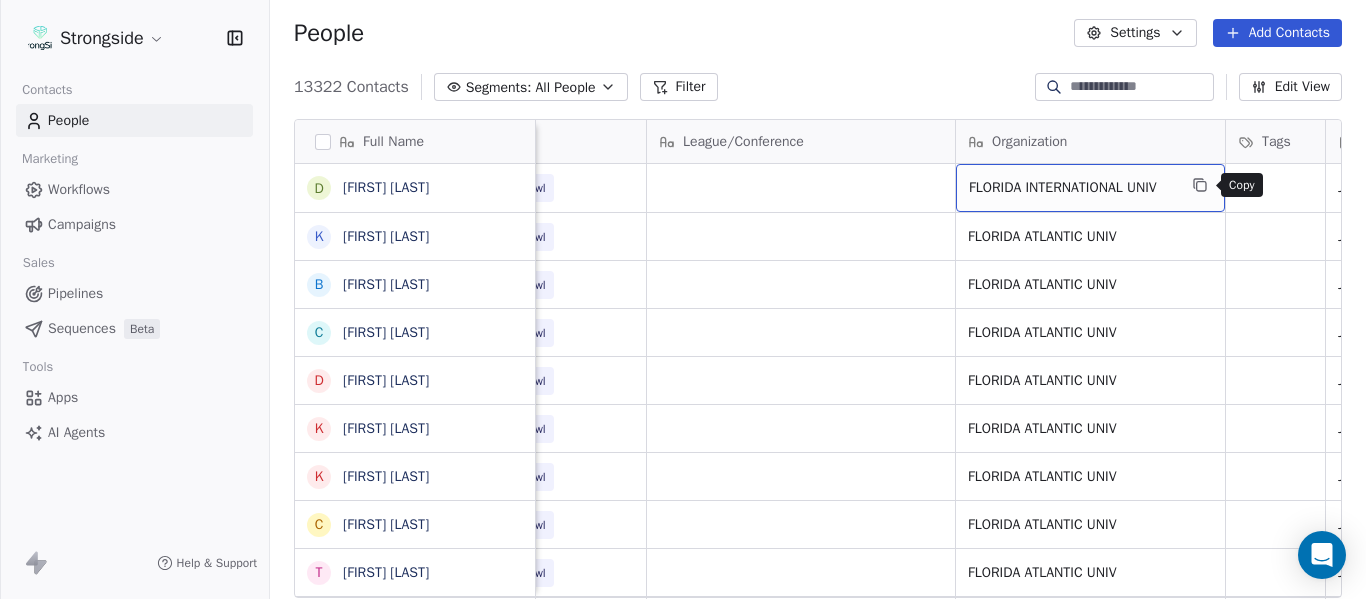 click 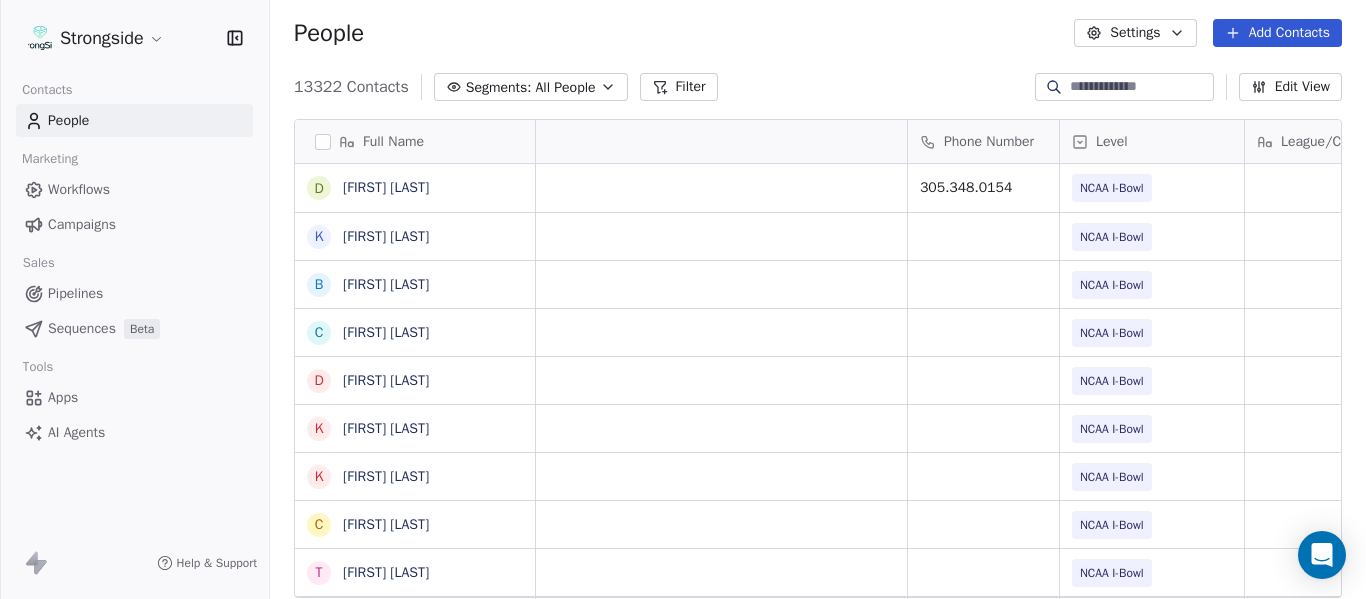 scroll, scrollTop: 0, scrollLeft: 0, axis: both 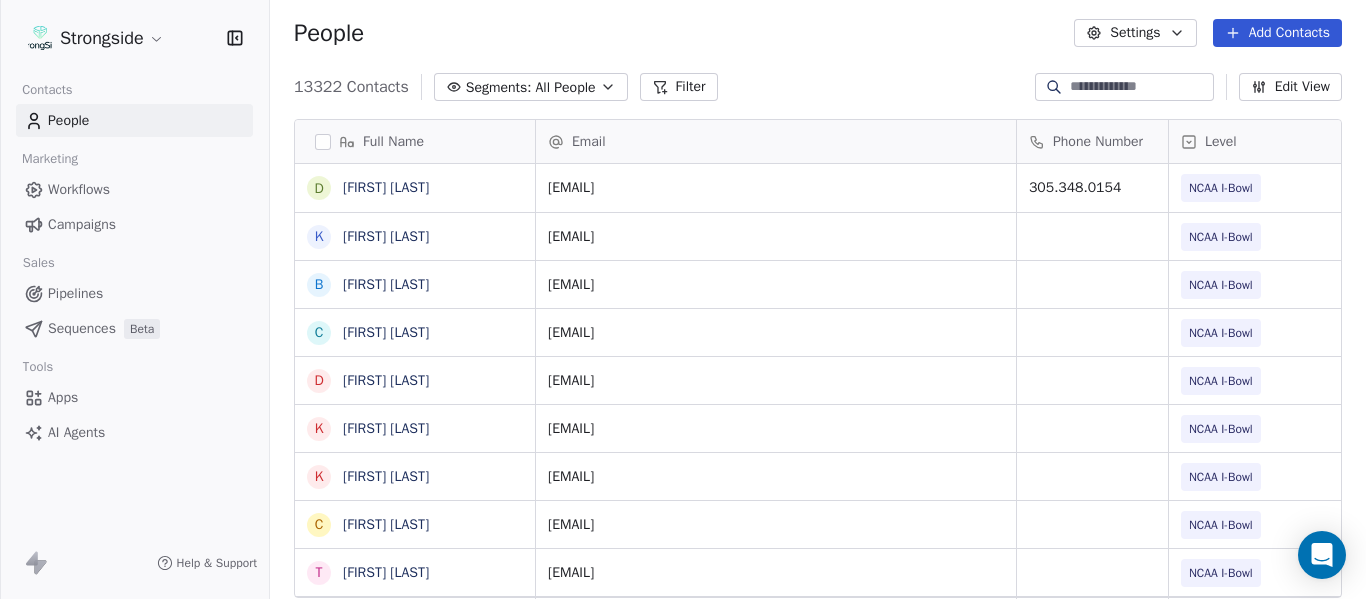 click on "Add Contacts" at bounding box center (1277, 33) 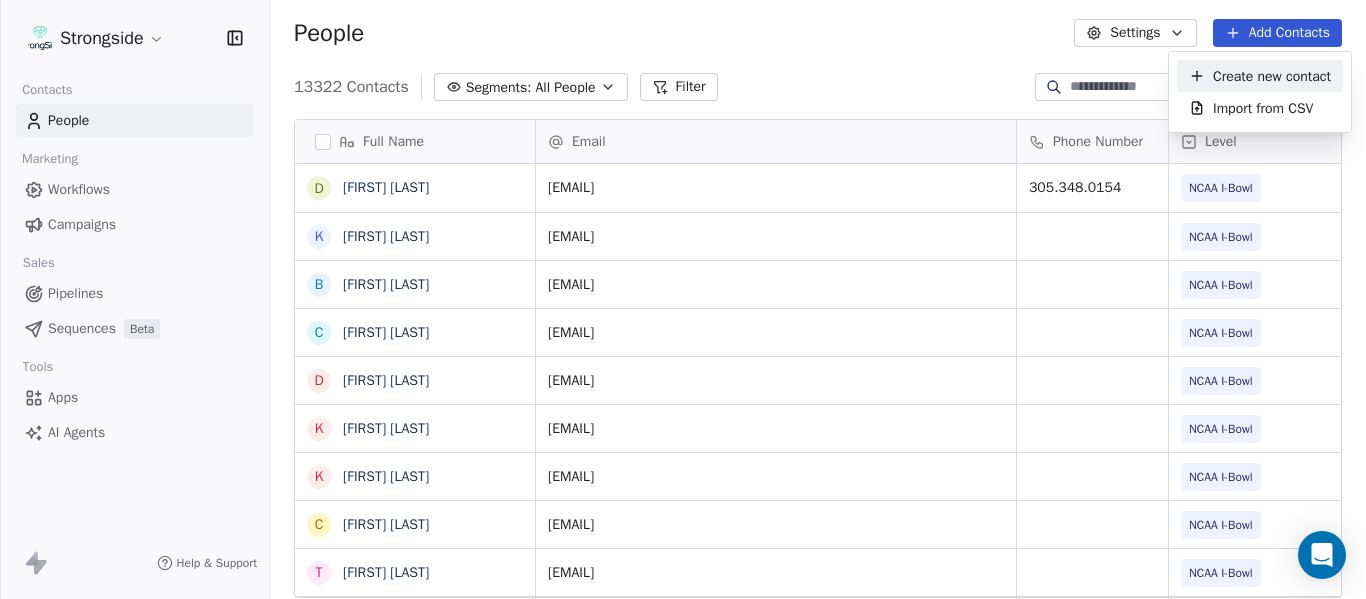 click on "Create new contact" at bounding box center [1272, 76] 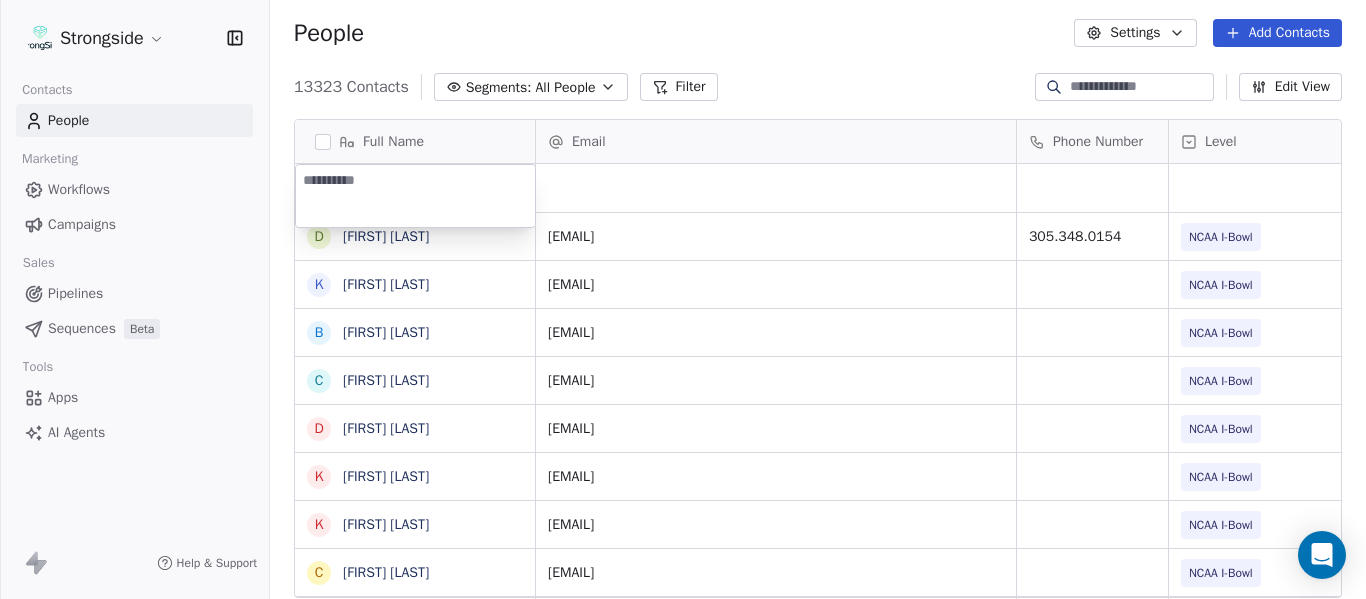click at bounding box center [415, 196] 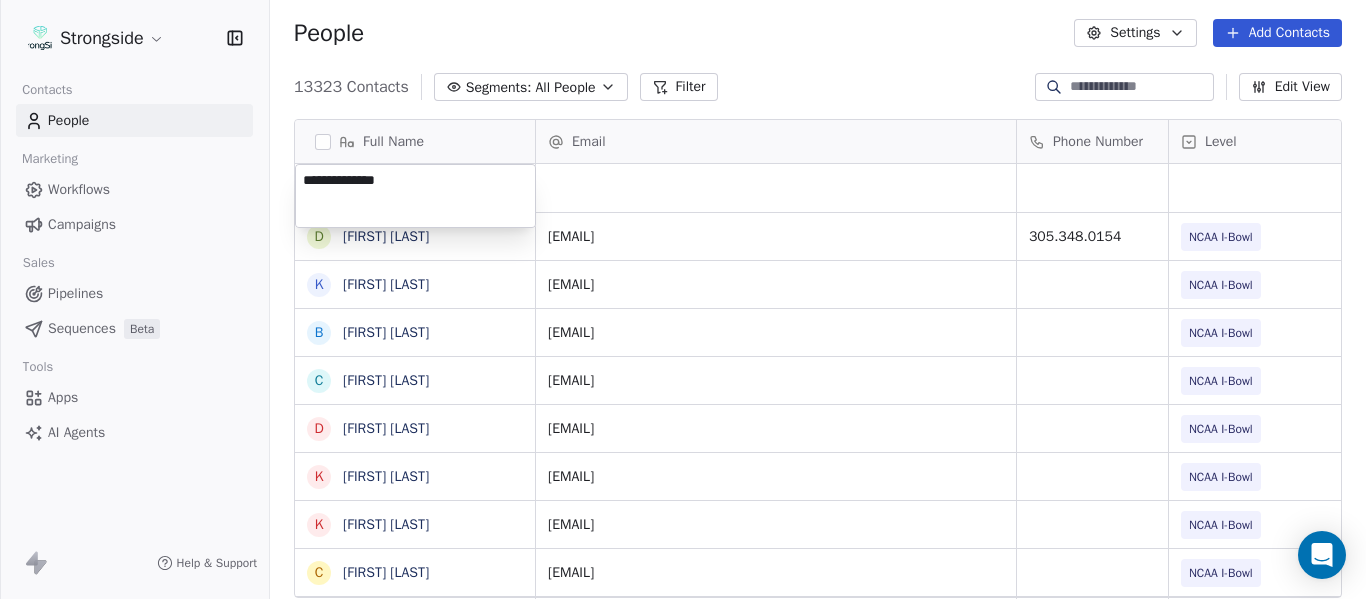 type on "**********" 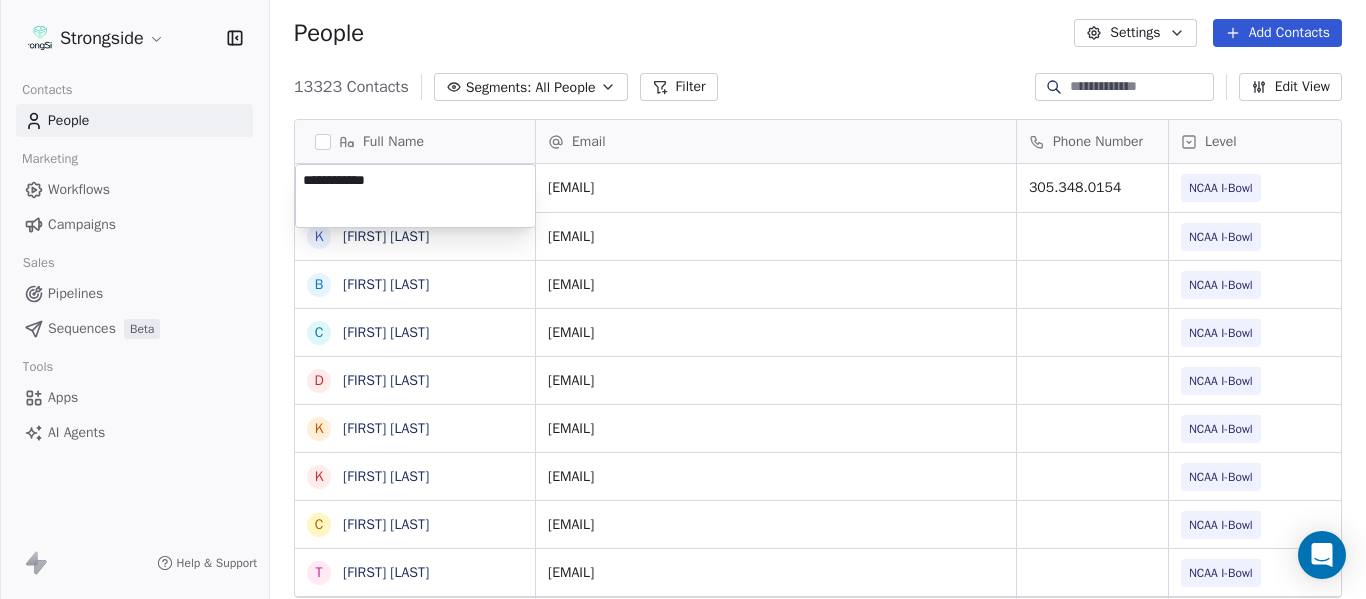 click on "Strongside Contacts People Marketing Workflows Campaigns Sales Pipelines Sequences Beta Tools Apps AI Agents Help & Support People Settings  Add Contacts 13323 Contacts Segments: All People Filter  Edit View Tag Add to Sequence Export Full Name D Drew Auguste K Kal-El Statham B Braylon Jones C Cagen Clark D Dominique Bradshaw K Kosi Eldridge K Korel Smith C Colin Spencer T Trent Vasey A Antonio Fenelus B Brandon Lacy D Devin Santana A Aaron Schwanz S Stephen Hamby J Jajuan Dulaney D DJ McCarthy C Chris Perkins T Tyler Schovanec B Brett Dewhurst D Dillion Coletto B Brandon Lee H Harrison Hanna S Shane Marinelli T Toya Ballard M Matt Wiesner M Michael Graffin K Katrina McCormack A Anthony Fortier B Bill Sanders Z Zach Kittley Email Phone Number Level League/Conference Organization Tags augustea@fiu.edu 305.348.0154 NCAA I-Bowl FLORIDA INTERNATIONAL UNIV kalelwilliam2015@fau.edu NCAA I-Bowl FLORIDA ATLANTIC UNIV braylonjones@fau.edu NCAA I-Bowl FLORIDA ATLANTIC UNIV cagenclark@fau.edu NCAA I-Bowl NCAA I-Bowl" at bounding box center (683, 299) 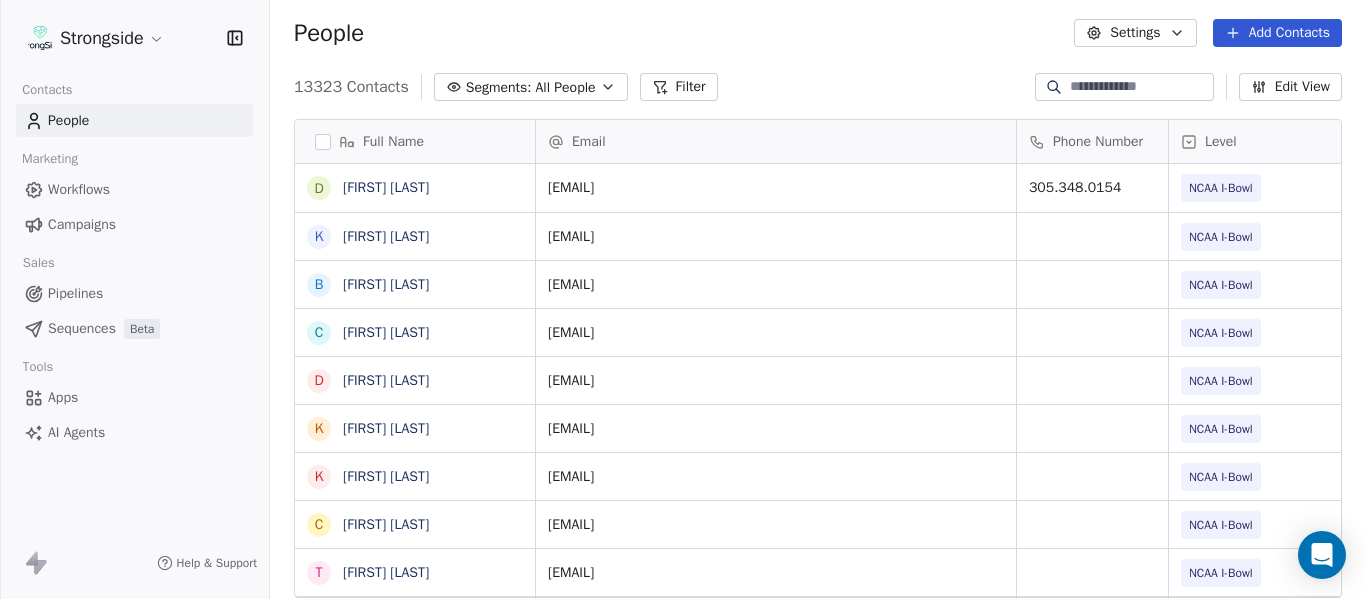 click on "People Settings  Add Contacts" at bounding box center [818, 33] 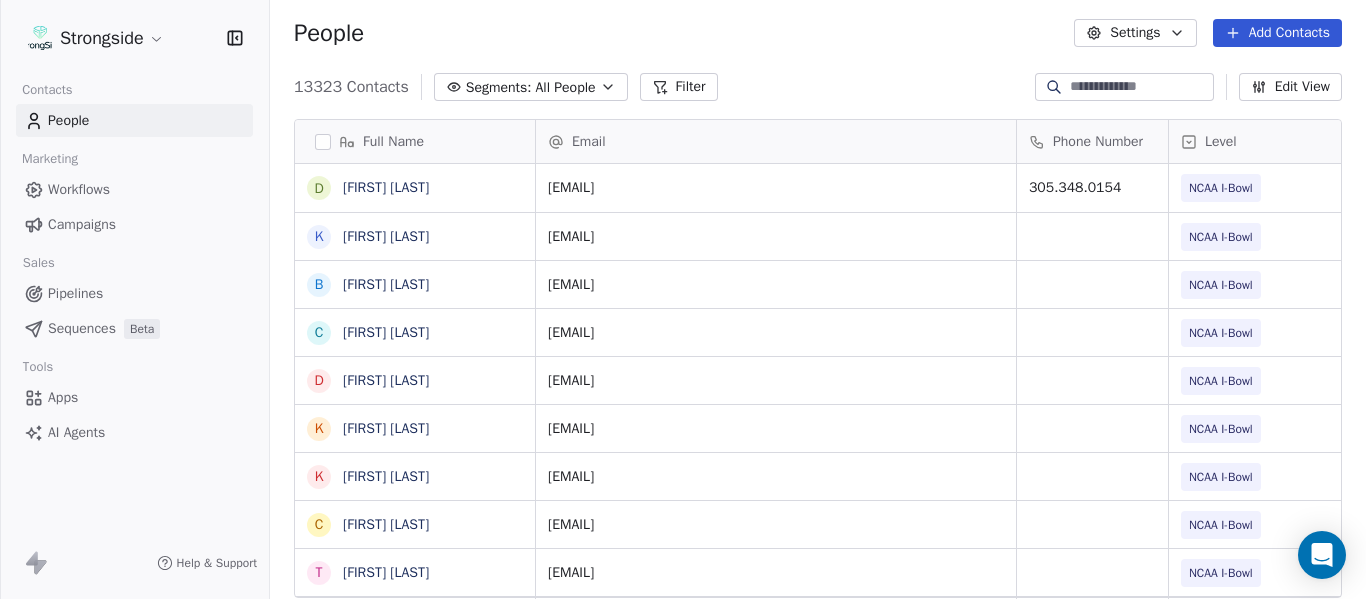 click on "Add Contacts" at bounding box center [1277, 33] 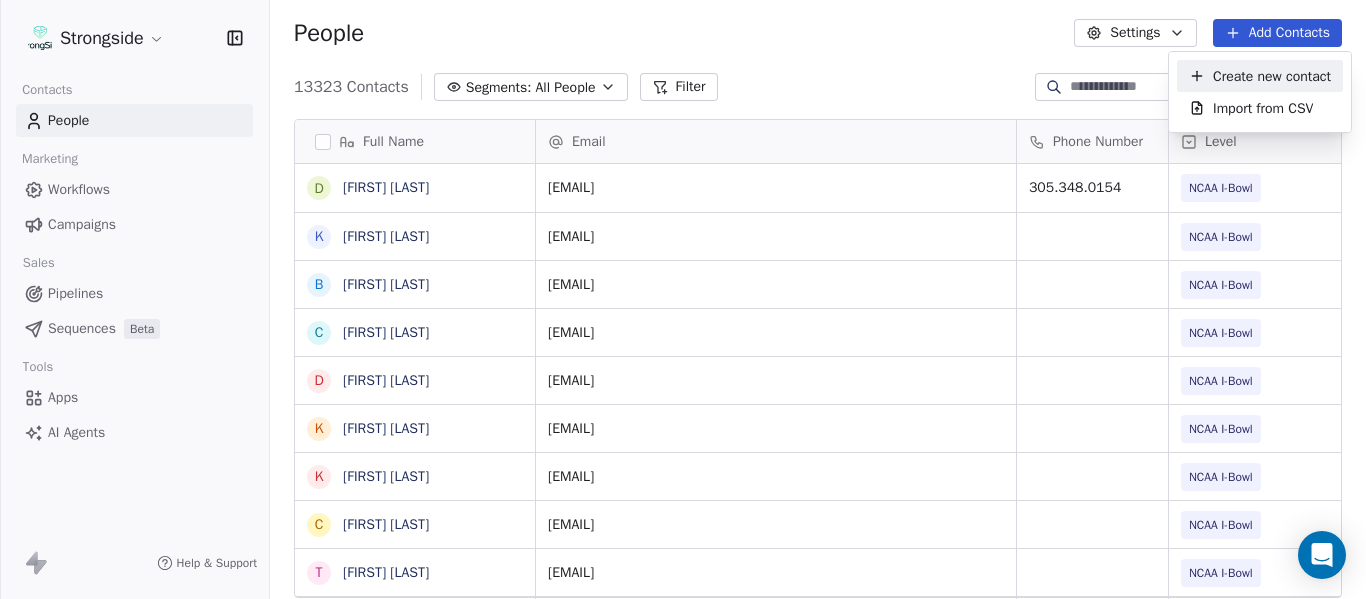click on "Create new contact" at bounding box center (1272, 76) 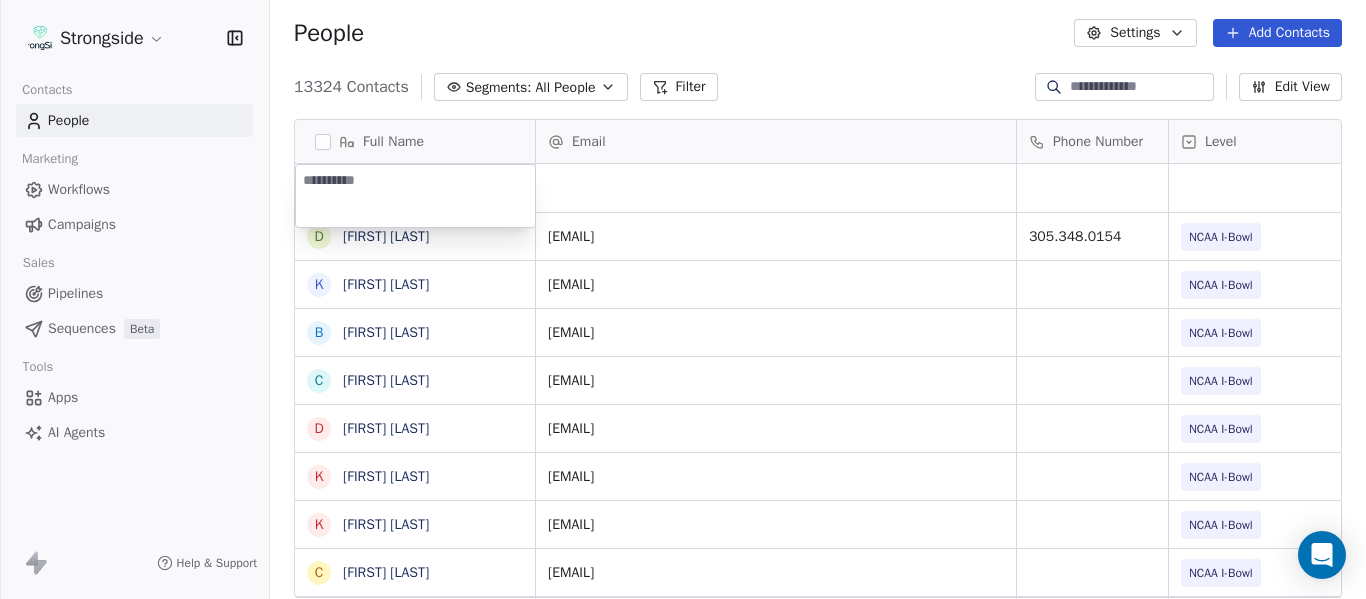 type on "**********" 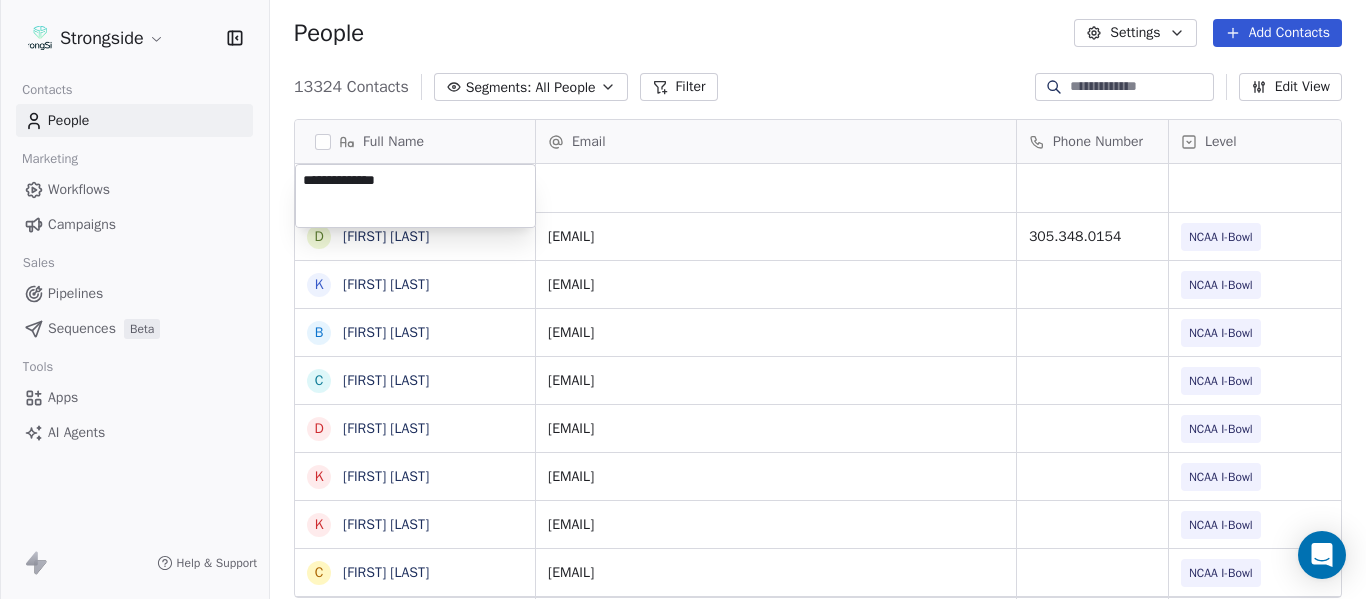 click on "Strongside Contacts People Marketing Workflows Campaigns Sales Pipelines Sequences Beta Tools Apps AI Agents Help & Support People Settings  Add Contacts 13324 Contacts Segments: All People Filter  Edit View Tag Add to Sequence Export Full Name D Drew Auguste K Kal-El Statham B Braylon Jones C Cagen Clark D Dominique Bradshaw K Kosi Eldridge K Korel Smith C Colin Spencer T Trent Vasey A Antonio Fenelus B Brandon Lacy D Devin Santana A Aaron Schwanz S Stephen Hamby J Jajuan Dulaney D DJ McCarthy C Chris Perkins T Tyler Schovanec B Brett Dewhurst D Dillion Coletto B Brandon Lee H Harrison Hanna S Shane Marinelli T Toya Ballard M Matt Wiesner M Michael Graffin K Katrina McCormack A Anthony Fortier B Bill Sanders Email Phone Number Level League/Conference Organization Tags augustea@fiu.edu 305.348.0154 NCAA I-Bowl FLORIDA INTERNATIONAL UNIV kalelwilliam2015@fau.edu NCAA I-Bowl FLORIDA ATLANTIC UNIV braylonjones@fau.edu NCAA I-Bowl FLORIDA ATLANTIC UNIV cagenclark@fau.edu NCAA I-Bowl FLORIDA ATLANTIC UNIV" at bounding box center (683, 299) 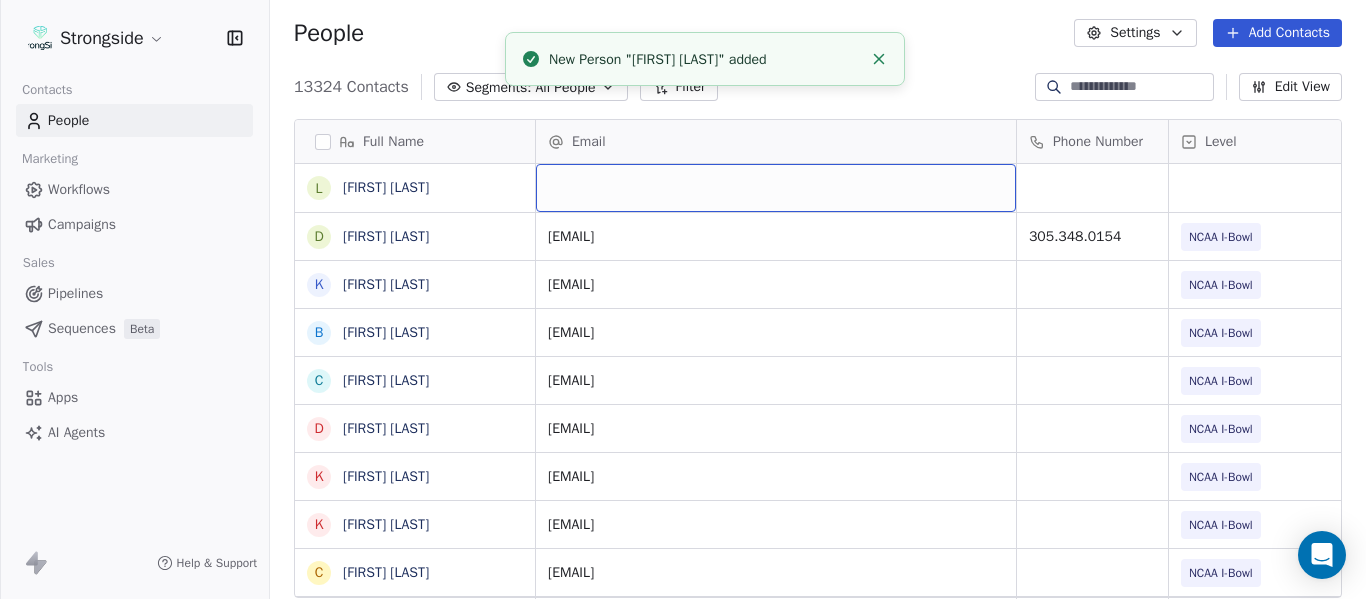 click at bounding box center [776, 188] 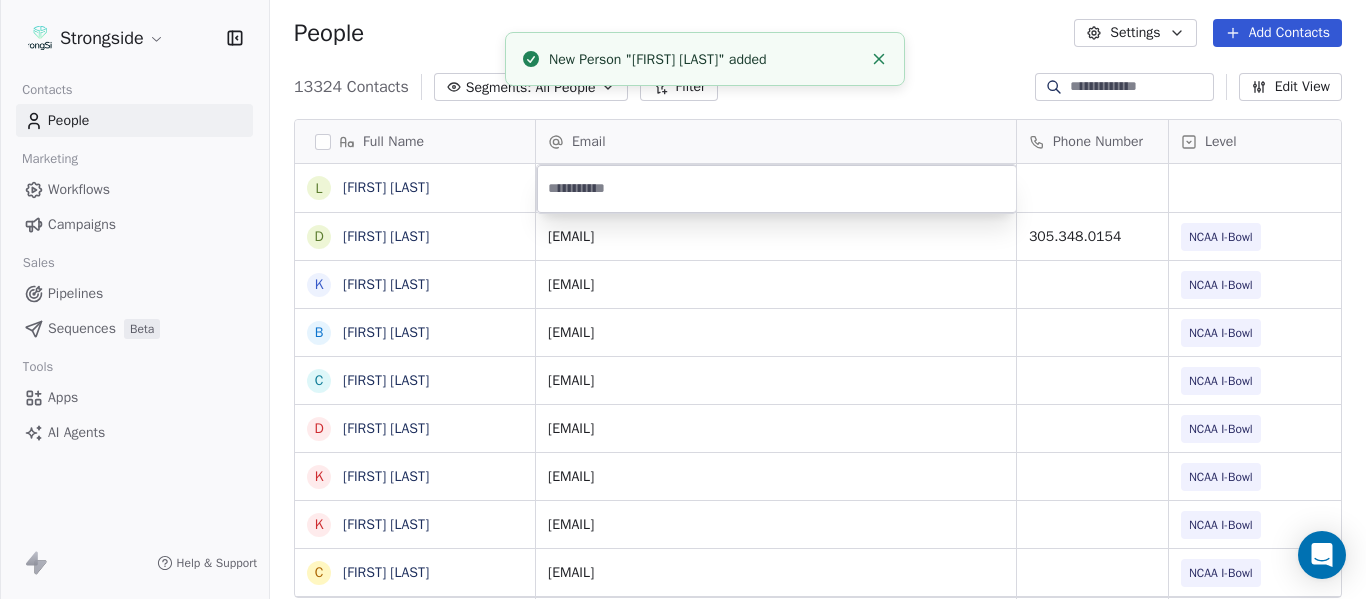 type on "**********" 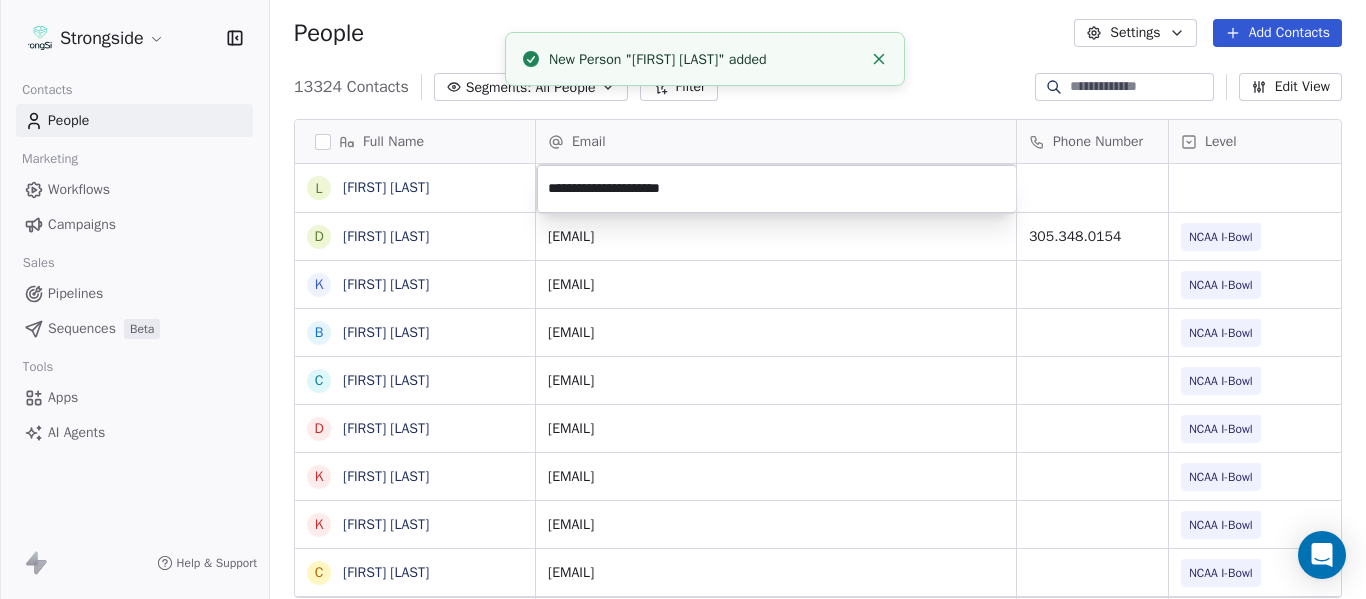 click on "Strongside Contacts People Marketing Workflows Campaigns Sales Pipelines Sequences Beta Tools Apps AI Agents Help & Support People Settings  Add Contacts 13324 Contacts Segments: All People Filter  Edit View Tag Add to Sequence Export Full Name L LaTroy Johnson D Drew Auguste K Kal-El Statham B Braylon Jones C Cagen Clark D Dominique Bradshaw K Kosi Eldridge K Korel Smith C Colin Spencer T Trent Vasey A Antonio Fenelus B Brandon Lacy D Devin Santana A Aaron Schwanz S Stephen Hamby J Jajuan Dulaney D DJ McCarthy C Chris Perkins T Tyler Schovanec B Brett Dewhurst D Dillion Coletto B Brandon Lee H Harrison Hanna S Shane Marinelli T Toya Ballard M Matt Wiesner M Michael Graffin K Katrina McCormack A Anthony Fortier B Bill Sanders Email Phone Number Level League/Conference Organization Tags augustea@fiu.edu 305.348.0154 NCAA I-Bowl FLORIDA INTERNATIONAL UNIV kalelwilliam2015@fau.edu NCAA I-Bowl FLORIDA ATLANTIC UNIV braylonjones@fau.edu NCAA I-Bowl FLORIDA ATLANTIC UNIV cagenclark@fau.edu NCAA I-Bowl NCAA I-Bowl" at bounding box center [683, 299] 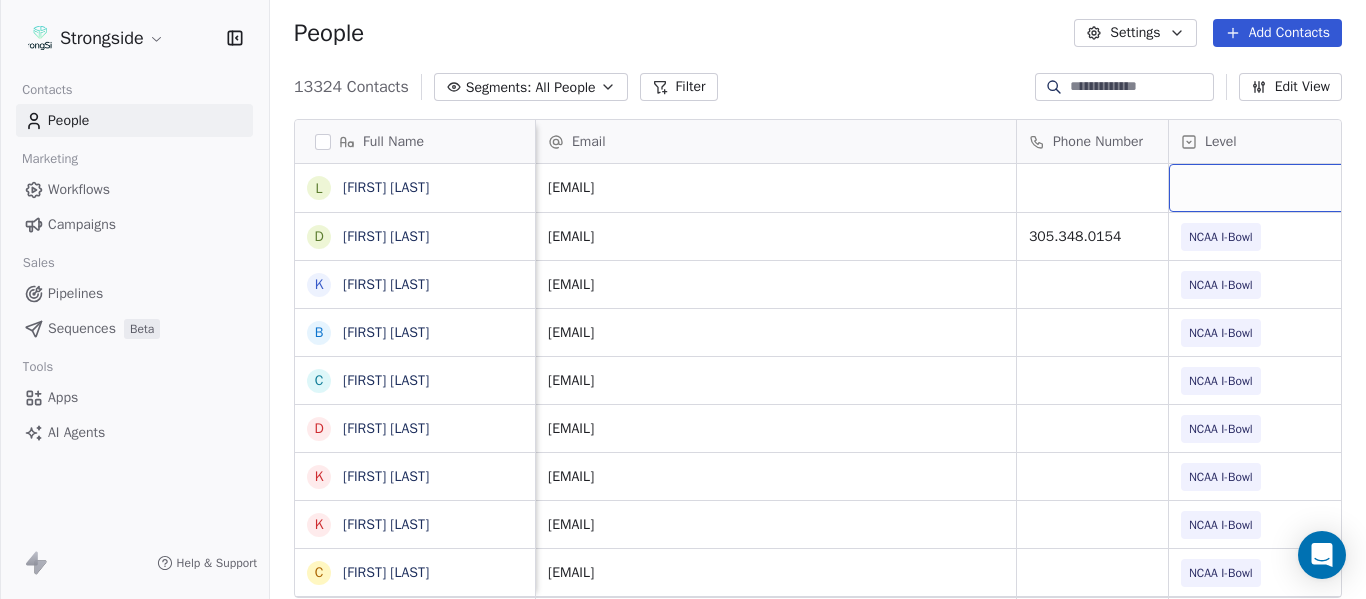 scroll, scrollTop: 0, scrollLeft: 28, axis: horizontal 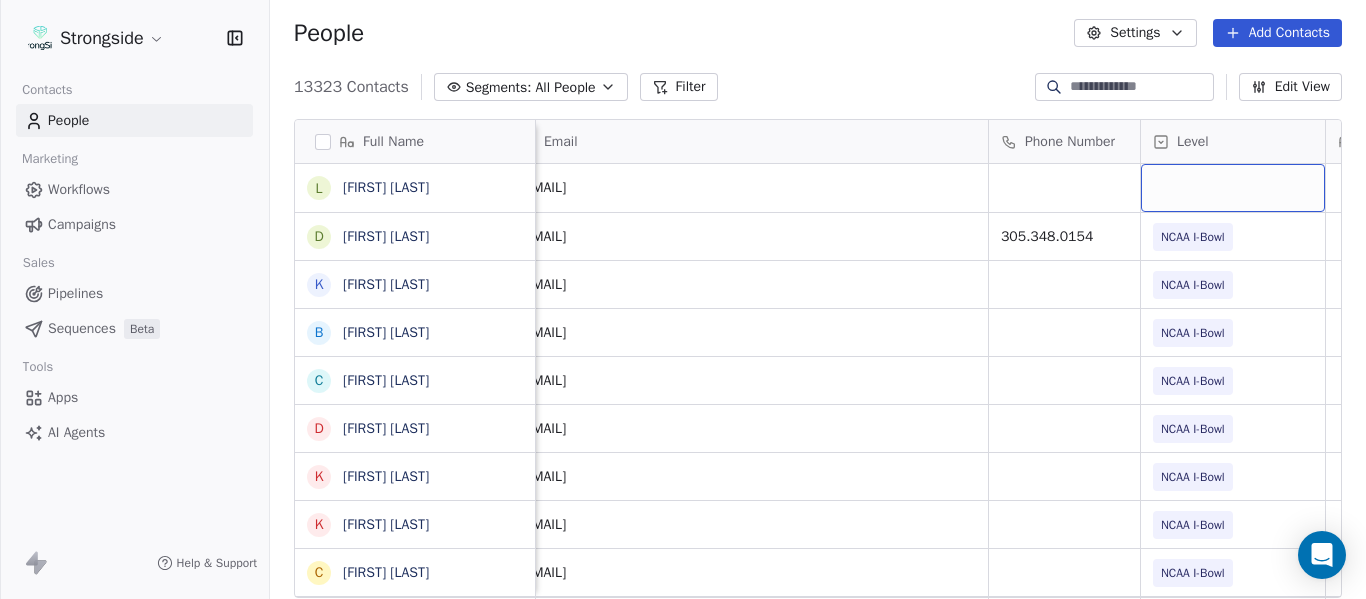 click at bounding box center (1233, 188) 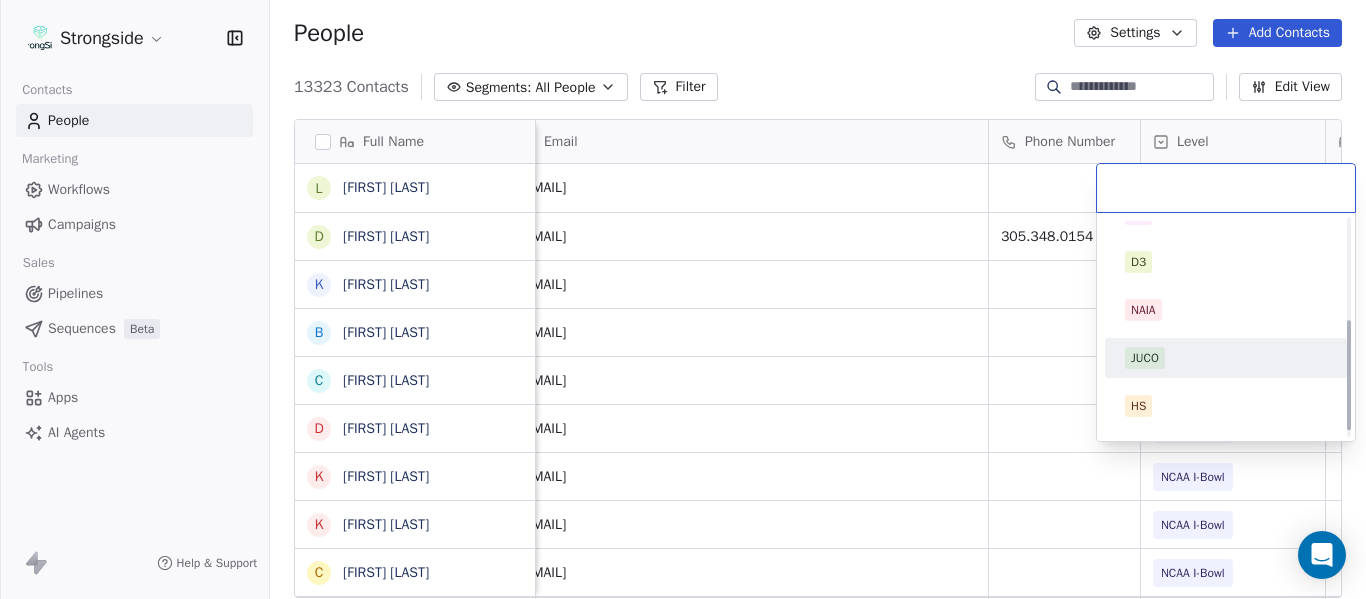 scroll, scrollTop: 212, scrollLeft: 0, axis: vertical 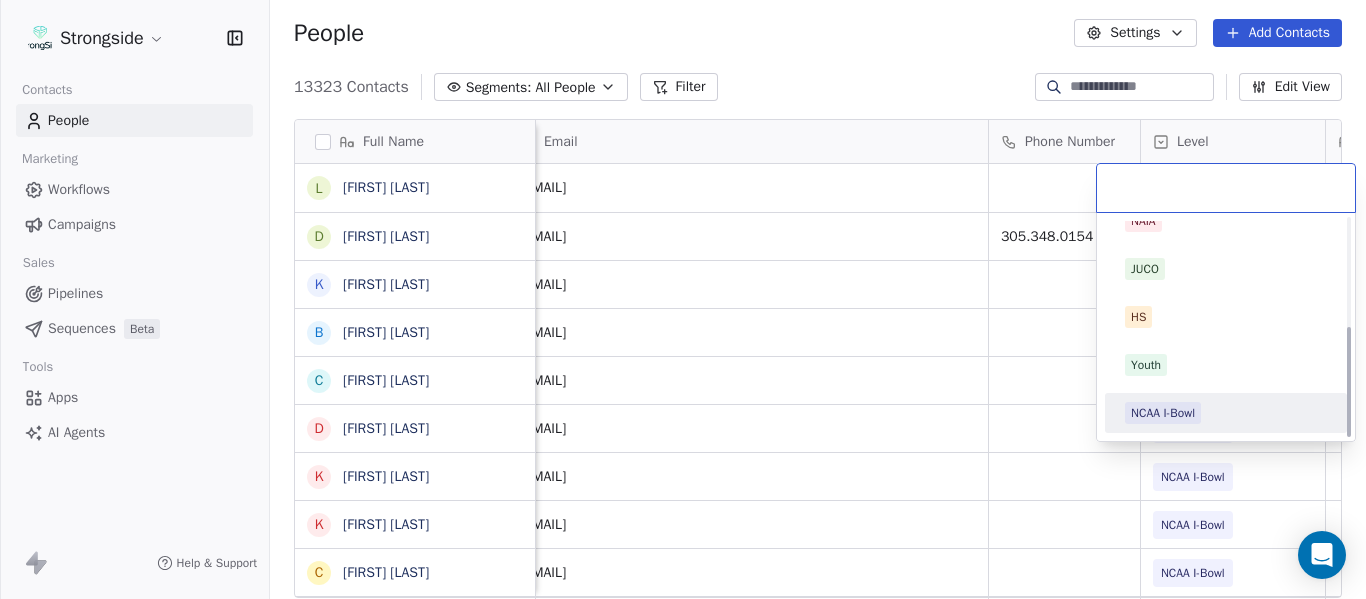click on "NCAA I-Bowl" at bounding box center (1163, 413) 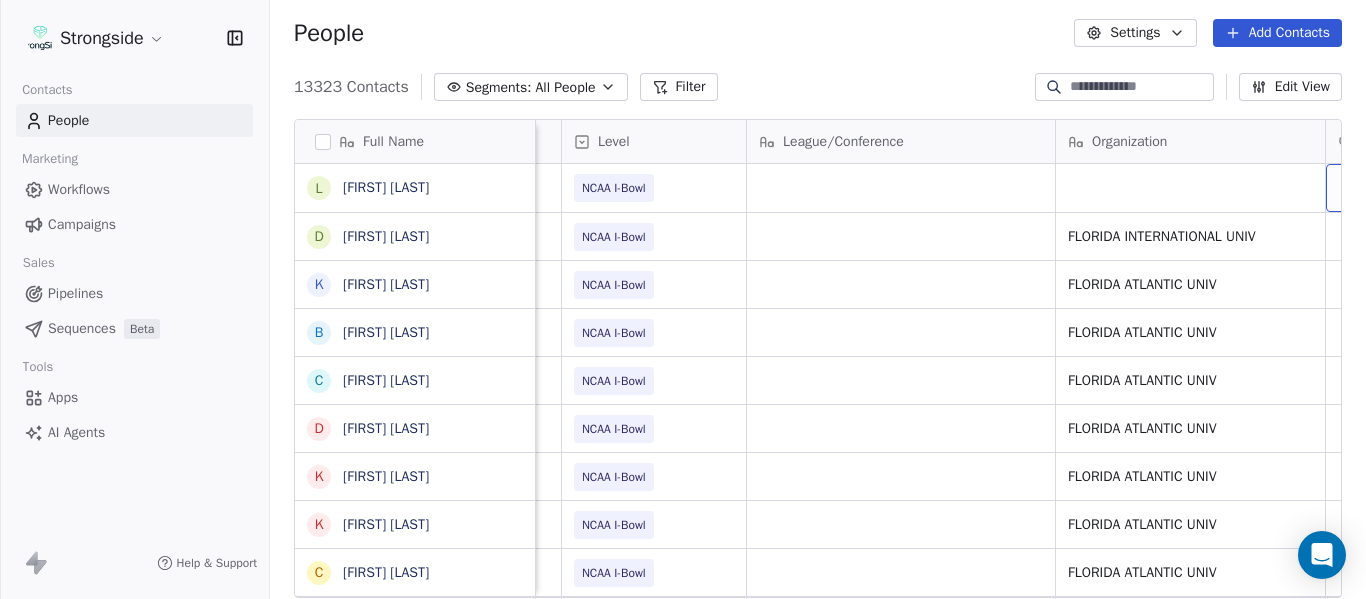 scroll, scrollTop: 0, scrollLeft: 707, axis: horizontal 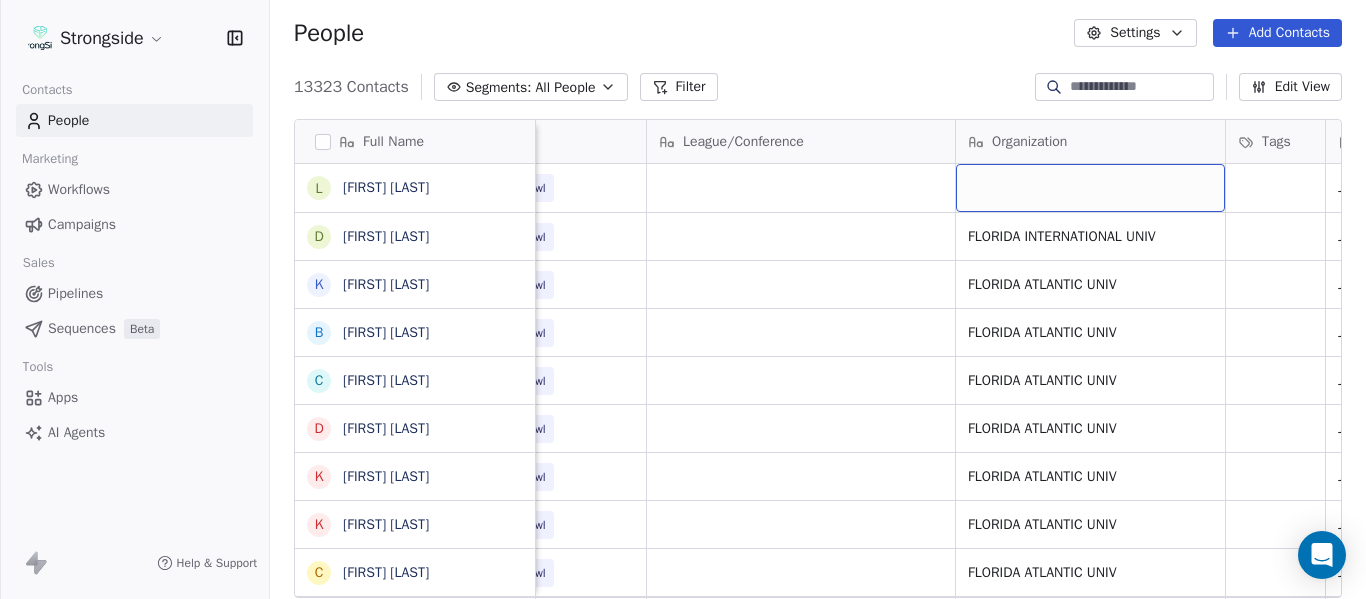 click at bounding box center [1090, 188] 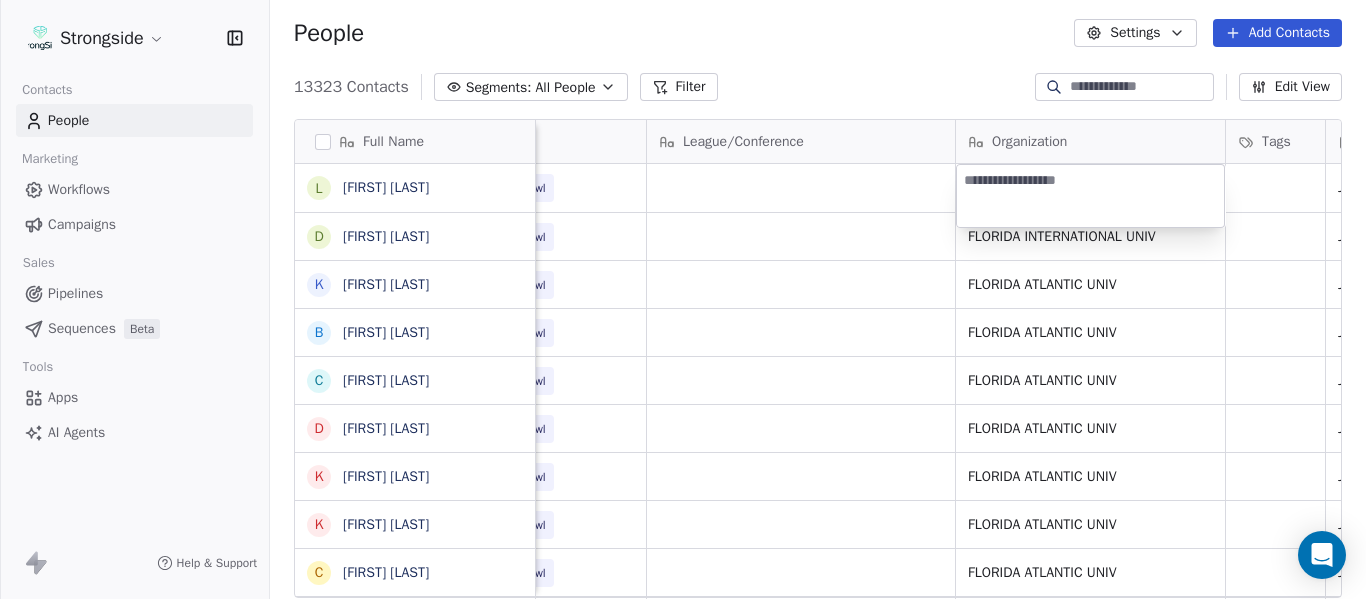 type on "**********" 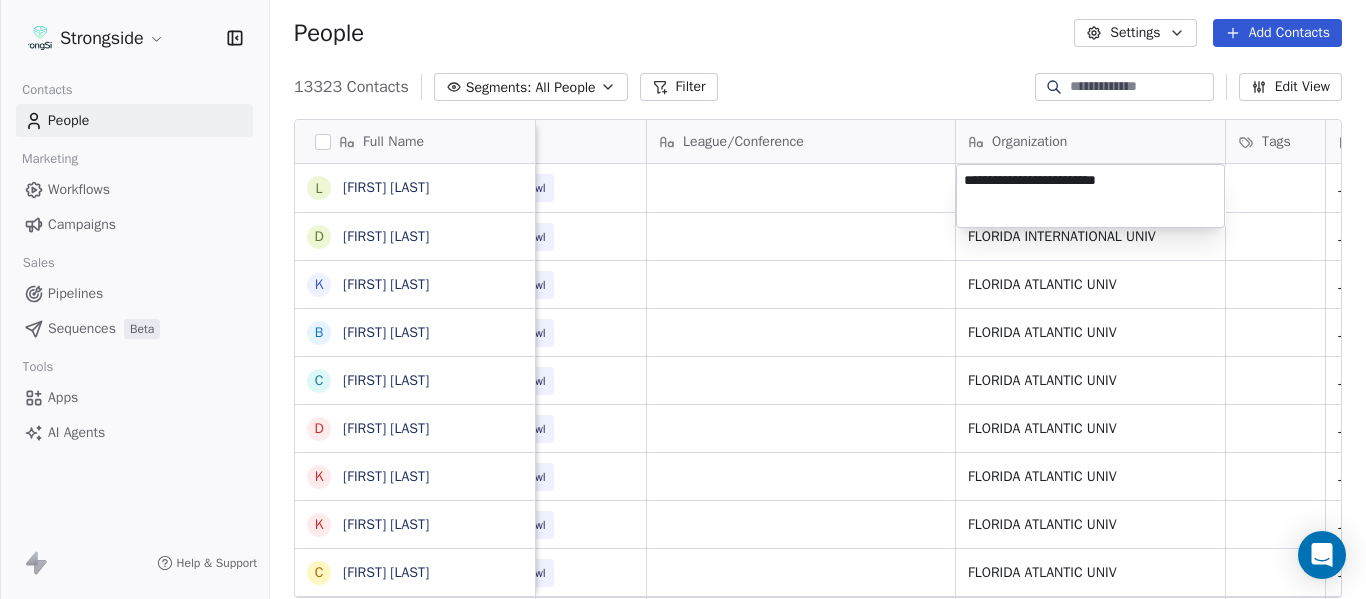 click on "Strongside Contacts People Marketing Workflows Campaigns Sales Pipelines Sequences Beta Tools Apps AI Agents Help & Support People Settings  Add Contacts 13323 Contacts Segments: All People Filter  Edit View Tag Add to Sequence Export Full Name L LaTroy Johnson D Drew Auguste K Kal-El Statham B Braylon Jones C Cagen Clark D Dominique Bradshaw K Kosi Eldridge K Korel Smith C Colin Spencer T Trent Vasey A Antonio Fenelus B Brandon Lacy D Devin Santana A Aaron Schwanz S Stephen Hamby J Jajuan Dulaney D DJ McCarthy C Chris Perkins T Tyler Schovanec B Brett Dewhurst D Dillion Coletto B Brandon Lee H Harrison Hanna S Shane Marinelli T Toya Ballard M Matt Wiesner M Michael Graffin K Katrina McCormack A Anthony Fortier B Bill Sanders Email Phone Number Level League/Conference Organization Tags Created Date BST Status Job Title Priority latroy.johnson@fiu.edu NCAA I-Bowl Jul 21, 2025 09:35 AM augustea@fiu.edu 305.348.0154 NCAA I-Bowl FLORIDA INTERNATIONAL UNIV Jul 21, 2025 09:31 AM Assoc AD/Facilities & Game Ops NIL" at bounding box center [683, 299] 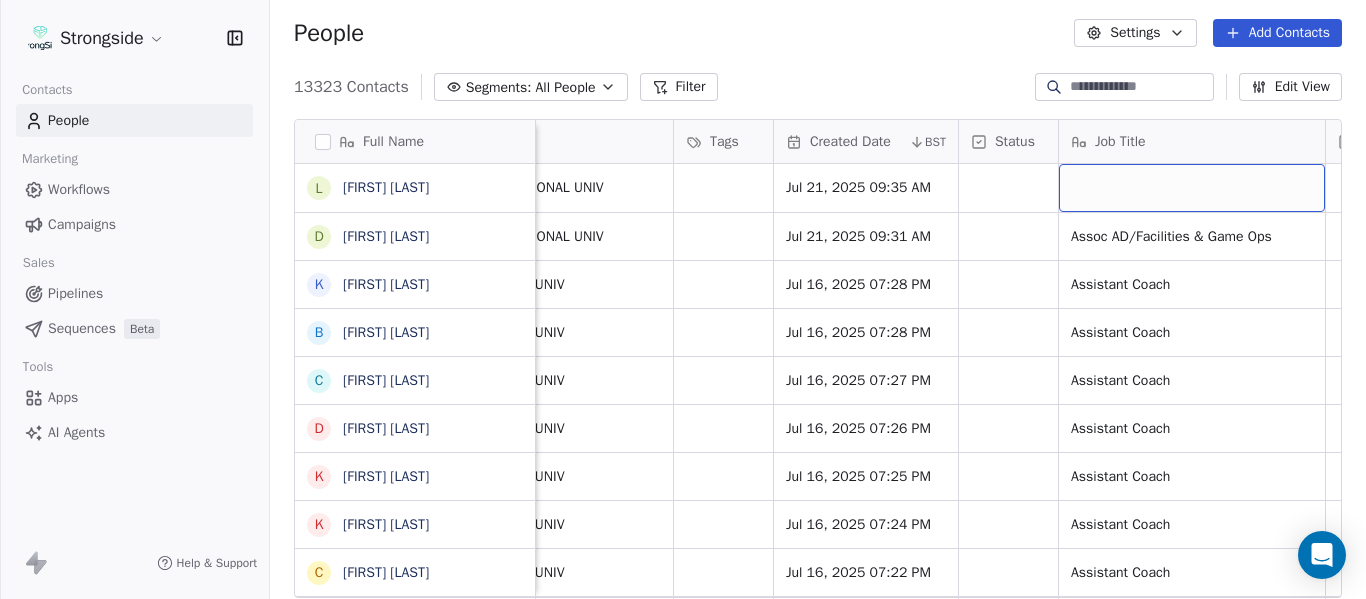 scroll, scrollTop: 0, scrollLeft: 1444, axis: horizontal 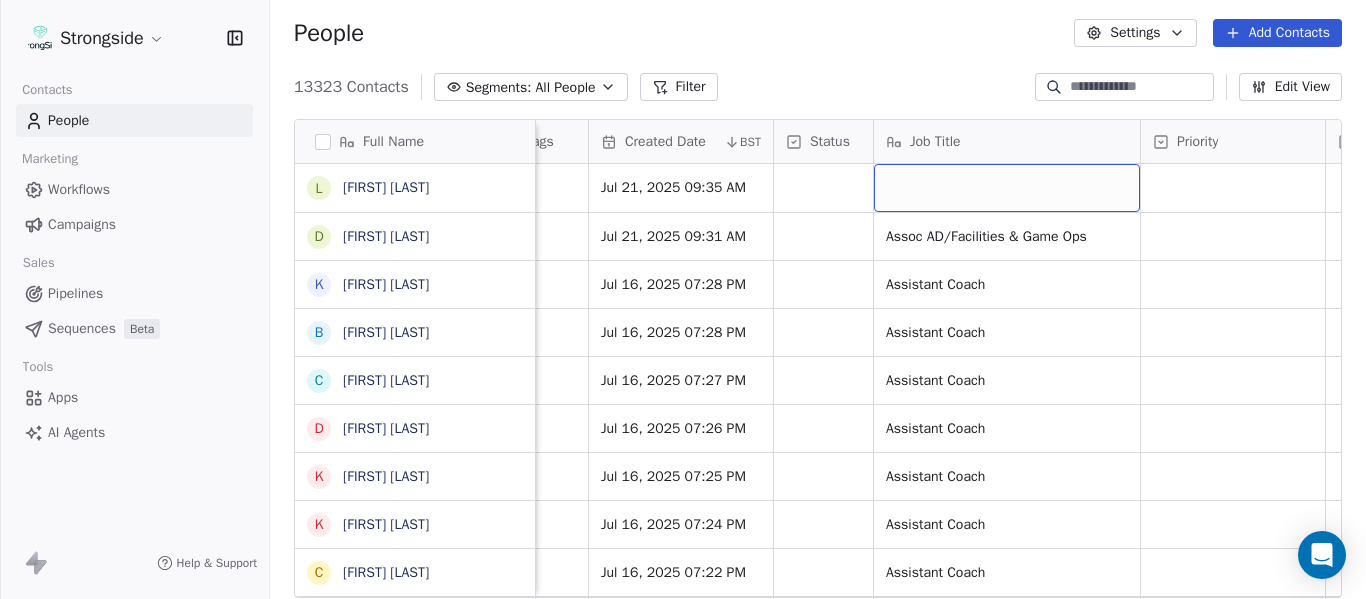 click at bounding box center (1007, 188) 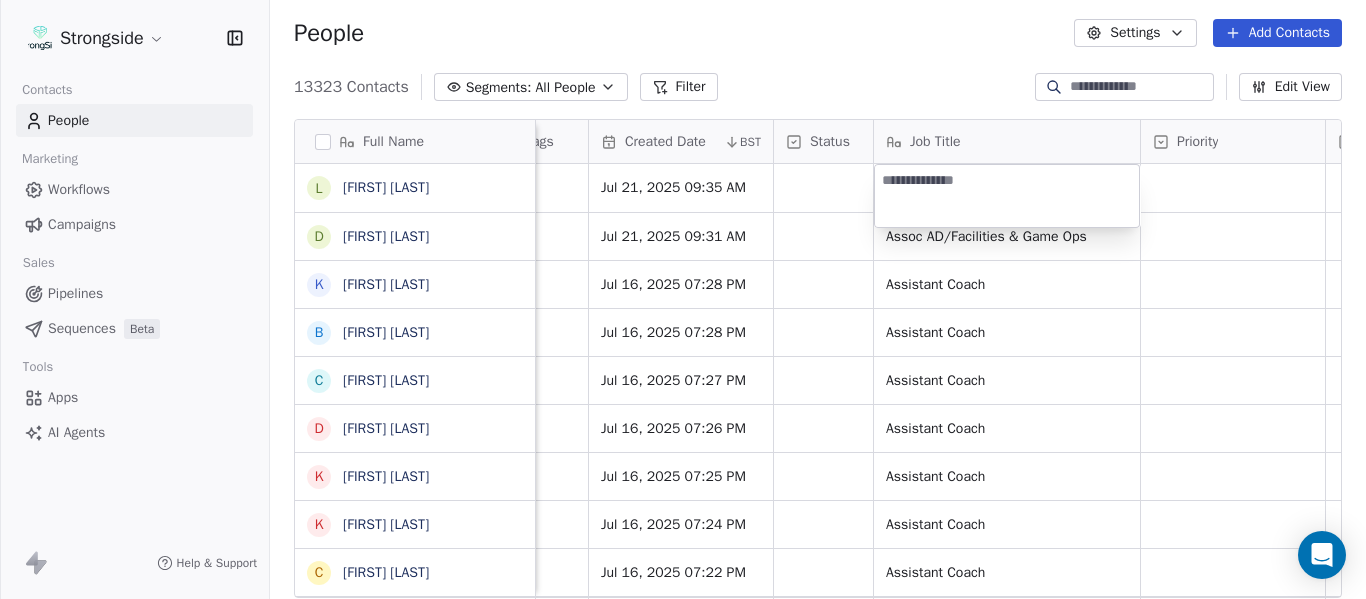 type on "**********" 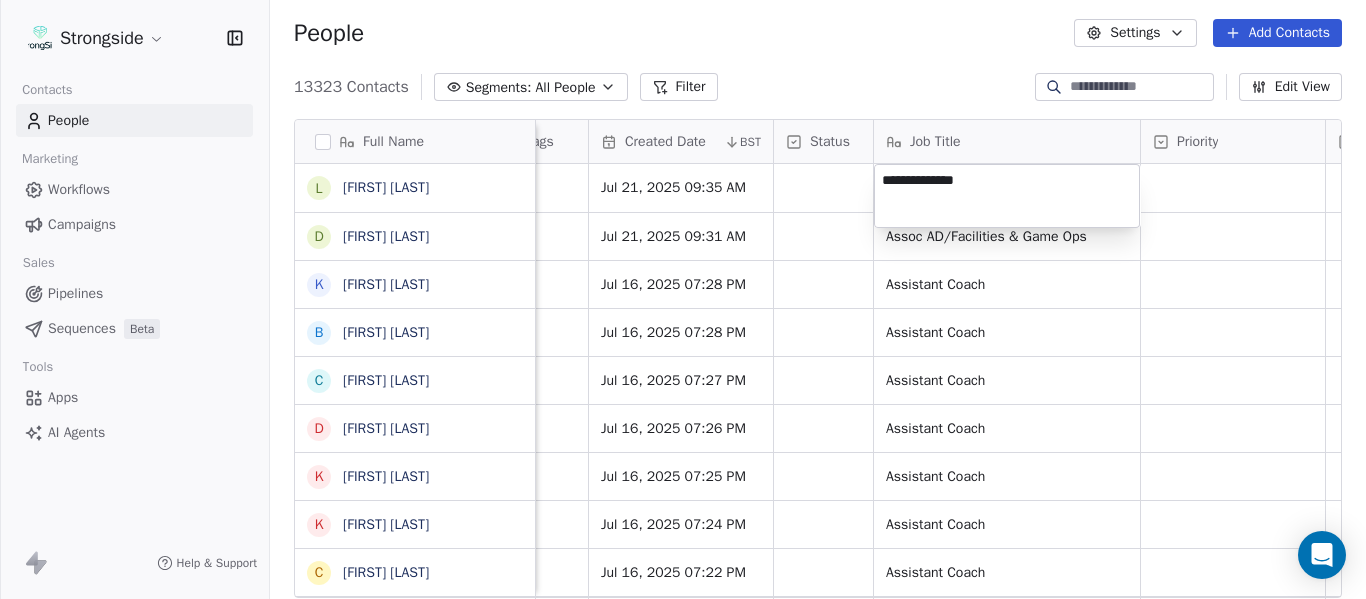 click on "Strongside Contacts People Marketing Workflows Campaigns Sales Pipelines Sequences Beta Tools Apps AI Agents Help & Support People Settings  Add Contacts 13323 Contacts Segments: All People Filter  Edit View Tag Add to Sequence Export Full Name L LaTroy Johnson D Drew Auguste K Kal-El Statham B Braylon Jones C Cagen Clark D Dominique Bradshaw K Kosi Eldridge K Korel Smith C Colin Spencer T Trent Vasey A Antonio Fenelus B Brandon Lacy D Devin Santana A Aaron Schwanz S Stephen Hamby J Jajuan Dulaney D DJ McCarthy C Chris Perkins T Tyler Schovanec B Brett Dewhurst D Dillion Coletto B Brandon Lee H Harrison Hanna S Shane Marinelli T Toya Ballard M Matt Wiesner M Michael Graffin K Katrina McCormack A Anthony Fortier B Bill Sanders Level League/Conference Organization Tags Created Date BST Status Job Title Priority Emails Auto Clicked Last Activity Date BST In Open Phone Contact Source   NCAA I-Bowl FLORIDA INTERNATIONAL UNIV Jul 21, 2025 09:35 AM   NCAA I-Bowl FLORIDA INTERNATIONAL UNIV Jul 21, 2025 09:31 AM" at bounding box center (683, 299) 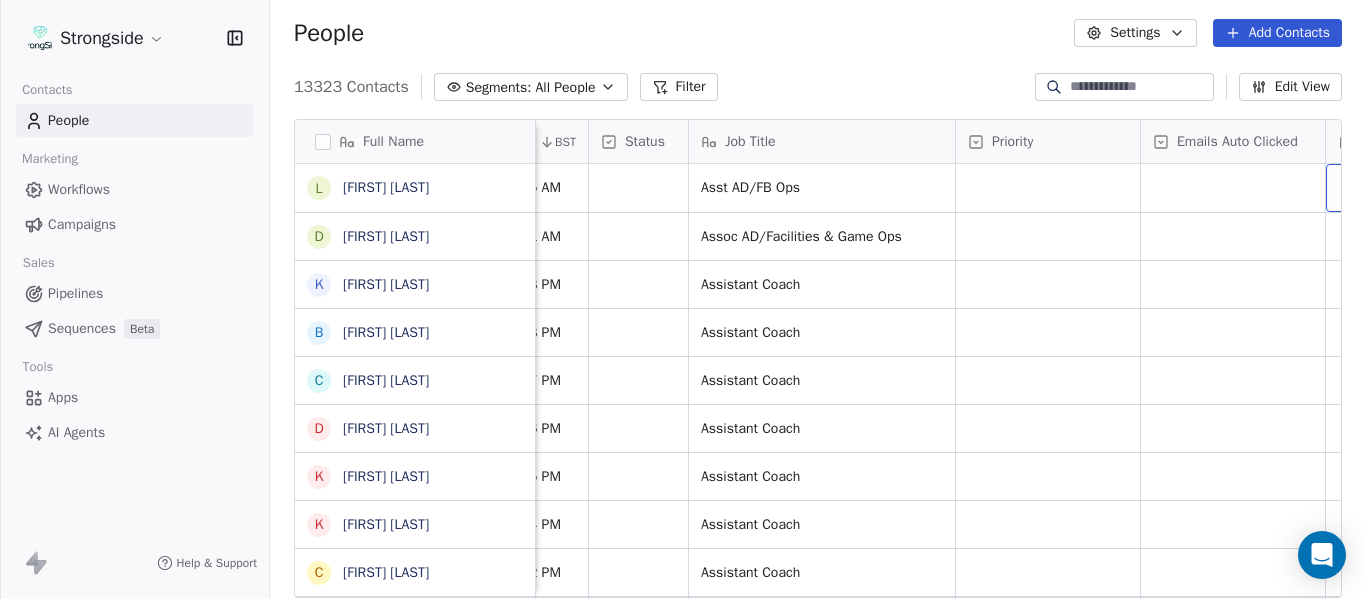 scroll, scrollTop: 0, scrollLeft: 1999, axis: horizontal 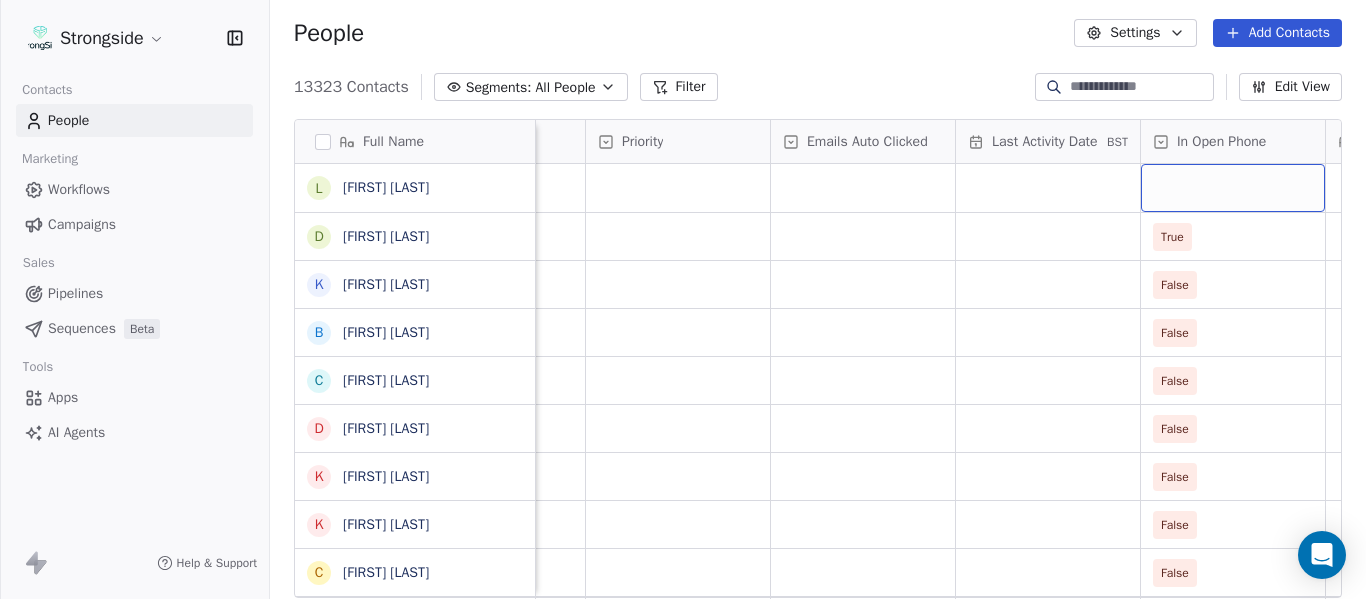 click at bounding box center [1233, 188] 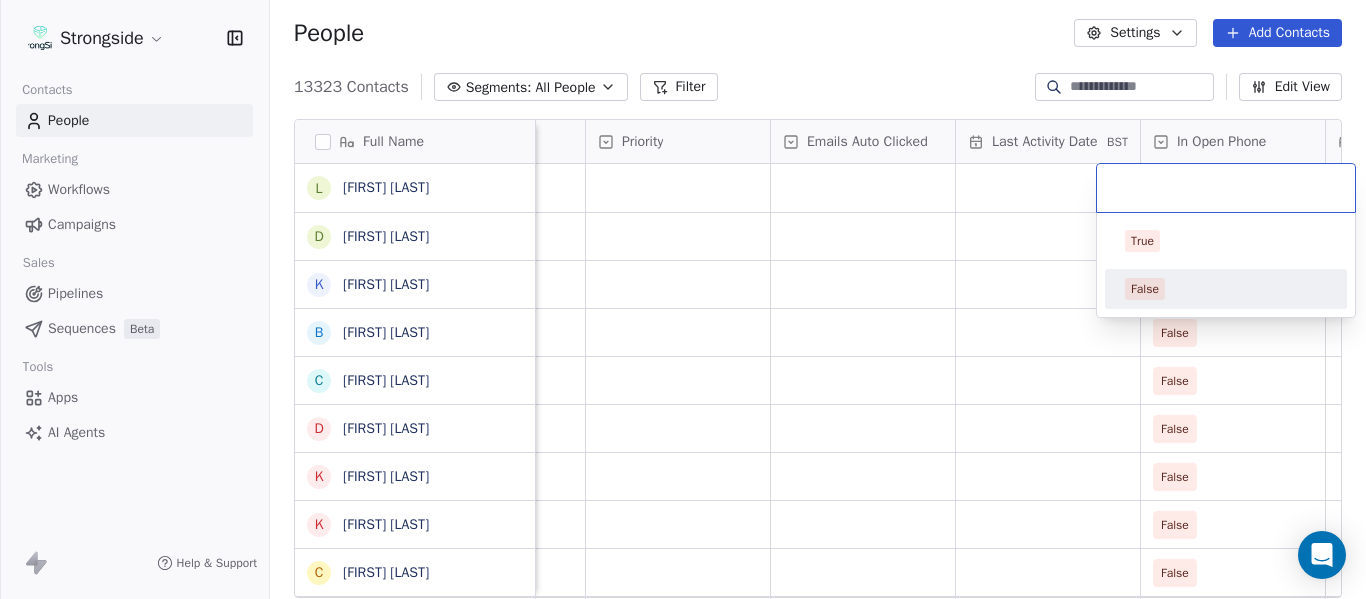 click on "False" at bounding box center (1226, 289) 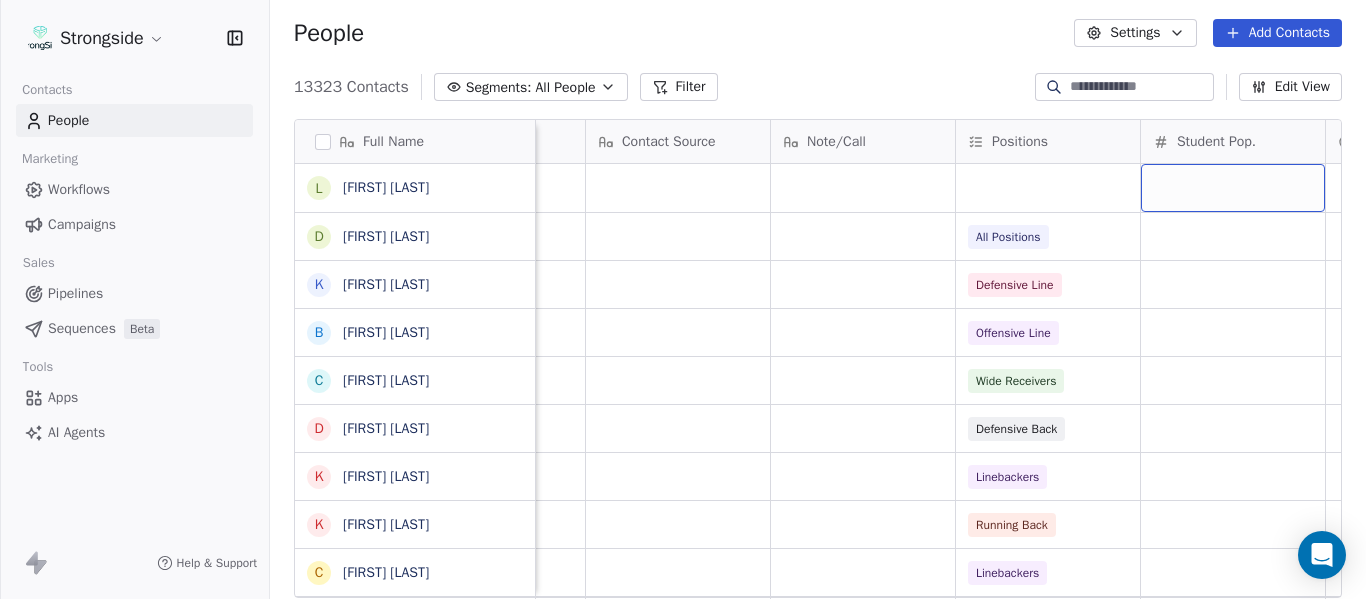 scroll, scrollTop: 0, scrollLeft: 2924, axis: horizontal 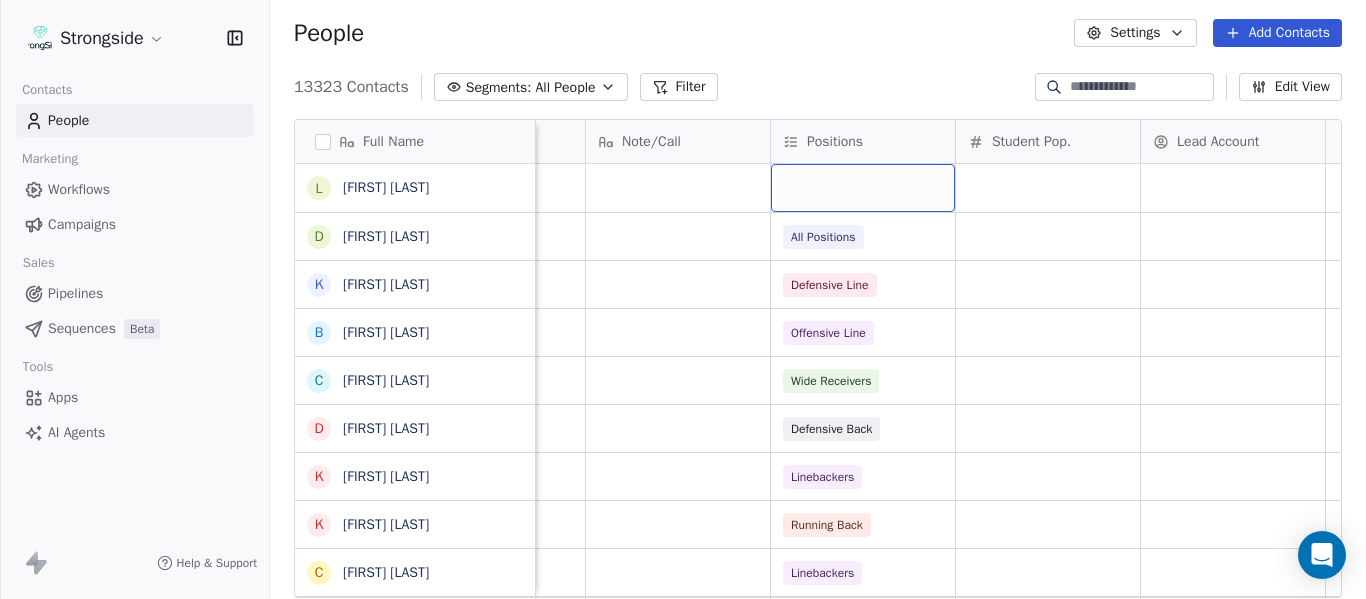 click at bounding box center [863, 188] 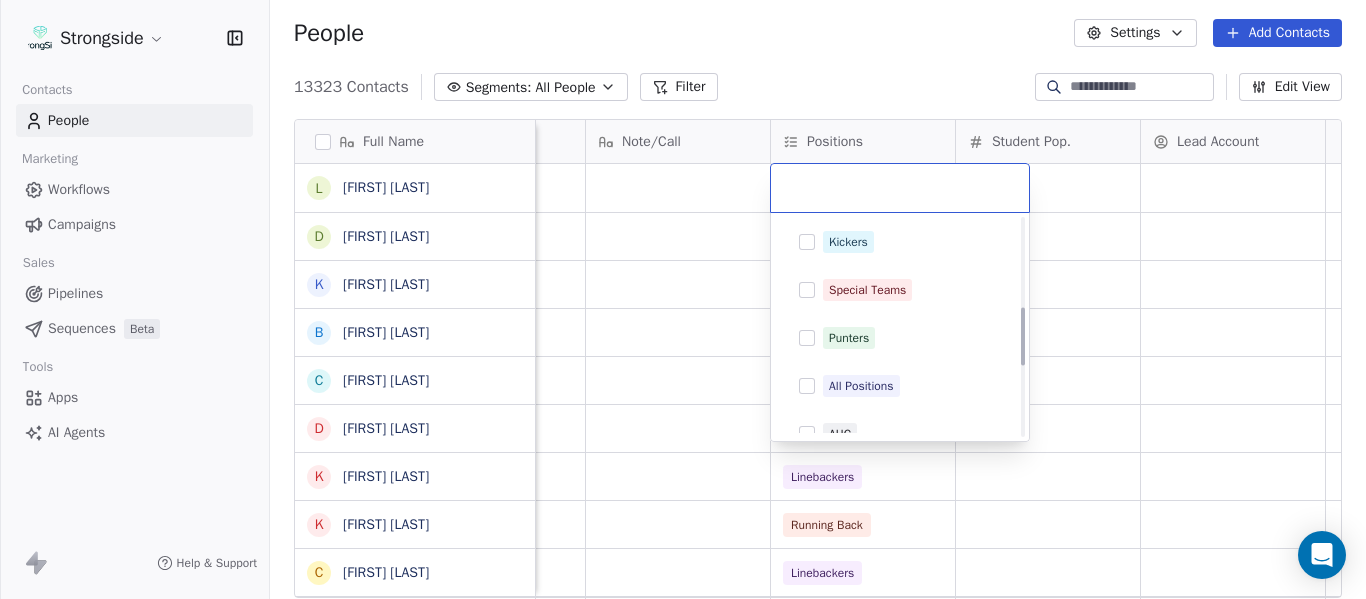 scroll, scrollTop: 400, scrollLeft: 0, axis: vertical 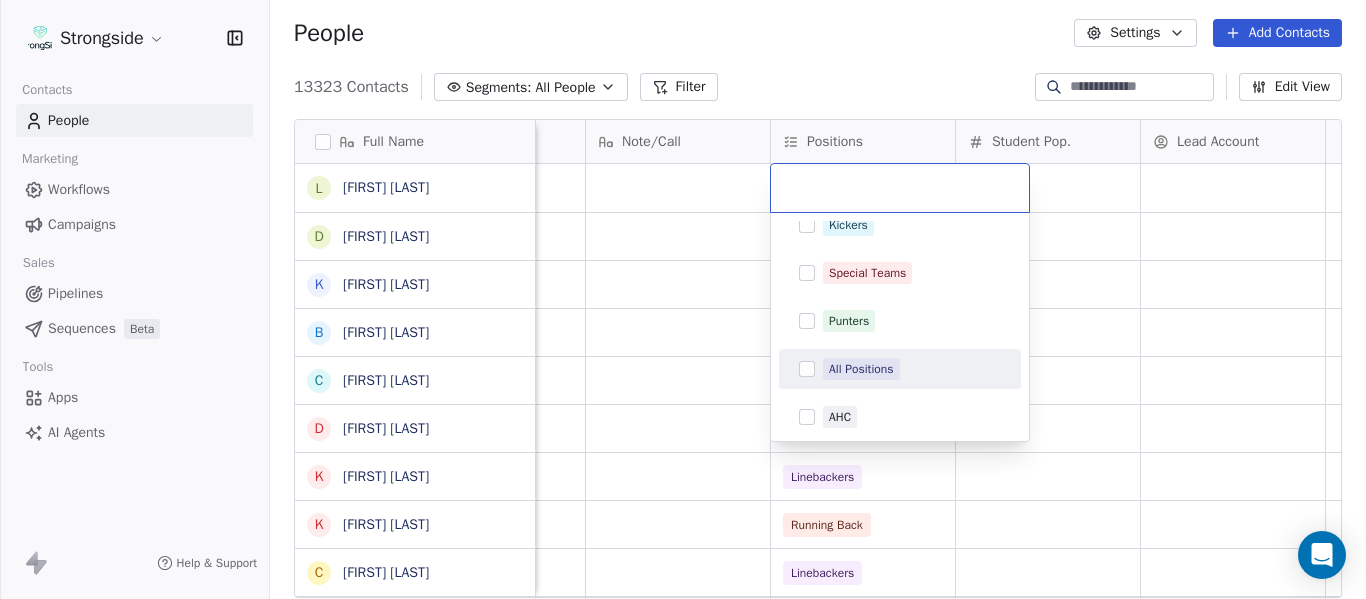 click on "All Positions" at bounding box center (861, 369) 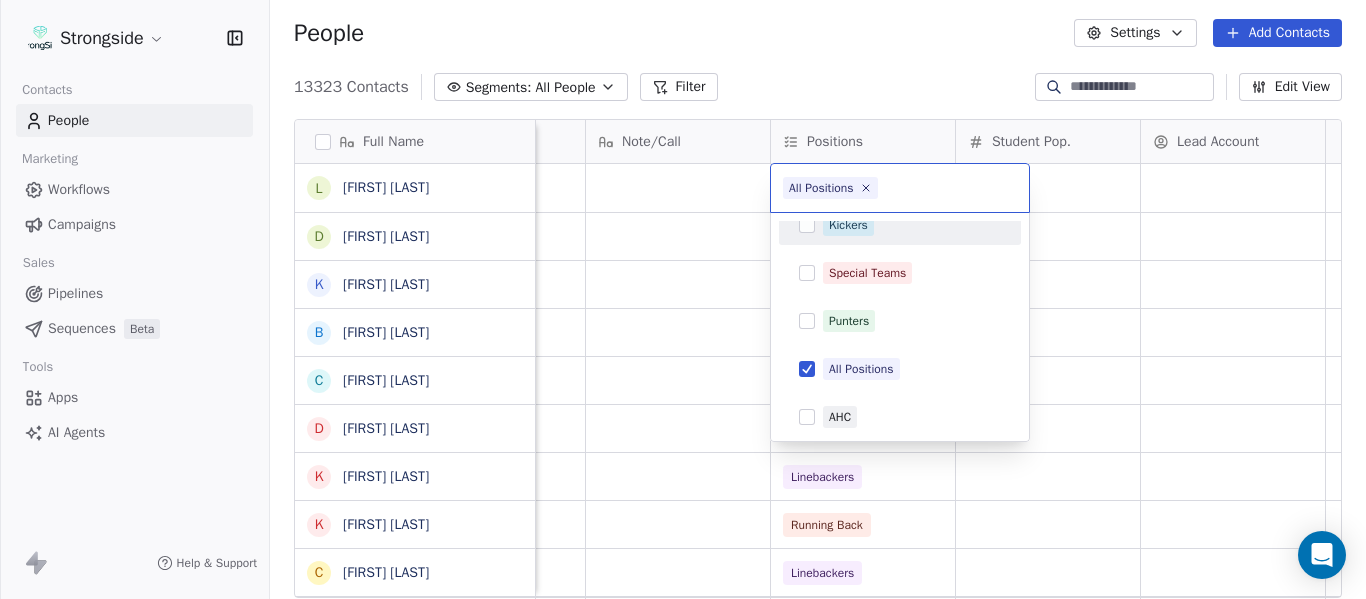 click on "Strongside Contacts People Marketing Workflows Campaigns Sales Pipelines Sequences Beta Tools Apps AI Agents Help & Support People Settings  Add Contacts 13323 Contacts Segments: All People Filter  Edit View Tag Add to Sequence Export Full Name L LaTroy Johnson D Drew Auguste K Kal-El Statham B Braylon Jones C Cagen Clark D Dominique Bradshaw K Kosi Eldridge K Korel Smith C Colin Spencer T Trent Vasey A Antonio Fenelus B Brandon Lacy D Devin Santana A Aaron Schwanz S Stephen Hamby J Jajuan Dulaney D DJ McCarthy C Chris Perkins T Tyler Schovanec B Brett Dewhurst D Dillion Coletto B Brandon Lee H Harrison Hanna S Shane Marinelli T Toya Ballard M Matt Wiesner M Michael Graffin K Katrina McCormack A Anthony Fortier B Bill Sanders Emails Auto Clicked Last Activity Date BST In Open Phone Contact Source Note/Call Positions Student Pop. Lead Account   False   True All Positions   False Defensive Line   False Offensive Line   False Wide Receivers   False Defensive Back   False Linebackers   False Running Back" at bounding box center (683, 299) 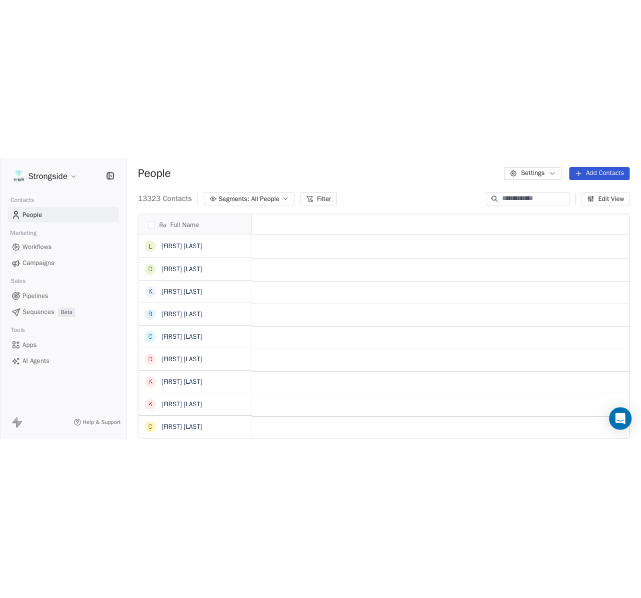 scroll, scrollTop: 0, scrollLeft: 0, axis: both 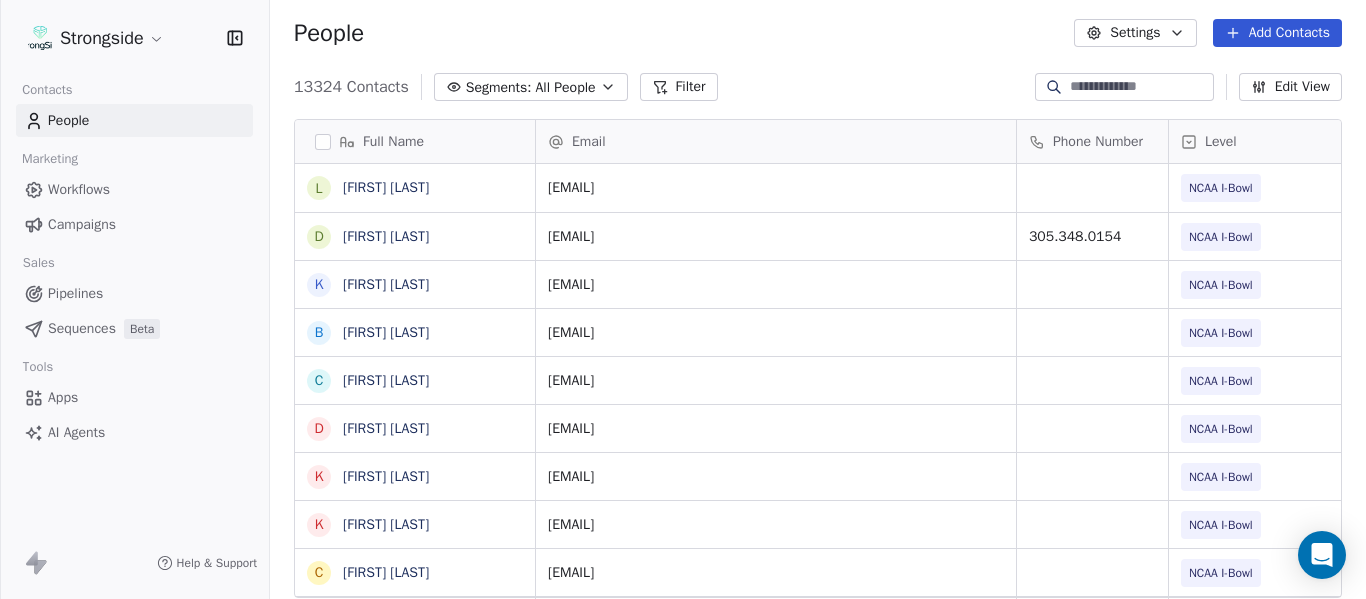 click on "Add Contacts" at bounding box center [1277, 33] 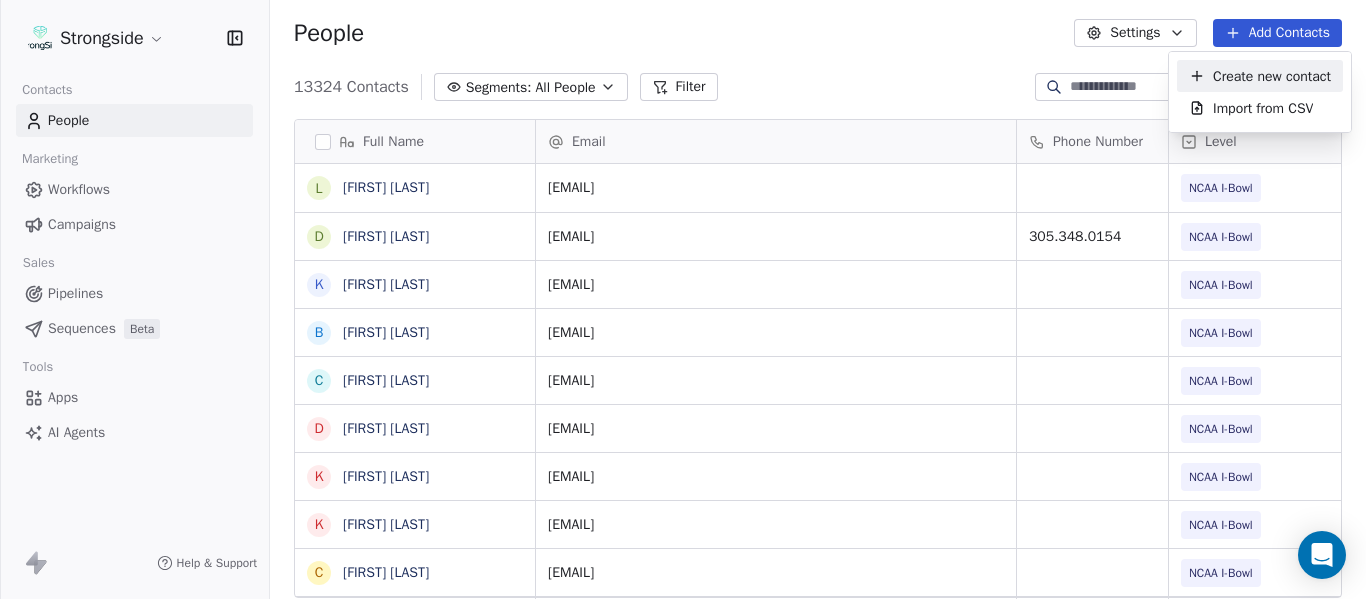 click on "Create new contact" at bounding box center [1272, 76] 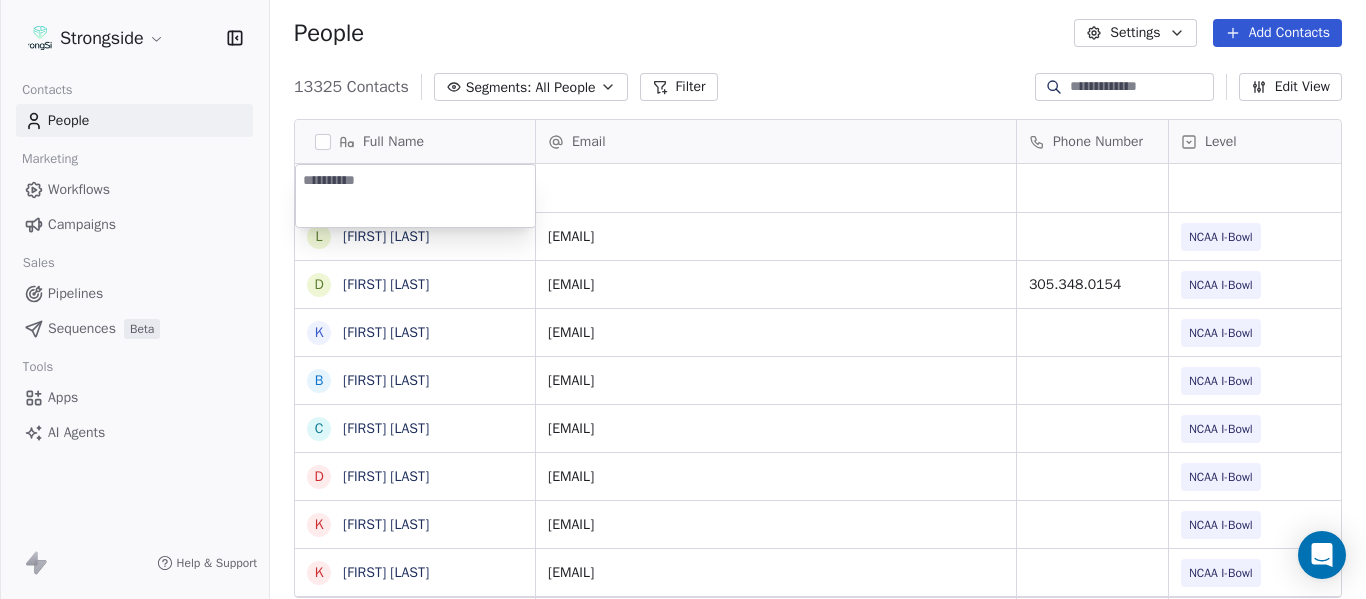 type on "**********" 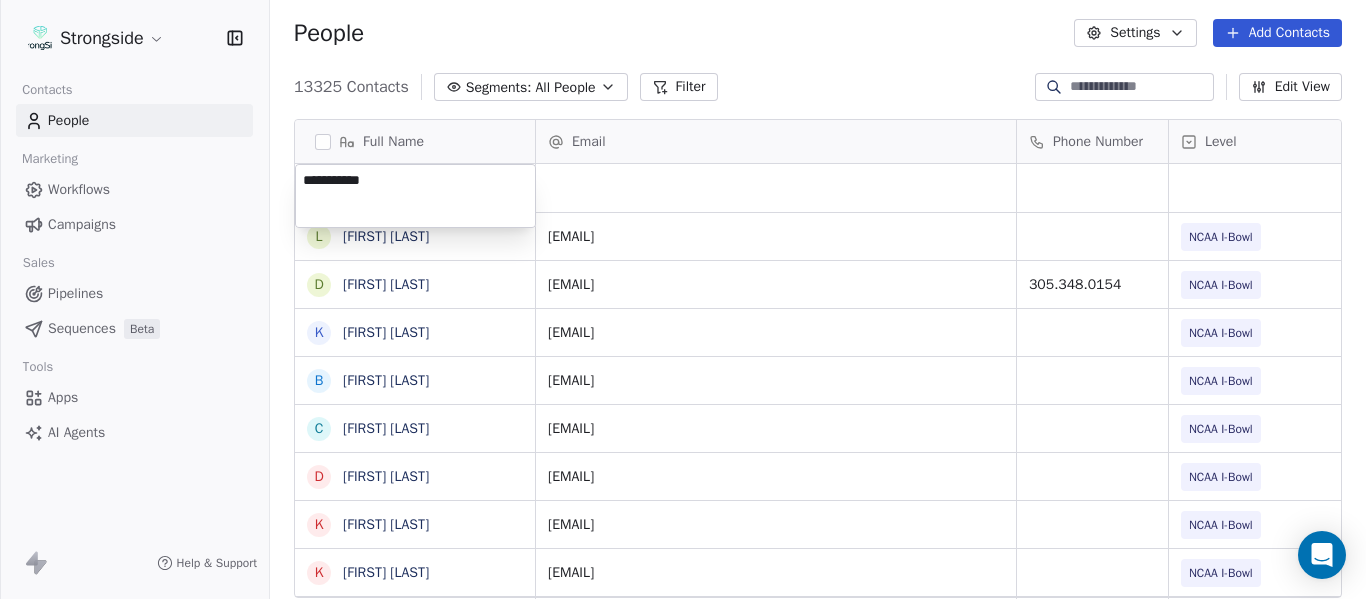 click on "Strongside Contacts People Marketing Workflows Campaigns Sales Pipelines Sequences Beta Tools Apps AI Agents Help & Support People Settings  Add Contacts 13325 Contacts Segments: All People Filter  Edit View Tag Add to Sequence Export Full Name L LaTroy Johnson D Drew Auguste K Kal-El Statham B Braylon Jones C Cagen Clark D Dominique Bradshaw K Kosi Eldridge K Korel Smith C Colin Spencer T Trent Vasey A Antonio Fenelus B Brandon Lacy D Devin Santana A Aaron Schwanz S Stephen Hamby J Jajuan Dulaney D DJ McCarthy C Chris Perkins T Tyler Schovanec B Brett Dewhurst D Dillion Coletto B Brandon Lee H Harrison Hanna S Shane Marinelli T Toya Ballard M Matt Wiesner M Michael Graffin K Katrina McCormack A Anthony Fortier Email Phone Number Level League/Conference Organization Tags latroy.johnson@fiu.edu NCAA I-Bowl FLORIDA INTERNATIONAL UNIV augustea@fiu.edu 305.348.0154 NCAA I-Bowl FLORIDA INTERNATIONAL UNIV kalelwilliam2015@fau.edu NCAA I-Bowl FLORIDA ATLANTIC UNIV braylonjones@fau.edu NCAA I-Bowl NCAA I-Bowl" at bounding box center (683, 299) 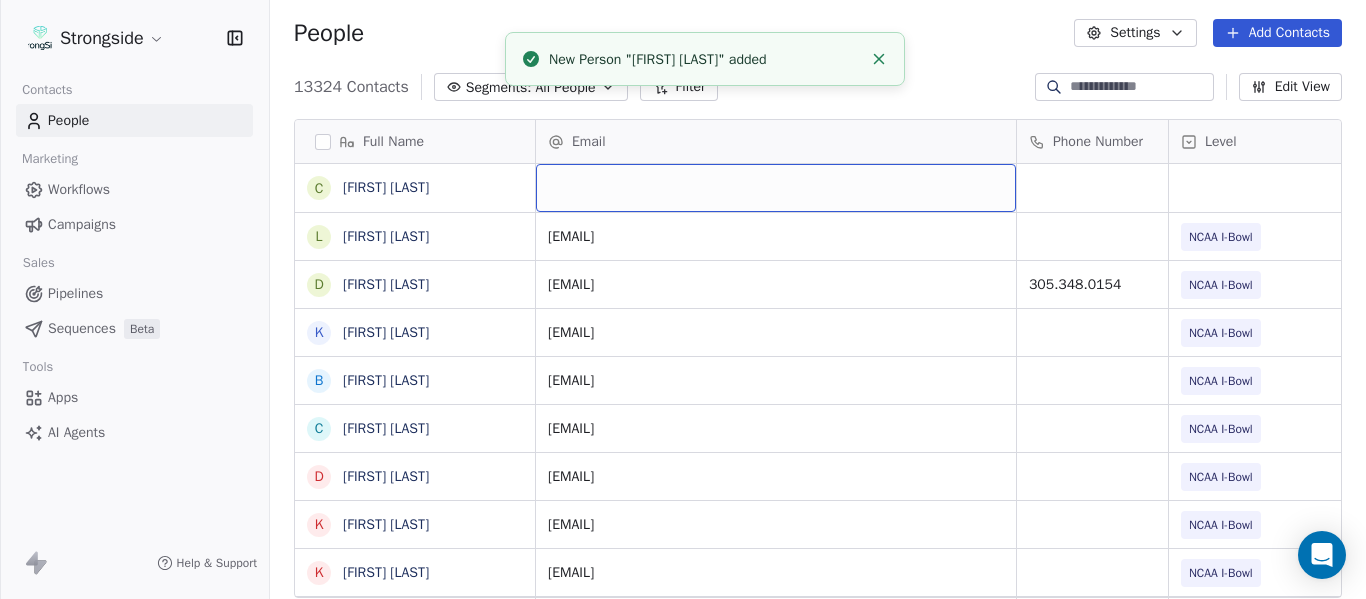 click at bounding box center [776, 188] 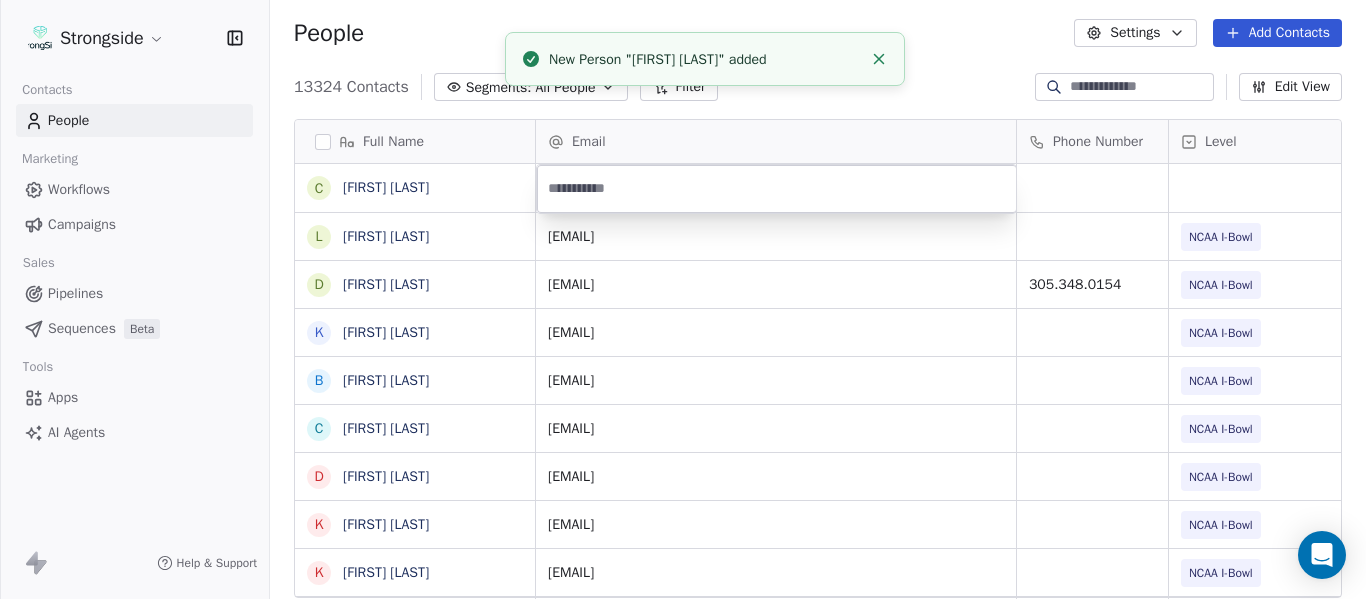 type on "**********" 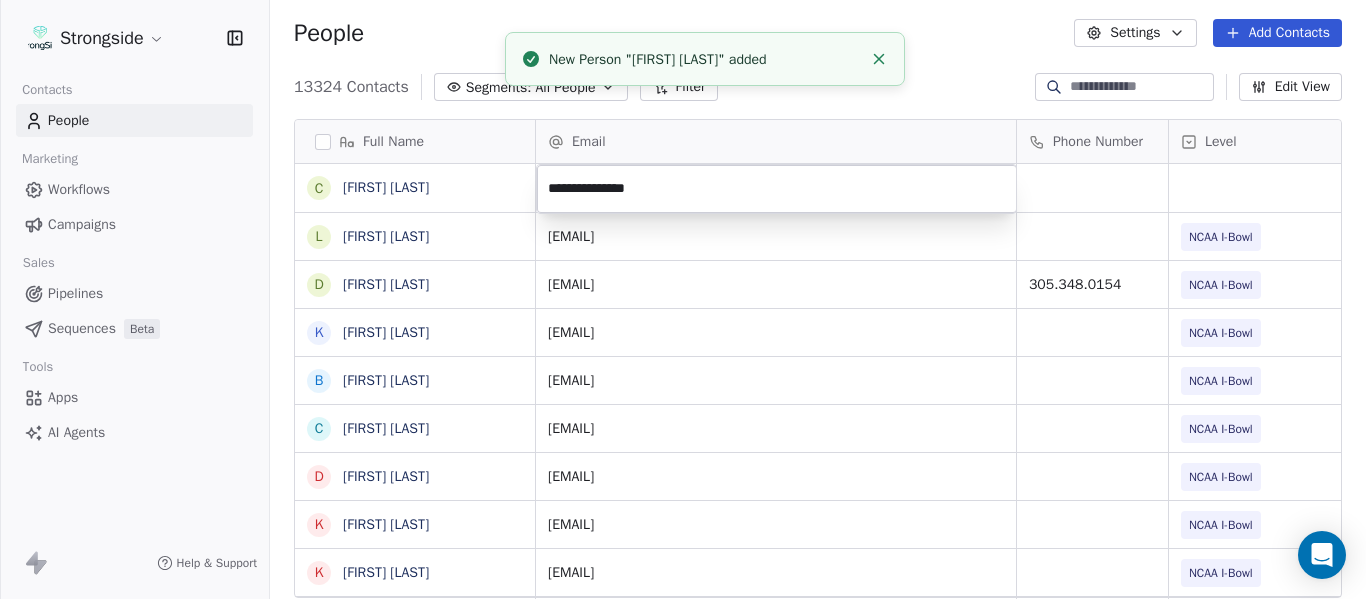 click 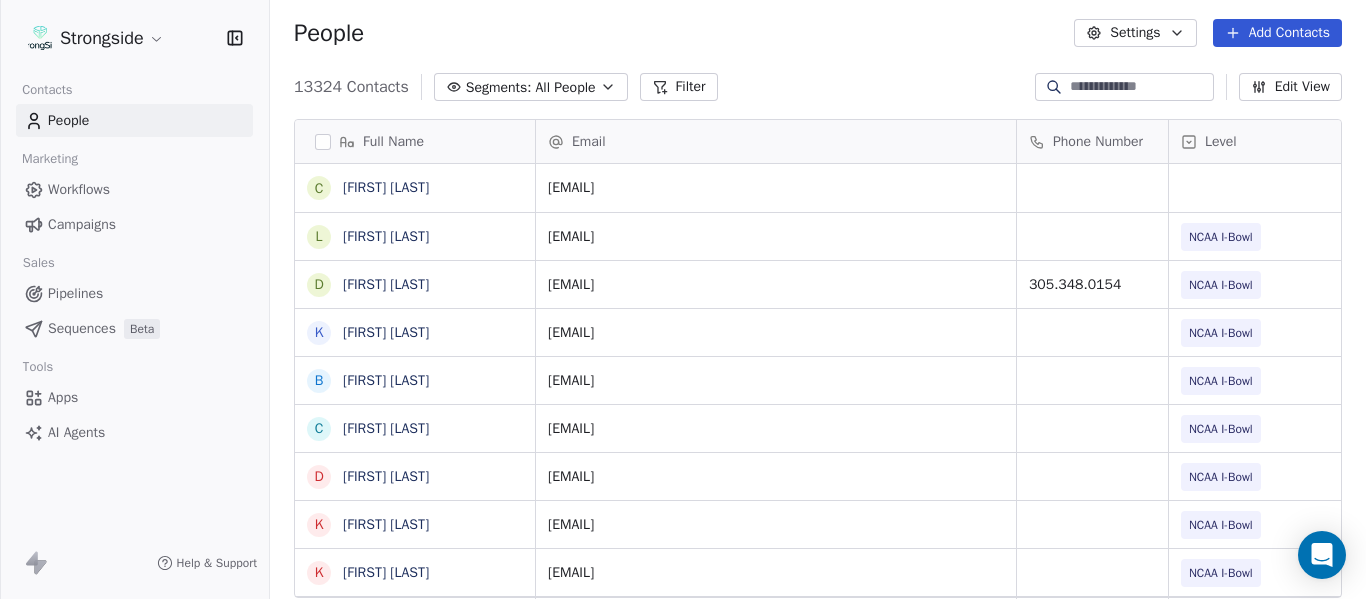 click on "People Settings  Add Contacts" at bounding box center [818, 33] 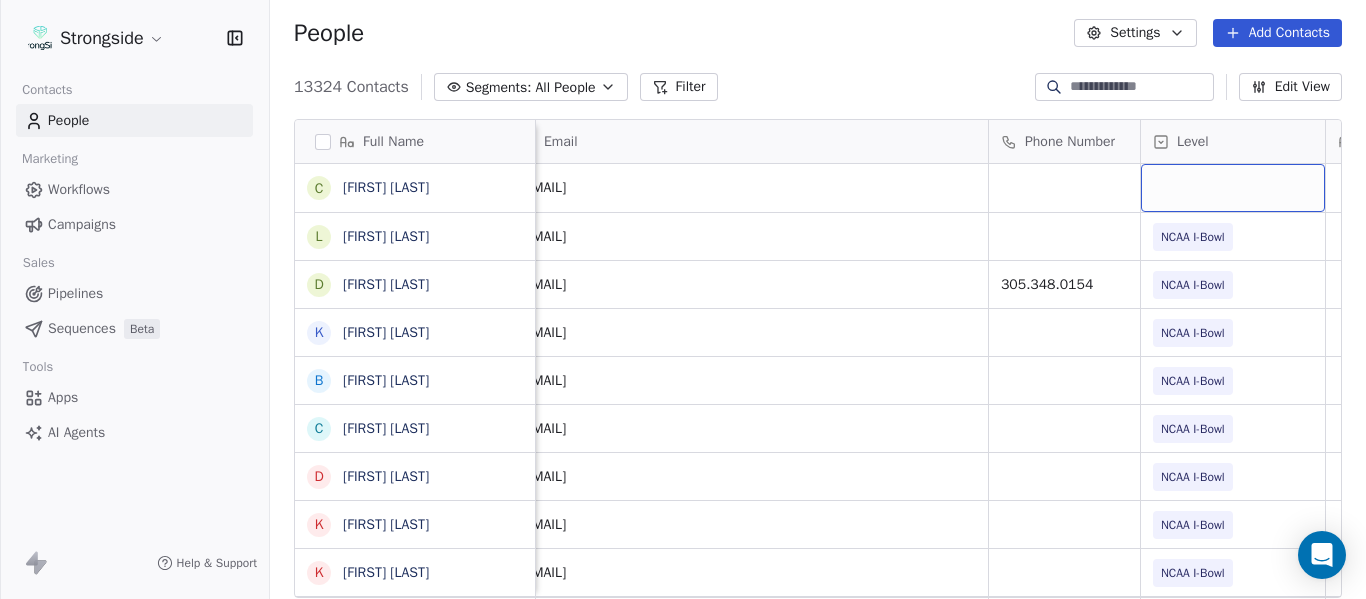 click at bounding box center (1233, 188) 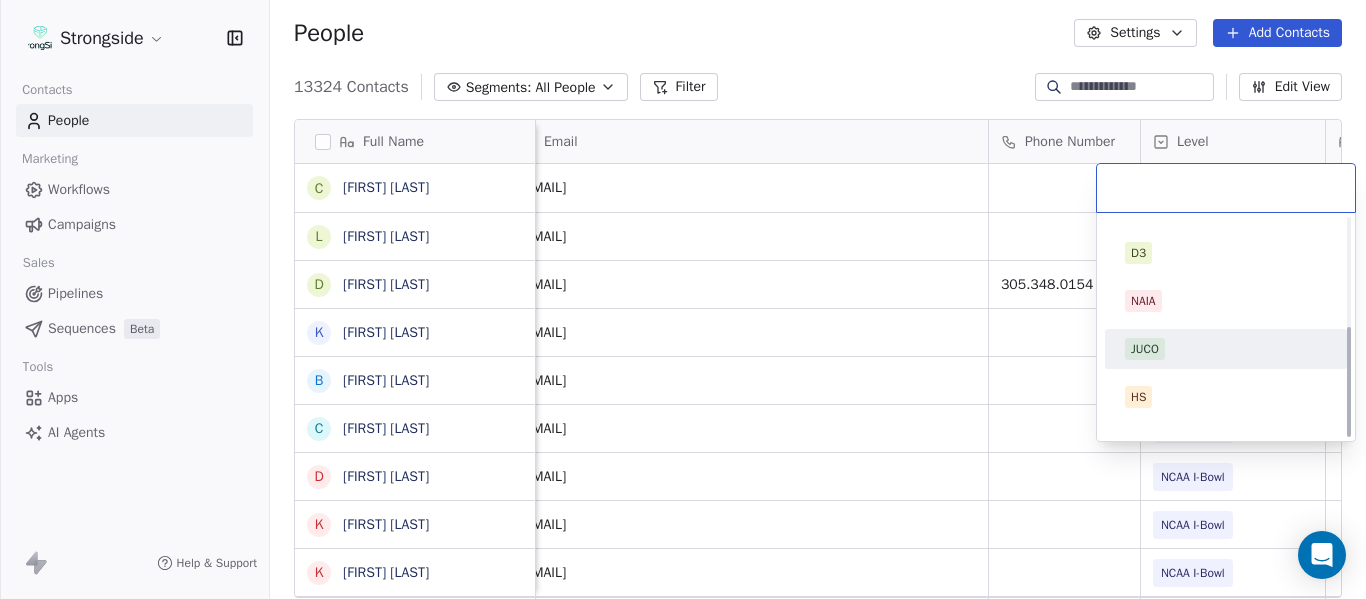 scroll, scrollTop: 212, scrollLeft: 0, axis: vertical 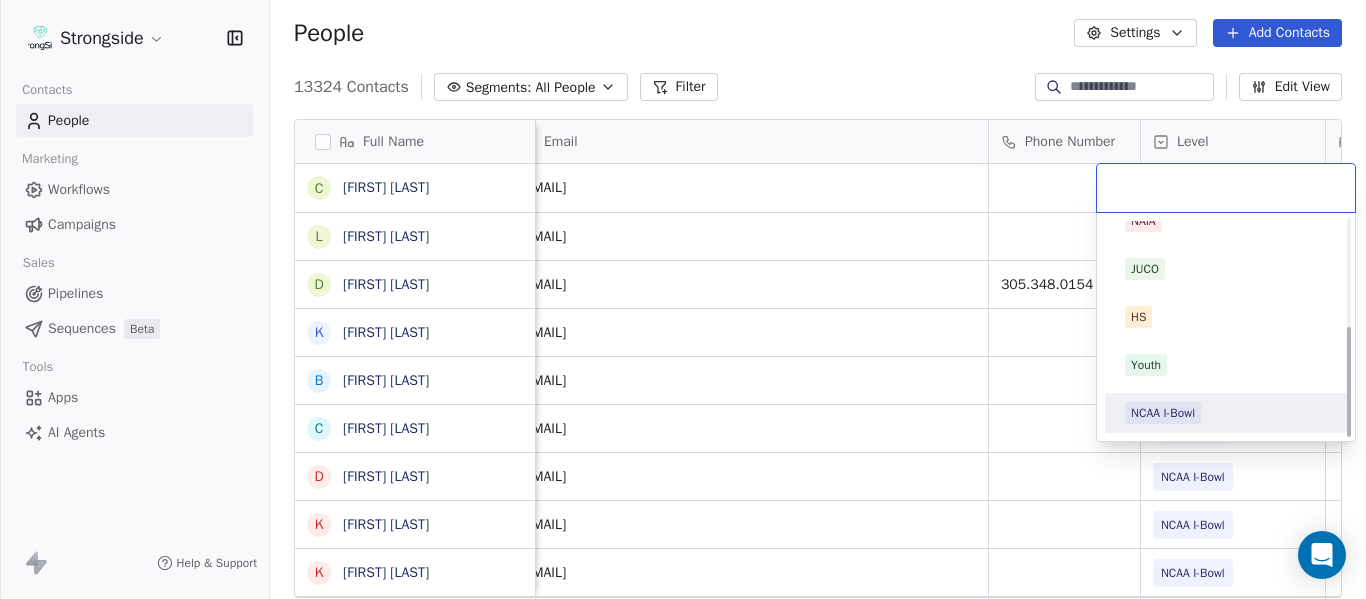 click on "NCAA I-Bowl" at bounding box center [1226, 413] 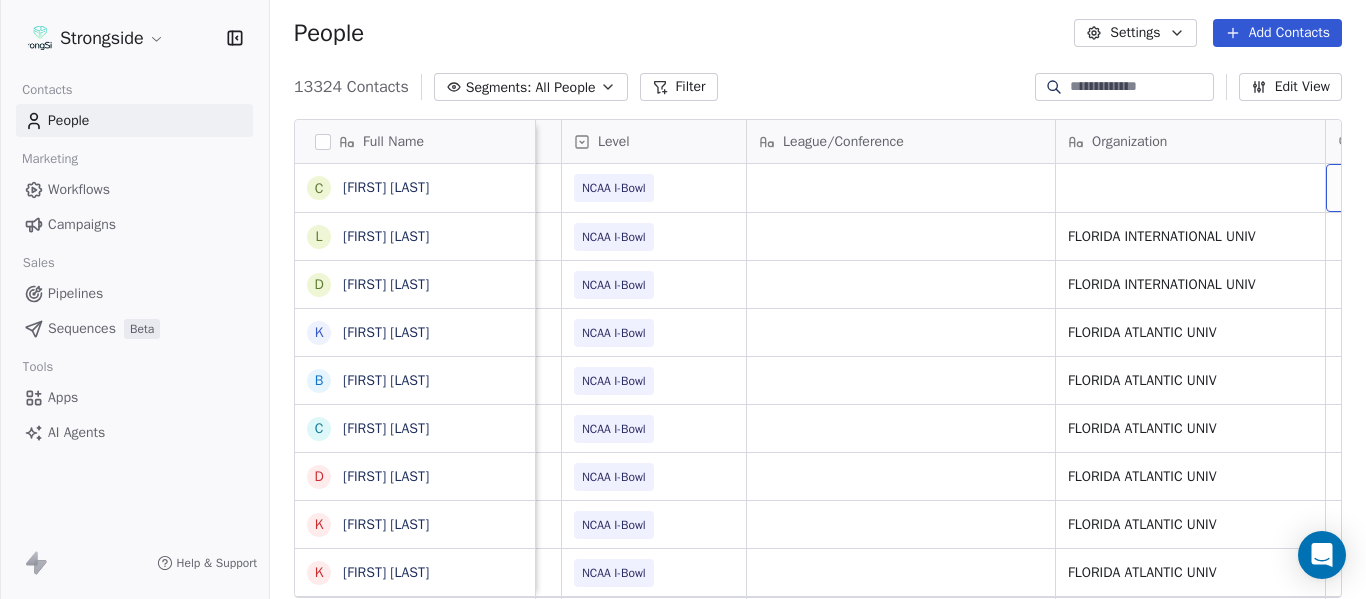 scroll, scrollTop: 0, scrollLeft: 707, axis: horizontal 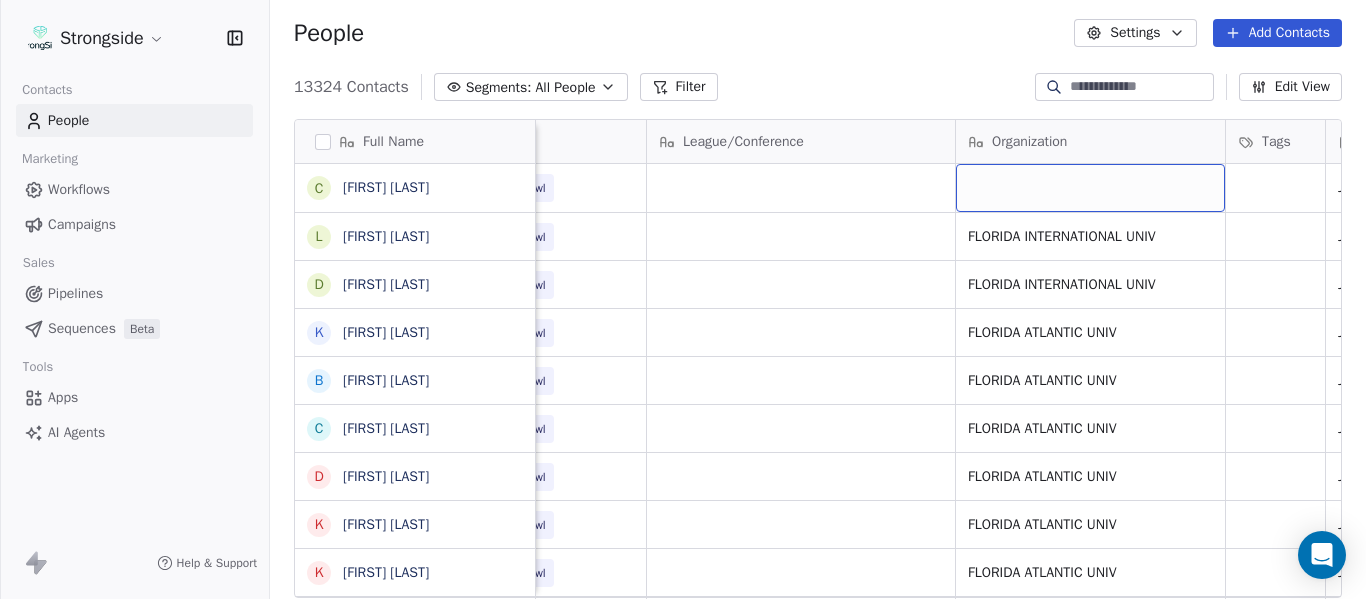click at bounding box center [1090, 188] 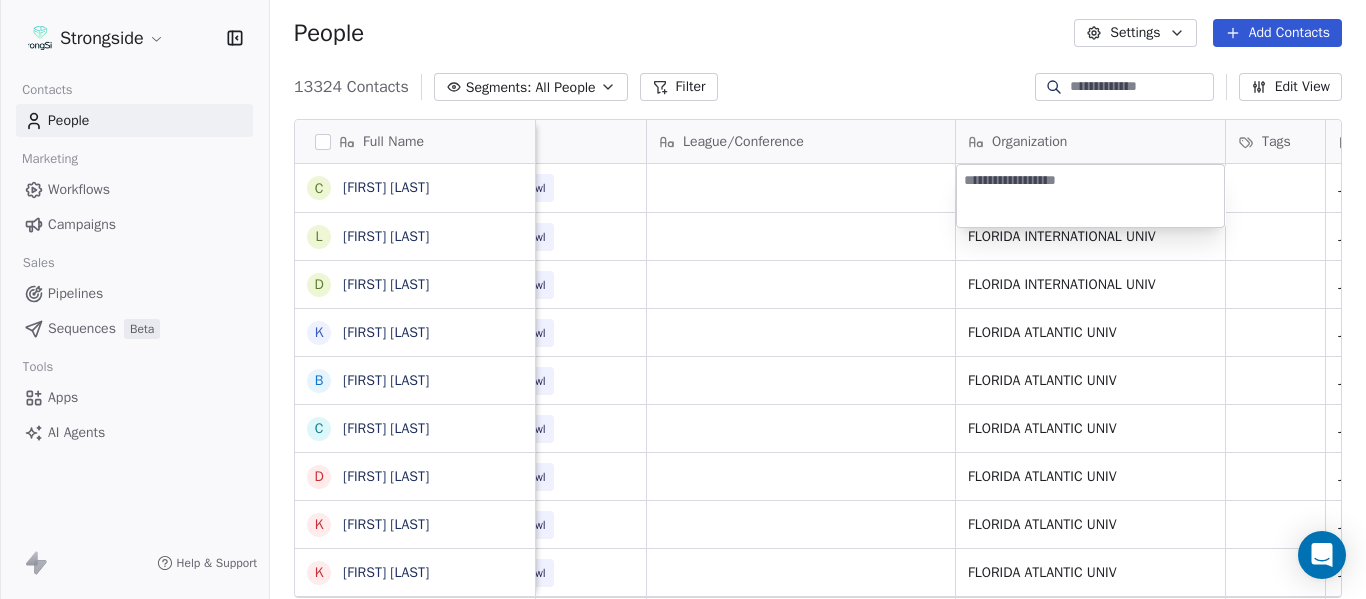 type on "**********" 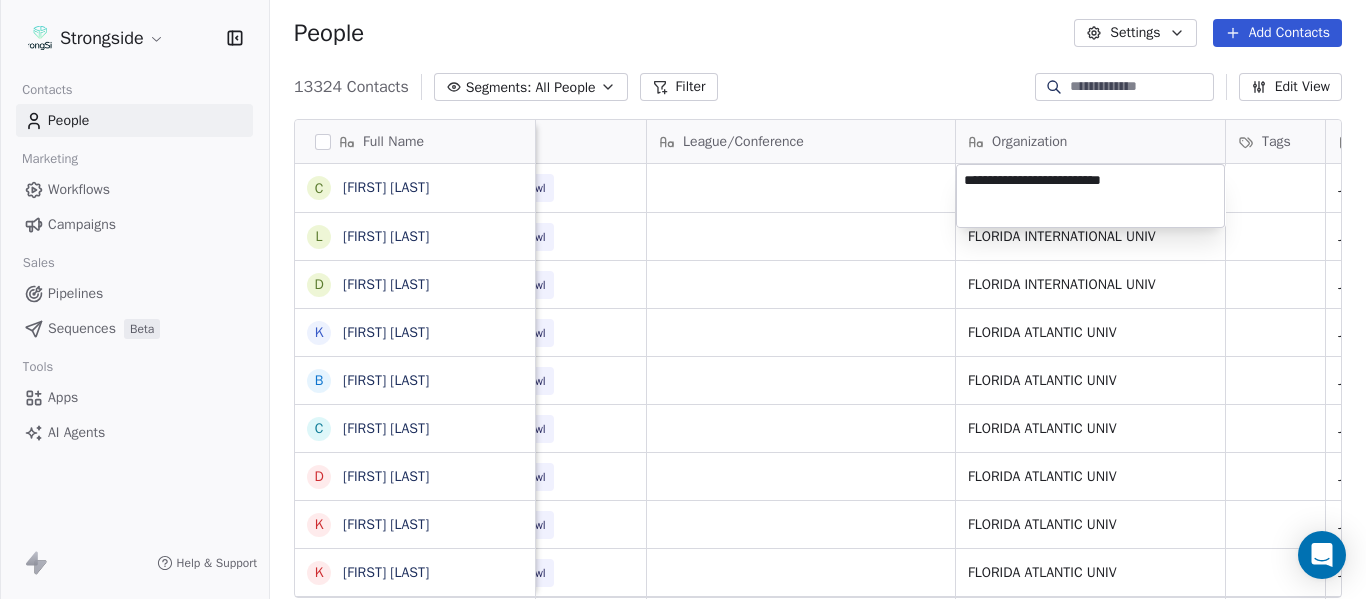 click on "Strongside Contacts People Marketing Workflows Campaigns Sales Pipelines Sequences Beta Tools Apps AI Agents Help & Support People Settings  Add Contacts 13324 Contacts Segments: All People Filter  Edit View Tag Add to Sequence Export Full Name C Cam DiFede L LaTroy Johnson D Drew Auguste K Kal-El Statham B Braylon Jones C Cagen Clark D Dominique Bradshaw K Kosi Eldridge K Korel Smith C Colin Spencer T Trent Vasey A Antonio Fenelus B Brandon Lacy D Devin Santana A Aaron Schwanz S Stephen Hamby J Jajuan Dulaney D DJ McCarthy C Chris Perkins T Tyler Schovanec B Brett Dewhurst D Dillion Coletto B Brandon Lee H Harrison Hanna S Shane Marinelli T Toya Ballard M Matt Wiesner M Michael Graffin K Katrina McCormack A Anthony Fortier Email Phone Number Level League/Conference Organization Tags Created Date BST Status Job Title Priority cdifede@fiu.edu NCAA I-Bowl Jul 21, 2025 09:42 AM latroy.johnson@fiu.edu NCAA I-Bowl FLORIDA INTERNATIONAL UNIV Jul 21, 2025 09:35 AM Asst AD/FB Ops augustea@fiu.edu 305.348.0154 NIL" at bounding box center [683, 299] 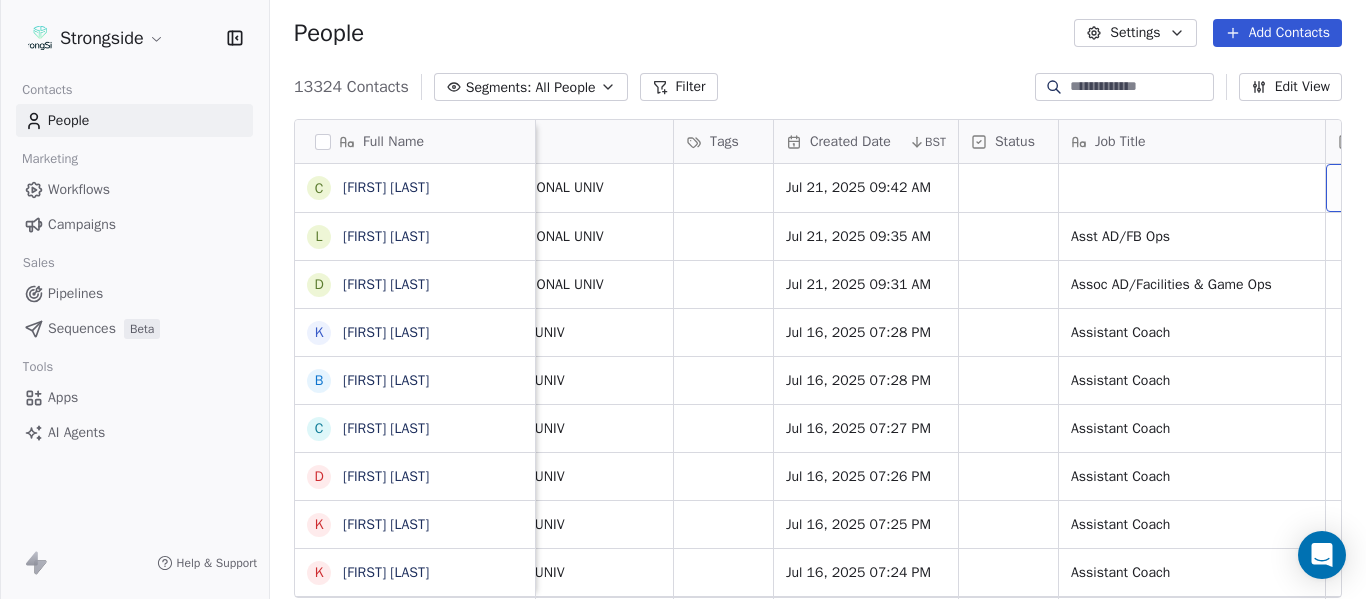 scroll, scrollTop: 0, scrollLeft: 1444, axis: horizontal 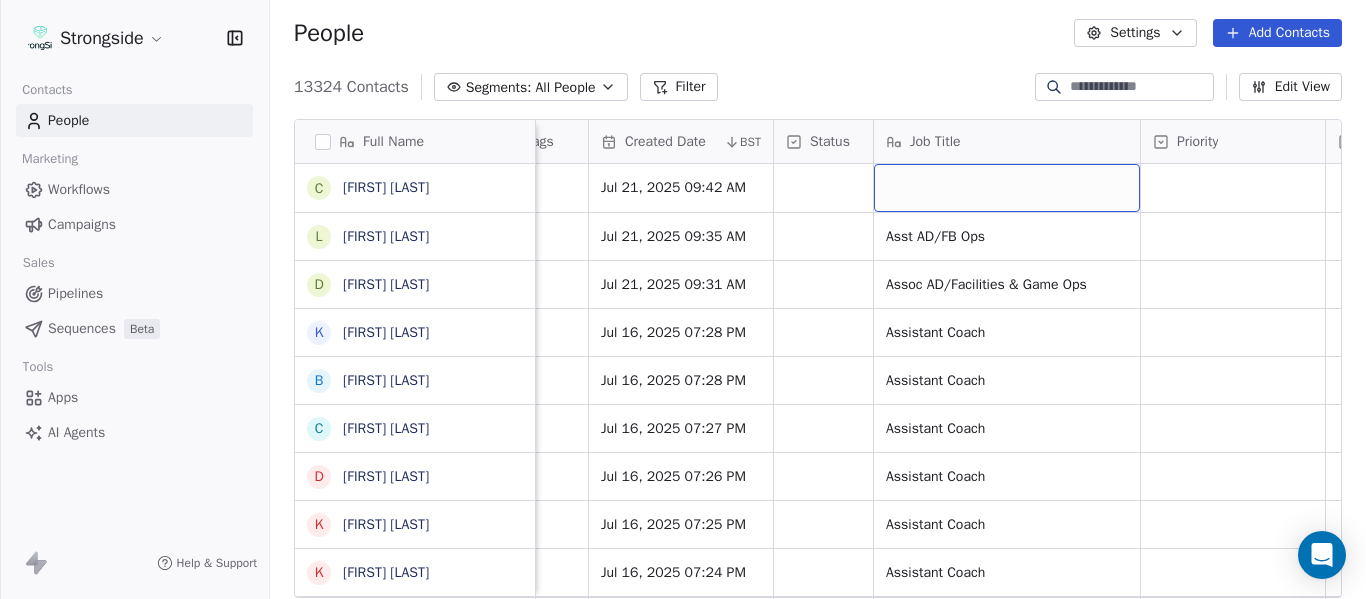 click at bounding box center (1007, 188) 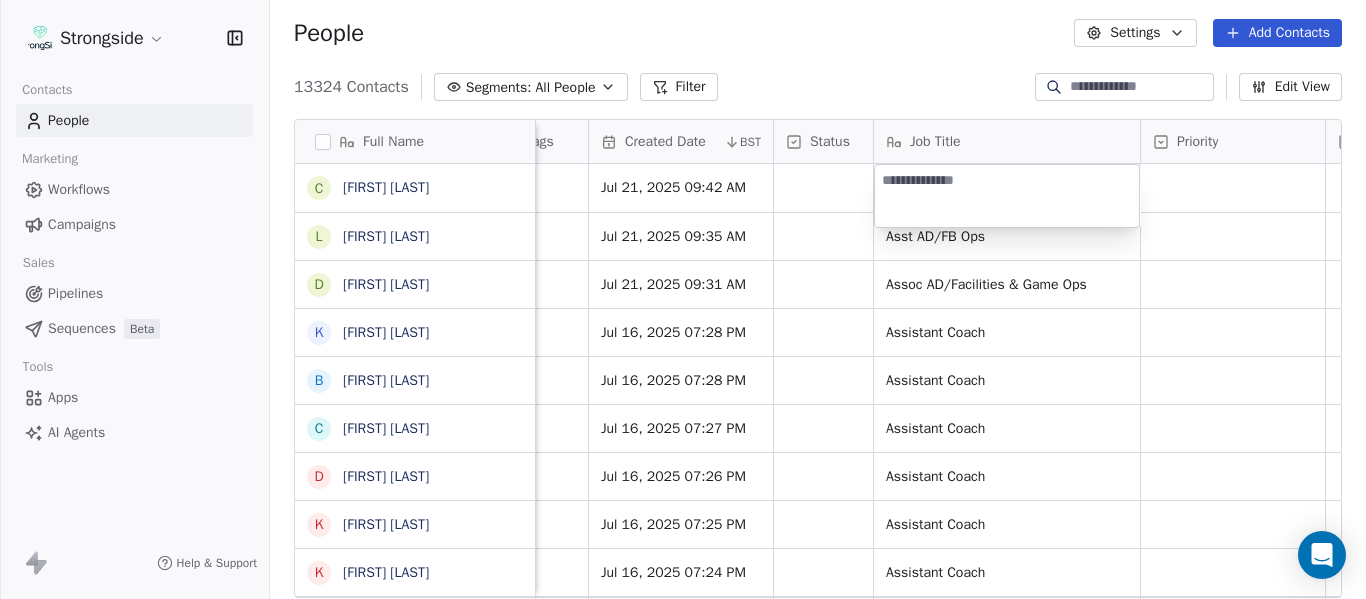 type on "**********" 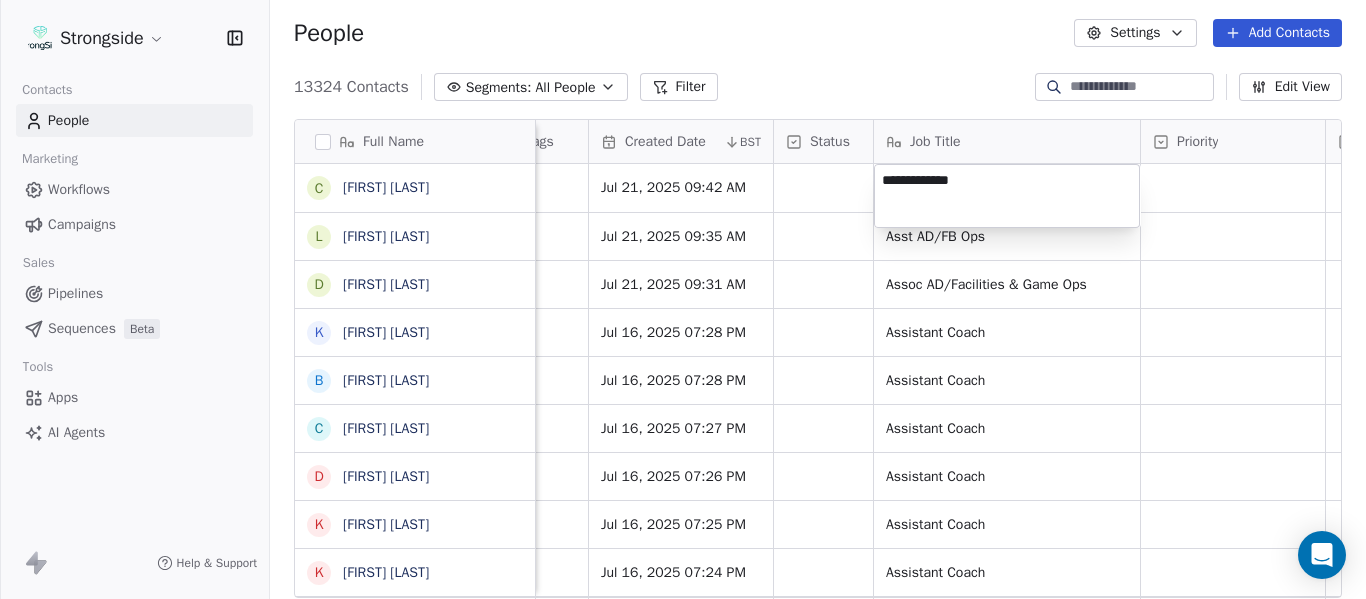 click on "Strongside Contacts People Marketing Workflows Campaigns Sales Pipelines Sequences Beta Tools Apps AI Agents Help & Support People Settings  Add Contacts 13324 Contacts Segments: All People Filter  Edit View Tag Add to Sequence Export Full Name C Cam DiFede L LaTroy Johnson D Drew Auguste K Kal-El Statham B Braylon Jones C Cagen Clark D Dominique Bradshaw K Kosi Eldridge K Korel Smith C Colin Spencer T Trent Vasey A Antonio Fenelus B Brandon Lacy D Devin Santana A Aaron Schwanz S Stephen Hamby J Jajuan Dulaney D DJ McCarthy C Chris Perkins T Tyler Schovanec B Brett Dewhurst D Dillion Coletto B Brandon Lee H Harrison Hanna S Shane Marinelli T Toya Ballard M Matt Wiesner M Michael Graffin K Katrina McCormack A Anthony Fortier Level League/Conference Organization Tags Created Date BST Status Job Title Priority Emails Auto Clicked Last Activity Date BST In Open Phone Contact Source   NCAA I-Bowl FLORIDA INTERNATIONAL UNIV Jul 21, 2025 09:42 AM   NCAA I-Bowl FLORIDA INTERNATIONAL UNIV Jul 21, 2025 09:35 AM False" at bounding box center [683, 299] 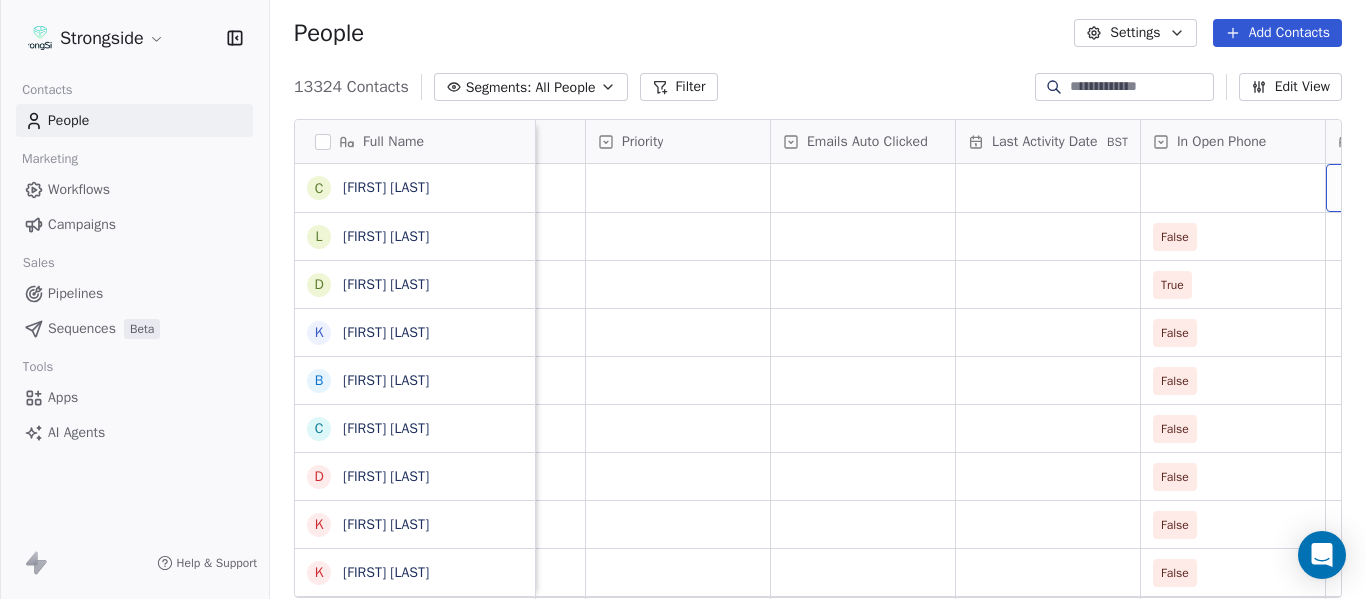 scroll, scrollTop: 0, scrollLeft: 2184, axis: horizontal 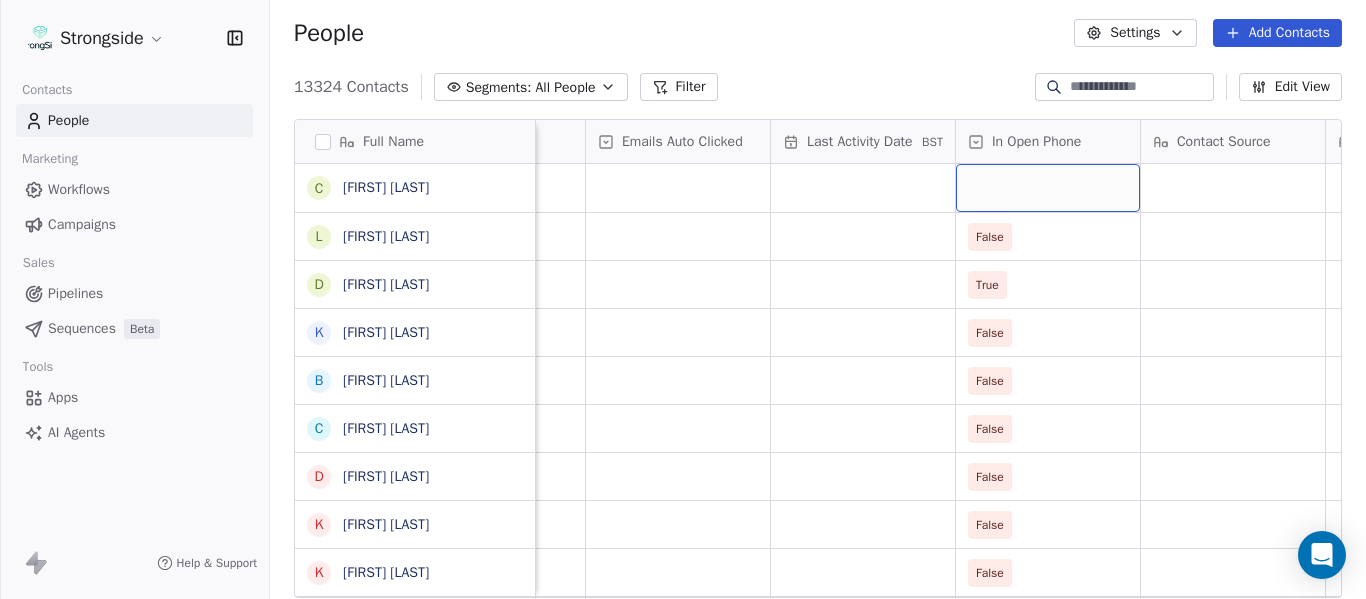 click at bounding box center (1048, 188) 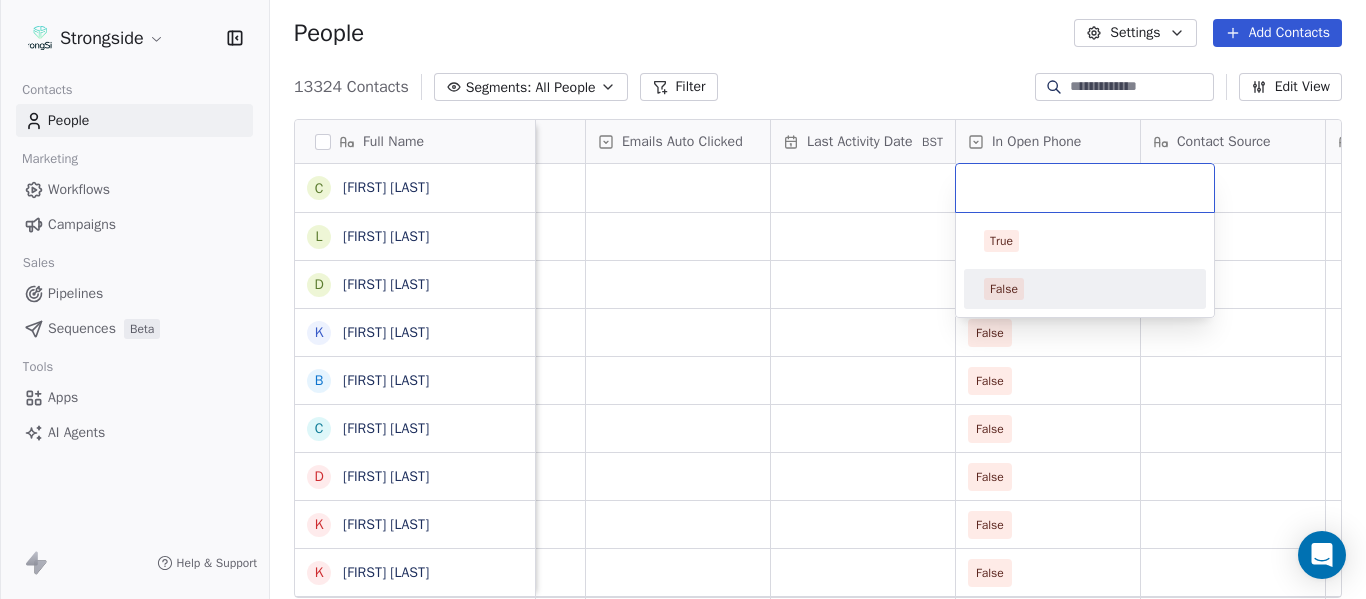 click on "False" at bounding box center (1085, 289) 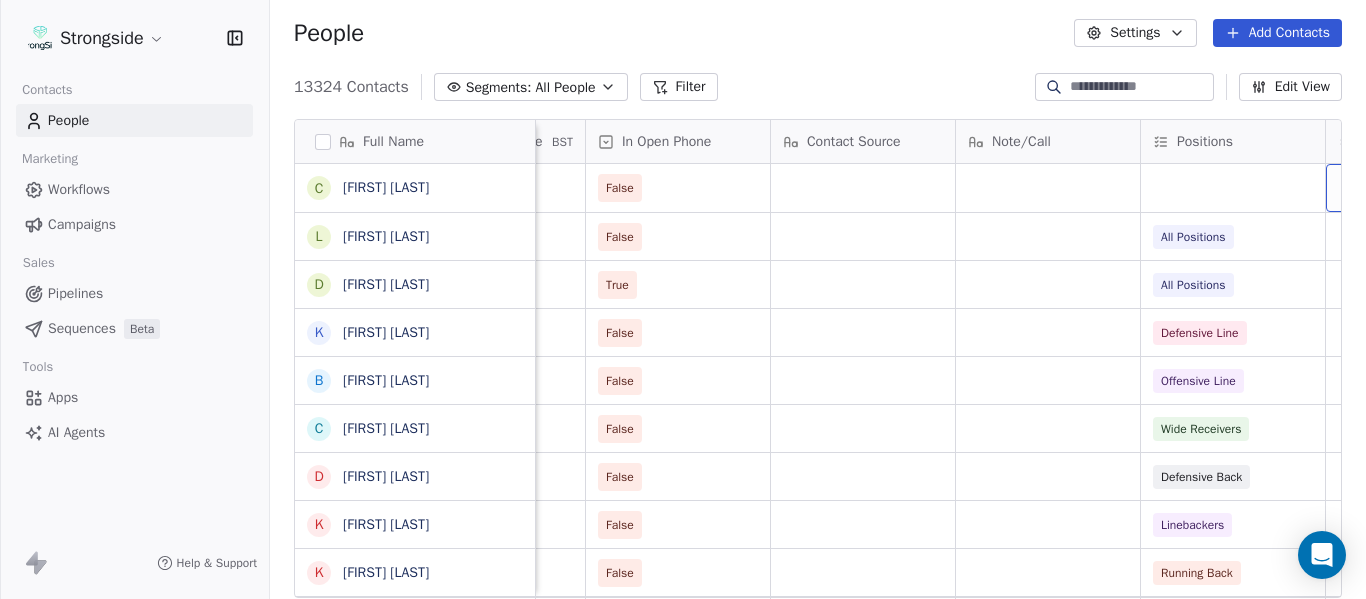 scroll, scrollTop: 0, scrollLeft: 2739, axis: horizontal 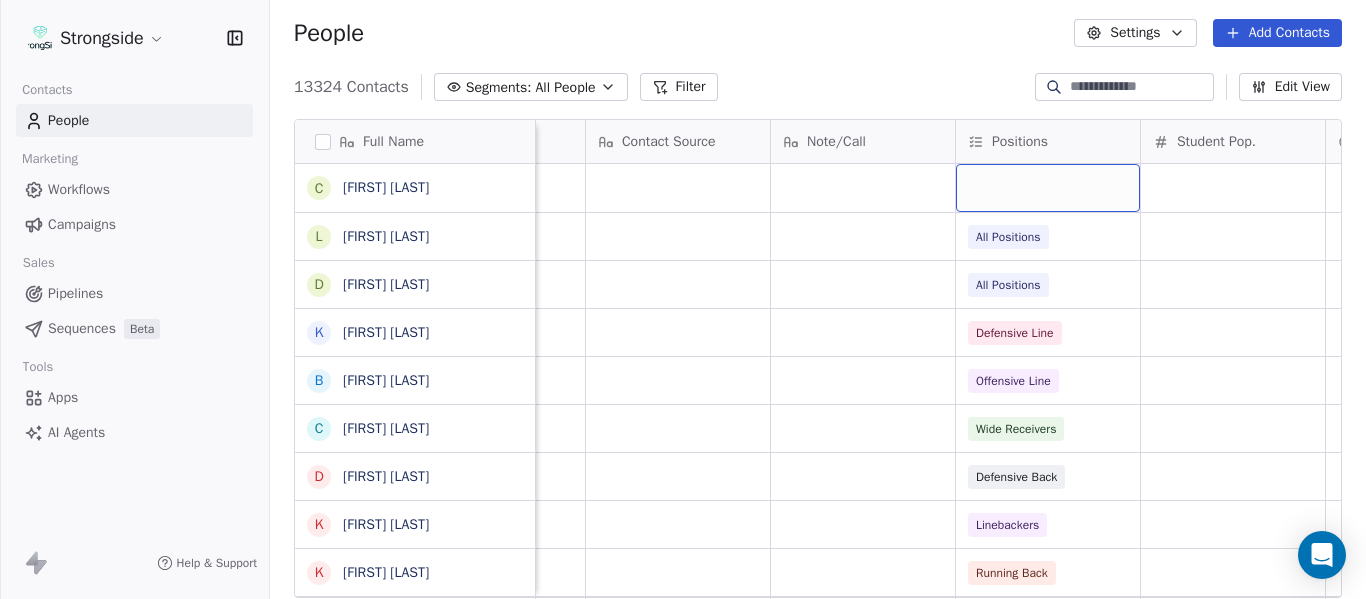click at bounding box center [1048, 188] 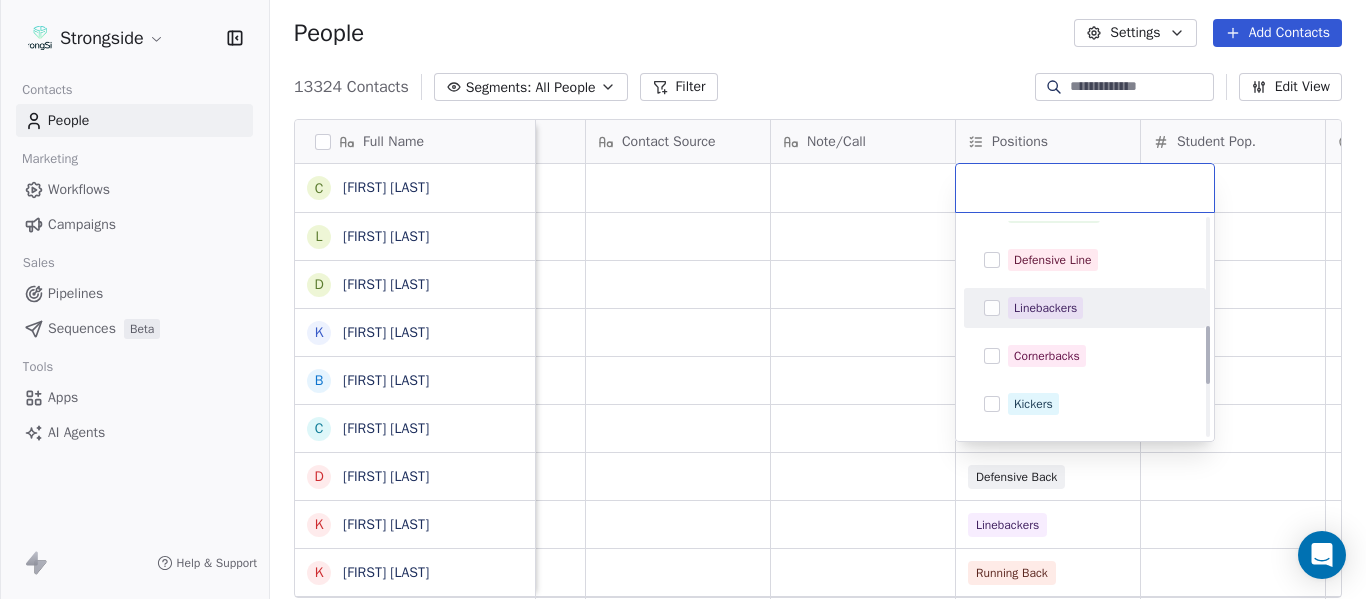 scroll, scrollTop: 400, scrollLeft: 0, axis: vertical 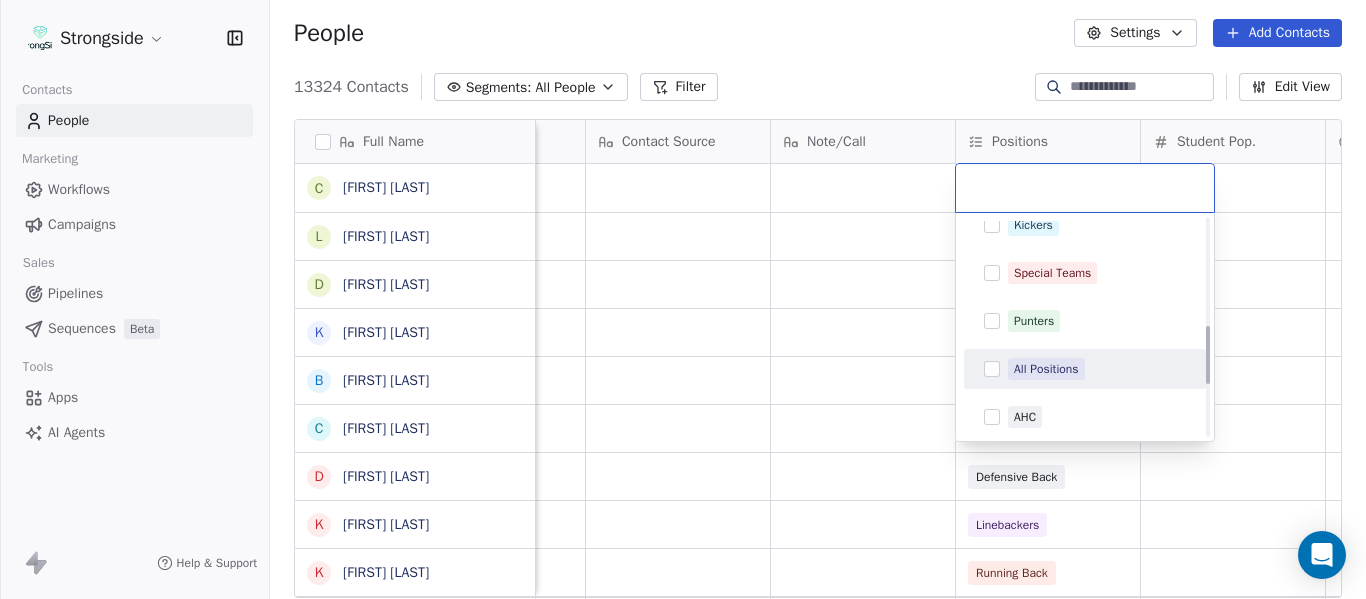click on "All Positions" at bounding box center (1046, 369) 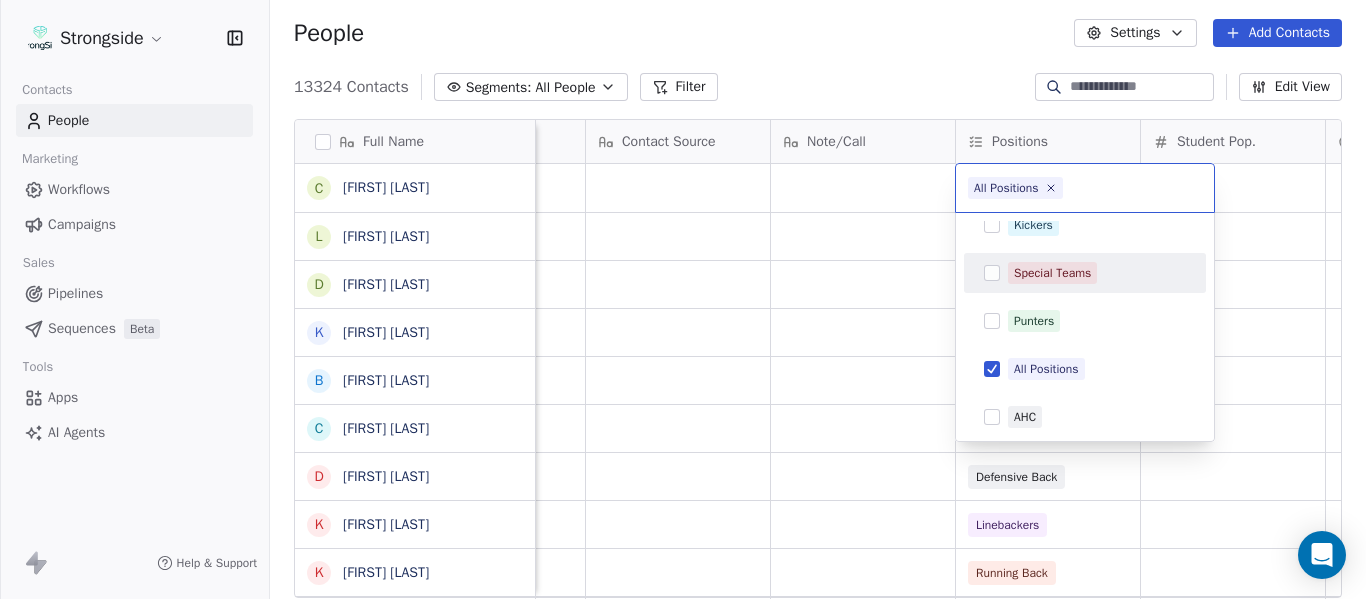 click on "Strongside Contacts People Marketing Workflows Campaigns Sales Pipelines Sequences Beta Tools Apps AI Agents Help & Support People Settings  Add Contacts 13324 Contacts Segments: All People Filter  Edit View Tag Add to Sequence Export Full Name C Cam DiFede L LaTroy Johnson D Drew Auguste K Kal-El Statham B Braylon Jones C Cagen Clark D Dominique Bradshaw K Kosi Eldridge K Korel Smith C Colin Spencer T Trent Vasey A Antonio Fenelus B Brandon Lacy D Devin Santana A Aaron Schwanz S Stephen Hamby J Jajuan Dulaney D DJ McCarthy C Chris Perkins T Tyler Schovanec B Brett Dewhurst D Dillion Coletto B Brandon Lee H Harrison Hanna S Shane Marinelli T Toya Ballard M Matt Wiesner M Michael Graffin K Katrina McCormack A Anthony Fortier Priority Emails Auto Clicked Last Activity Date BST In Open Phone Contact Source Note/Call Positions Student Pop. Lead Account   False   False All Positions   True All Positions   False Defensive Line   False Offensive Line   False Wide Receivers   False Defensive Back   False   False" at bounding box center (683, 299) 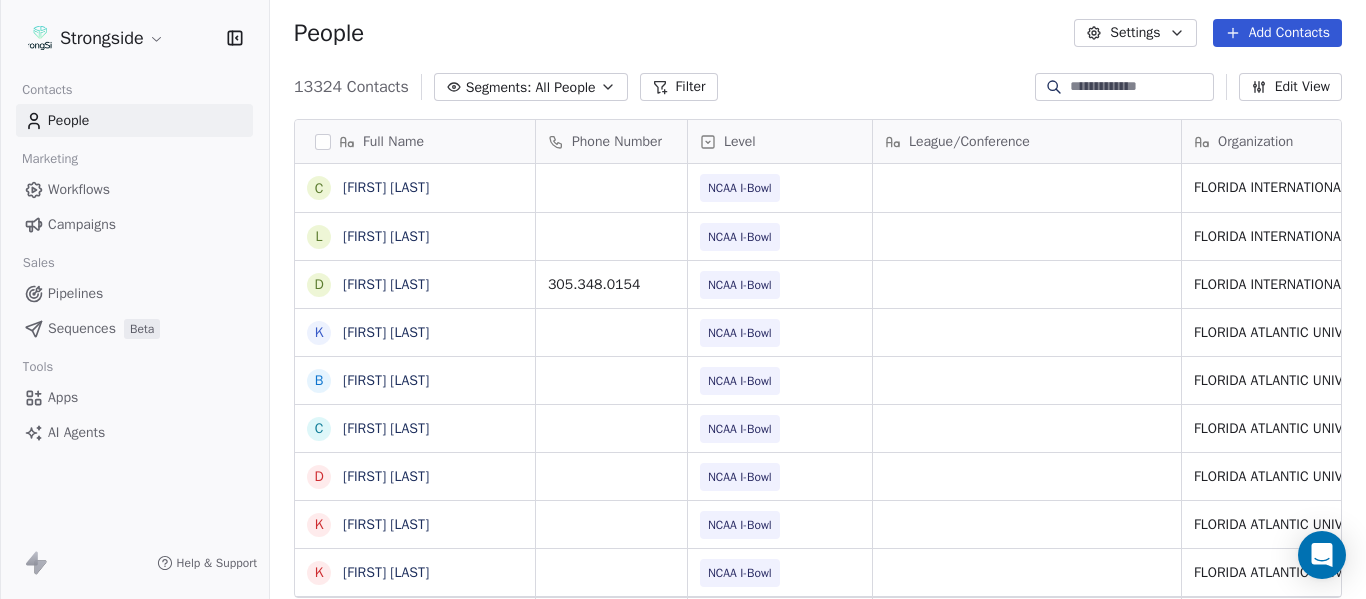 scroll, scrollTop: 0, scrollLeft: 0, axis: both 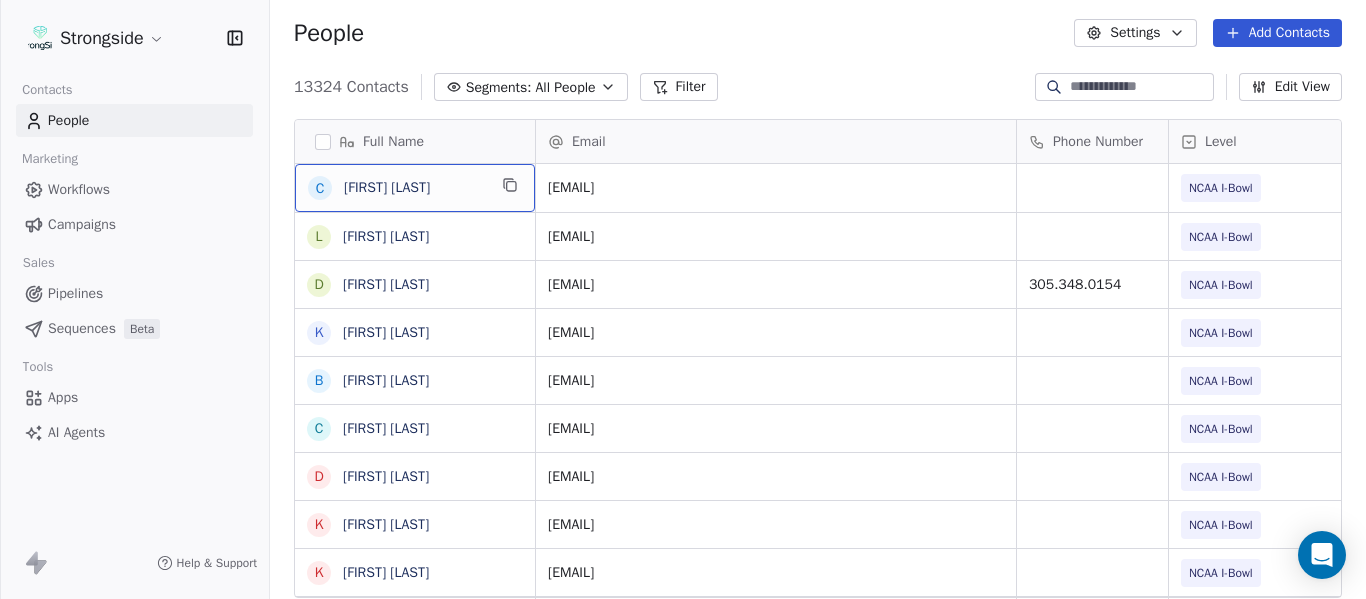 click on "Add Contacts" at bounding box center (1277, 33) 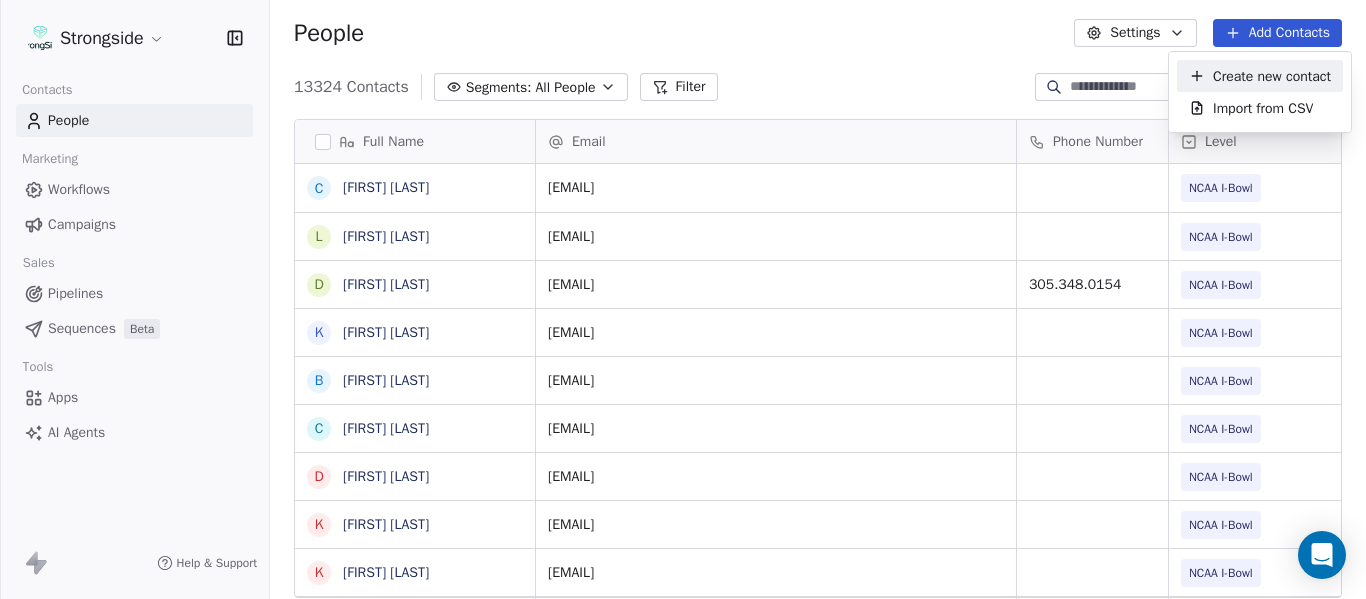 click on "Create new contact" at bounding box center [1272, 76] 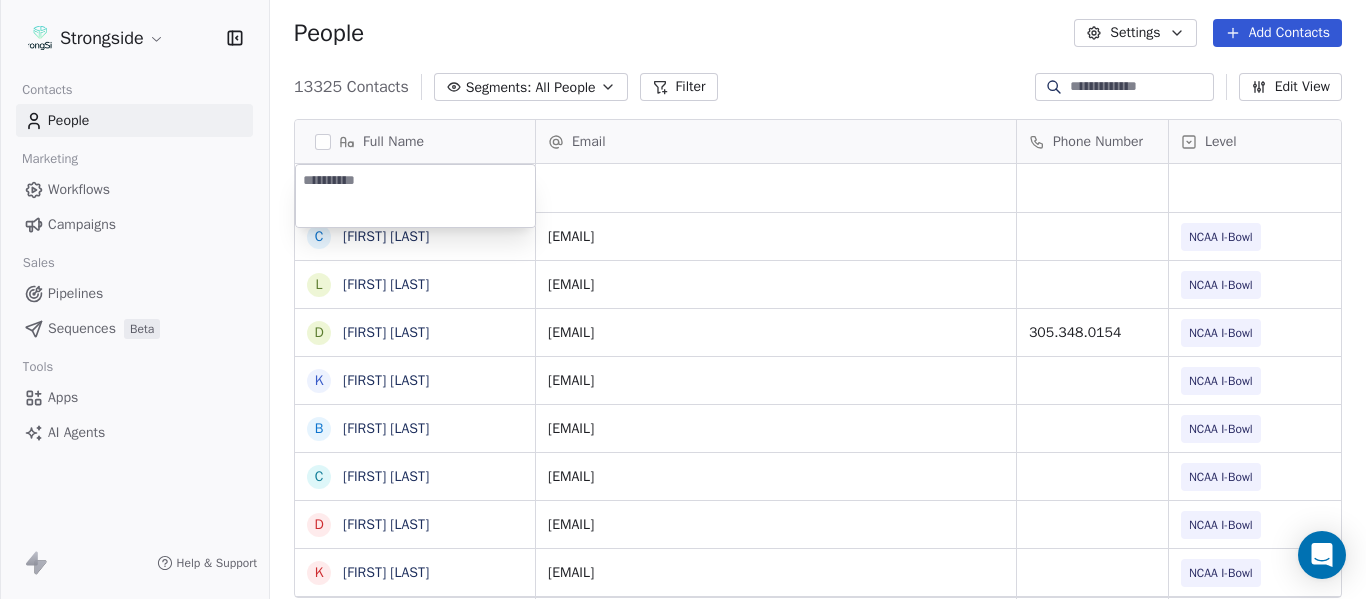 click at bounding box center [415, 196] 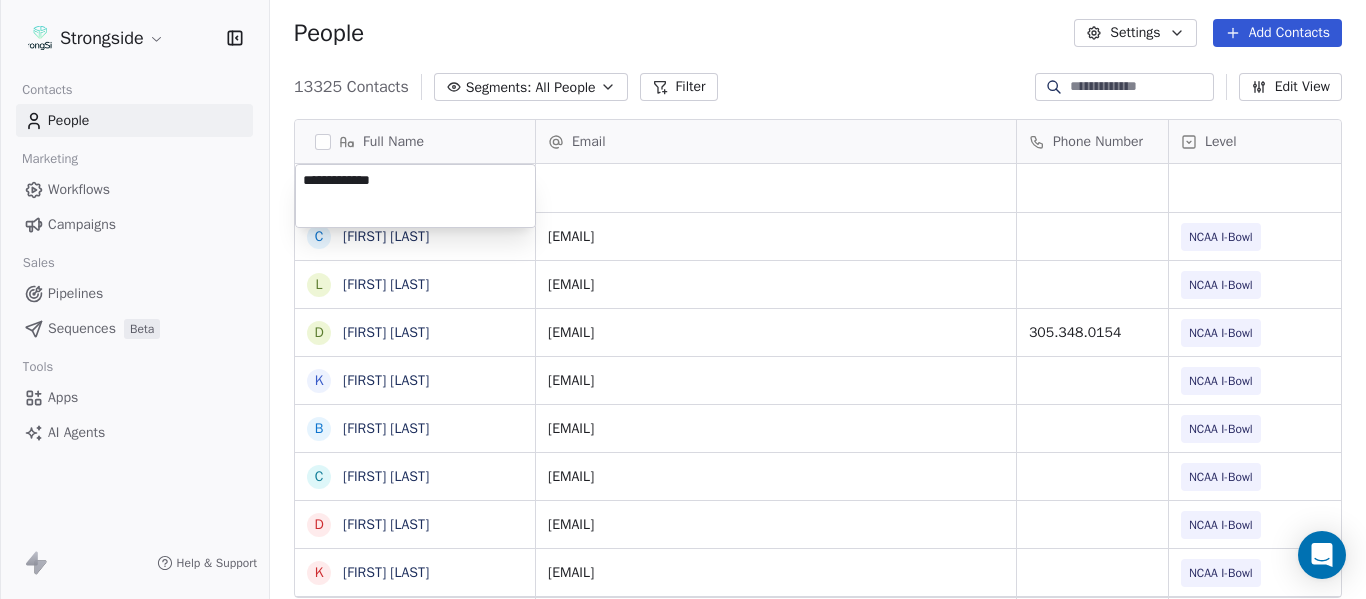 click on "Strongside Contacts People Marketing Workflows Campaigns Sales Pipelines Sequences Beta Tools Apps AI Agents Help & Support People Settings  Add Contacts 13325 Contacts Segments: All People Filter  Edit View Tag Add to Sequence Export Full Name C Cam DiFede L LaTroy Johnson D Drew Auguste K Kal-El Statham B Braylon Jones C Cagen Clark D Dominique Bradshaw K Kosi Eldridge K Korel Smith C Colin Spencer T Trent Vasey A Antonio Fenelus B Brandon Lacy D Devin Santana A Aaron Schwanz S Stephen Hamby J Jajuan Dulaney D DJ McCarthy C Chris Perkins T Tyler Schovanec B Brett Dewhurst D Dillion Coletto B Brandon Lee H Harrison Hanna S Shane Marinelli T Toya Ballard M Matt Wiesner M Michael Graffin K Katrina McCormack Email Phone Number Level League/Conference Organization Tags cdifede@fiu.edu NCAA I-Bowl FLORIDA INTERNATIONAL UNIV latroy.johnson@fiu.edu NCAA I-Bowl FLORIDA INTERNATIONAL UNIV augustea@fiu.edu 305.348.0154 NCAA I-Bowl FLORIDA INTERNATIONAL UNIV kalelwilliam2015@fau.edu NCAA I-Bowl FLORIDA ATLANTIC UNIV" at bounding box center [683, 299] 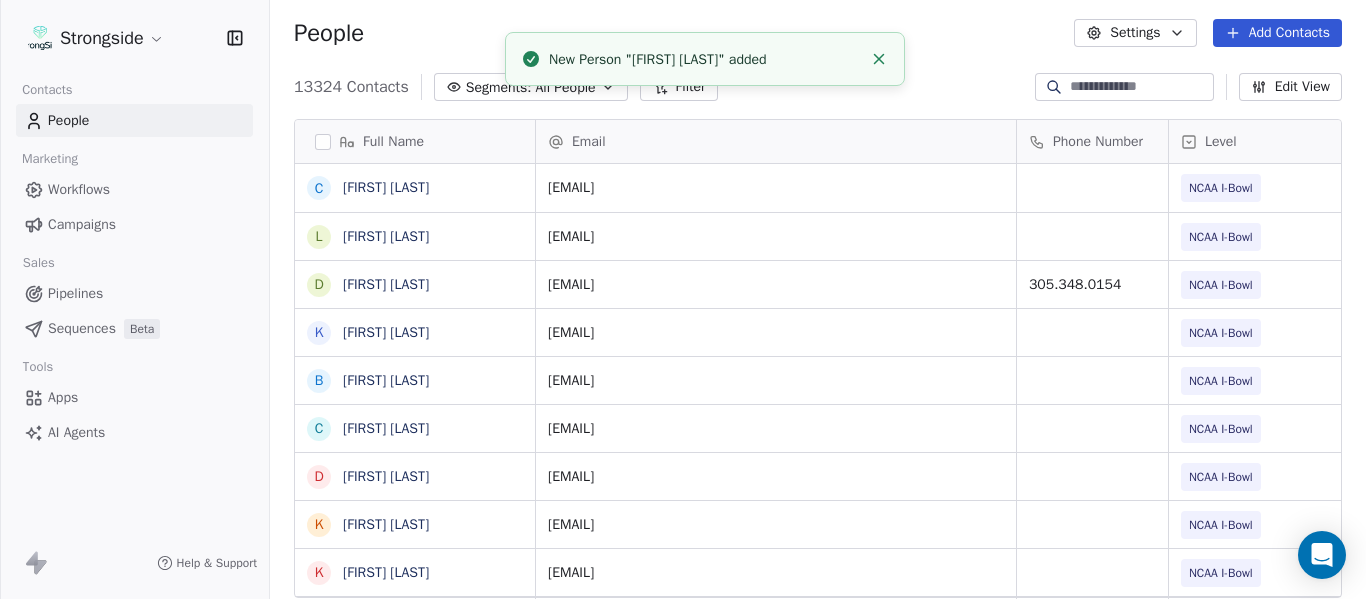 click 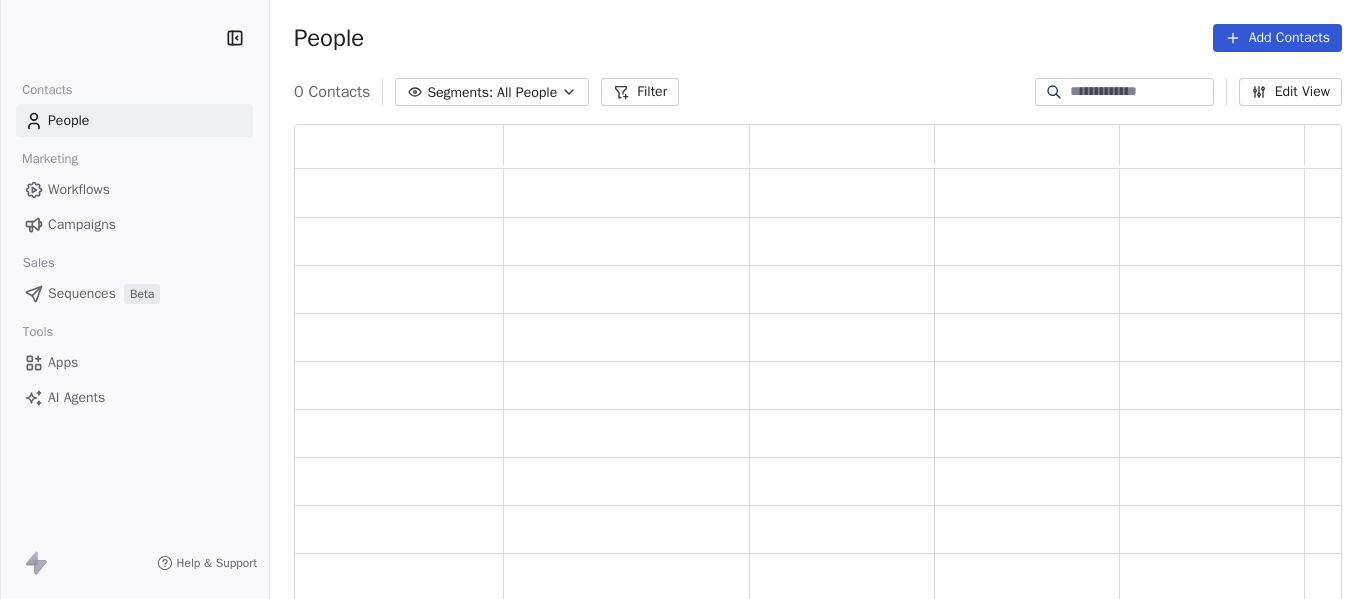 scroll, scrollTop: 0, scrollLeft: 0, axis: both 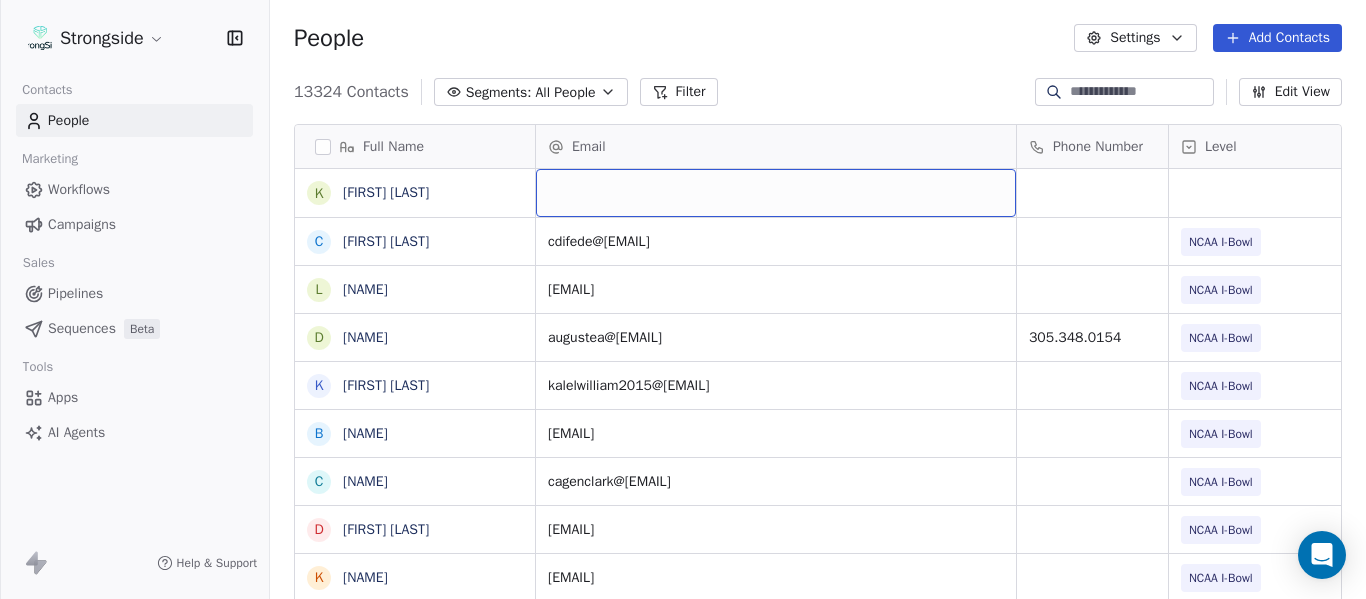 click at bounding box center (776, 193) 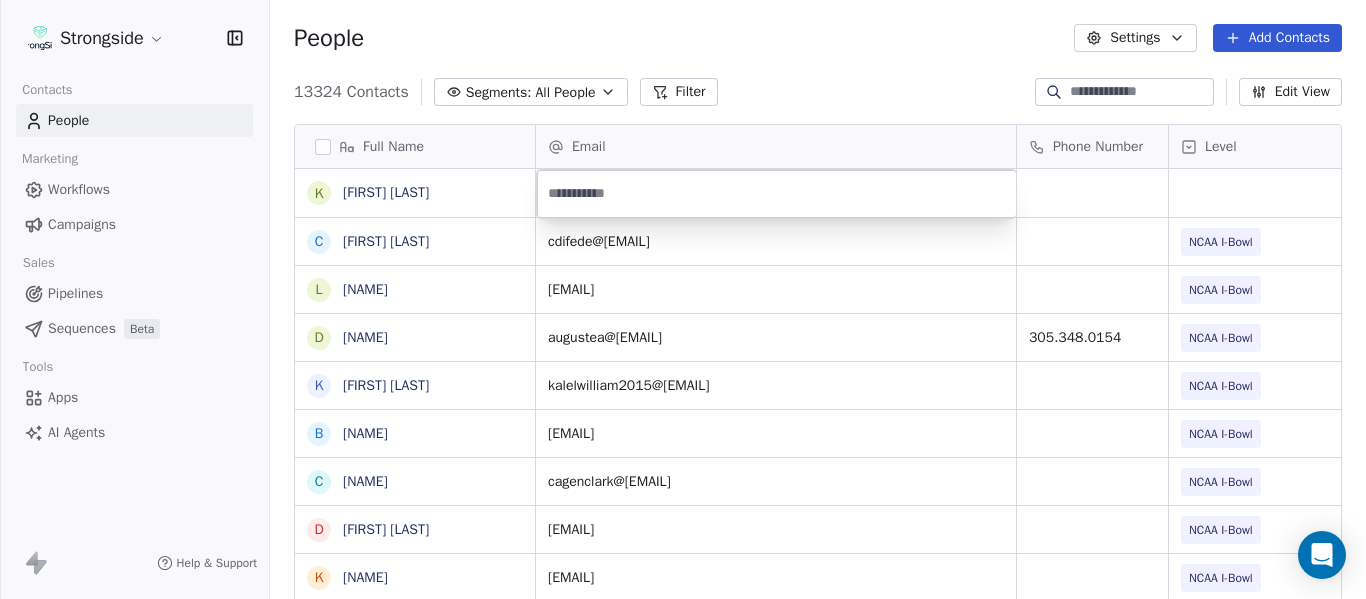 type on "**********" 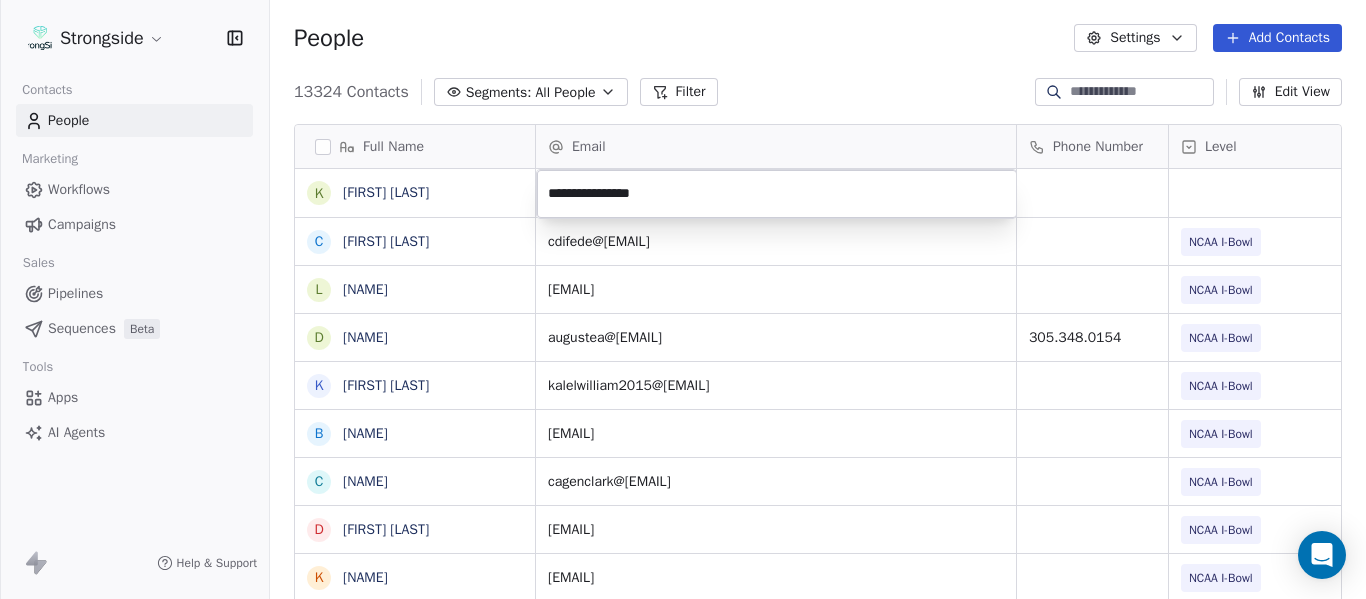 click on "Strongside Contacts People Marketing Workflows Campaigns Sales Pipelines Sequences Beta Tools Apps AI Agents Help & Support People Settings Add Contacts 13324 Contacts Segments: All People Filter Edit View Tag Add to Sequence Export Full Name K [FIRST] [LAST] C [FIRST] [LAST] L [FIRST] [LAST] D [FIRST] [LAST] K [FIRST] [LAST] B [FIRST] [LAST] C [FIRST] [LAST] D [FIRST] [LAST] K [FIRST] [LAST] K [FIRST] [LAST] C [FIRST] [LAST] T [FIRST] [LAST] A [FIRST] [LAST] B [FIRST] [LAST] D [FIRST] [LAST] A [FIRST] [LAST] S [FIRST] [LAST] J [FIRST] [LAST] D [FIRST] [LAST] C [FIRST] [LAST] T [FIRST] [LAST] B [FIRST] [LAST] D [FIRST] [LAST] B [FIRST] [LAST] H [FIRST] [LAST] S [FIRST] [LAST] T [FIRST] [LAST] M [FIRST] [LAST] M [FIRST] [LAST] K [FIRST] [LAST] Email Phone Number Level League/Conference Organization Tags [EMAIL] NCAA I-Bowl FLORIDA INTERNATIONAL UNIV [EMAIL] NCAA I-Bowl FLORIDA INTERNATIONAL UNIV [EMAIL] [PHONE] NCAA I-Bowl FLORIDA INTERNATIONAL UNIV [EMAIL] NCAA I-Bowl" at bounding box center [683, 299] 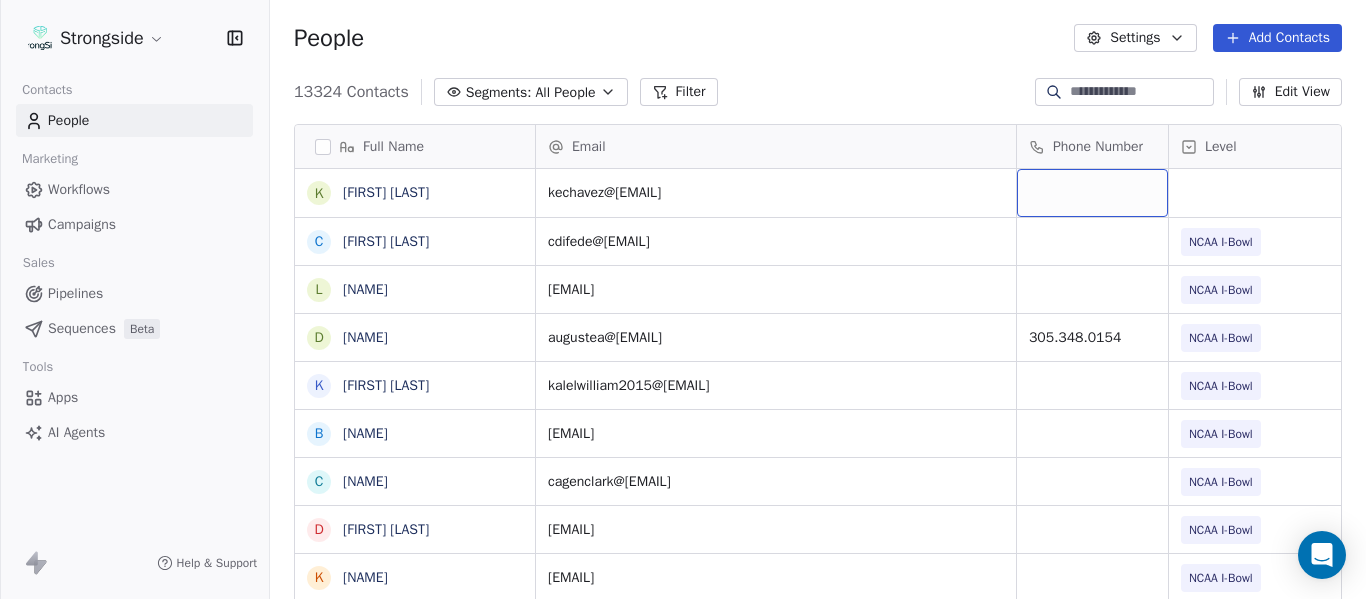 click at bounding box center (1092, 193) 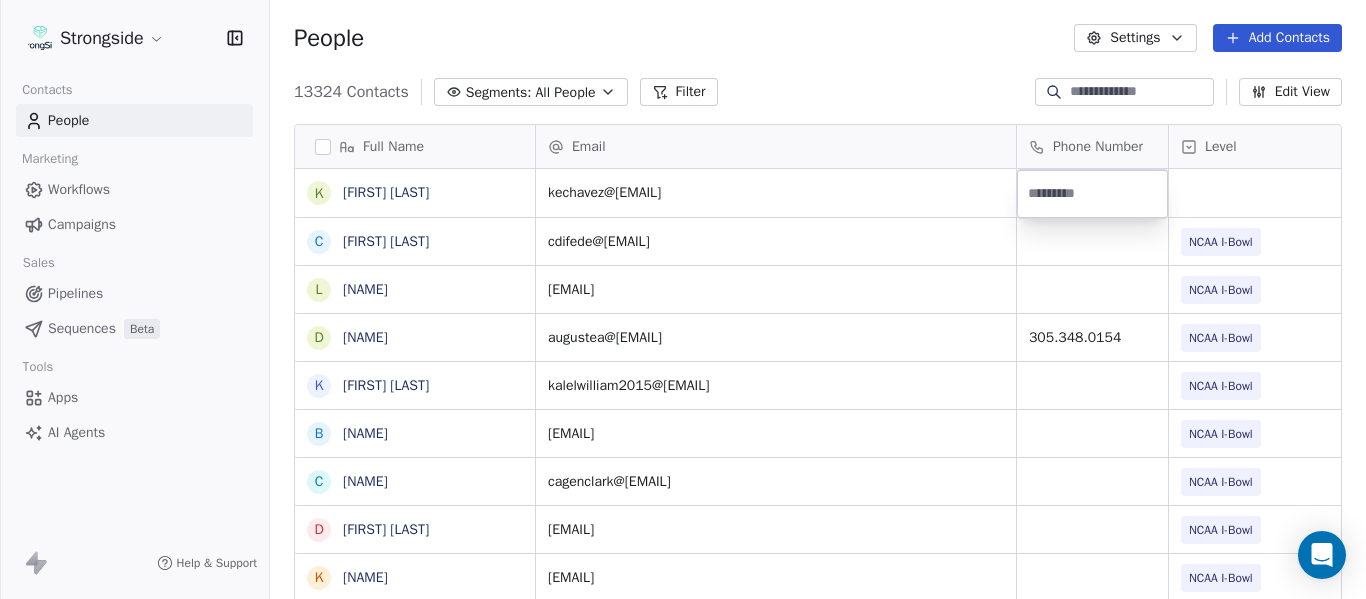 type on "**********" 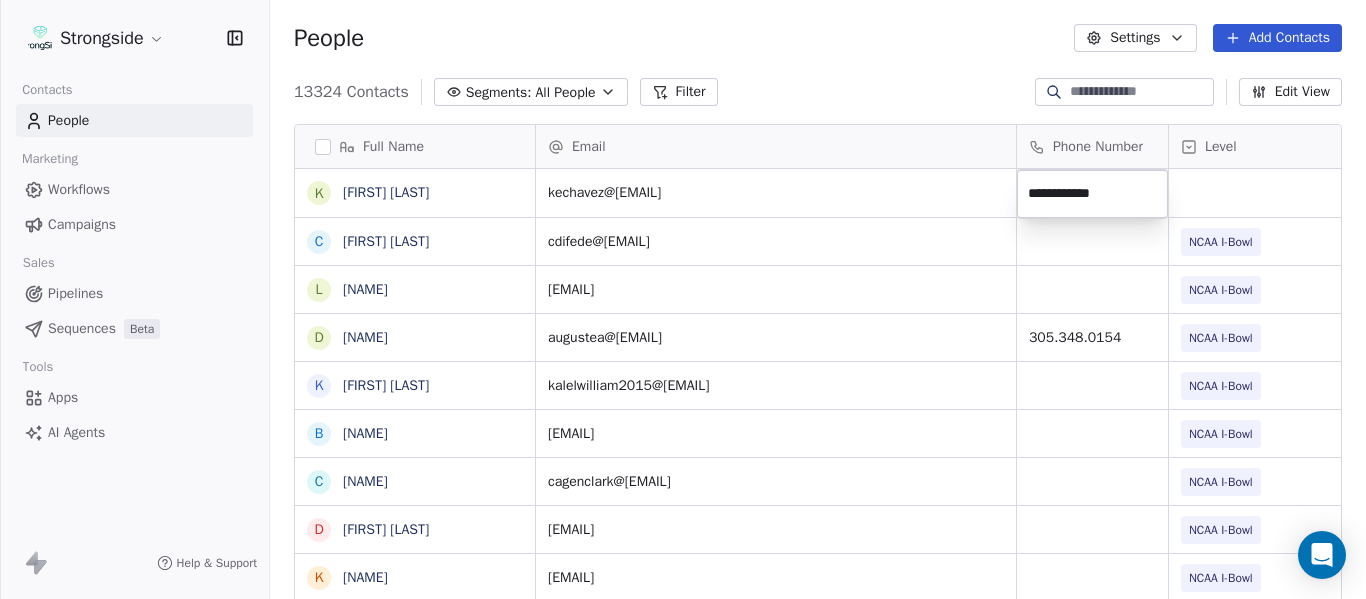 click on "Strongside Contacts People Marketing Workflows Campaigns Sales Pipelines Sequences Beta Tools Apps AI Agents Help & Support People Settings Add Contacts 13324 Contacts Segments: All People Filter Edit View Tag Add to Sequence Export Full Name K [FIRST] [LAST] C [FIRST] [LAST] L [FIRST] [LAST] D [FIRST] [LAST] K [FIRST] [LAST] B [FIRST] [LAST] C [FIRST] [LAST] D [FIRST] [LAST] K [FIRST] [LAST] C [FIRST] [LAST] T [FIRST] [LAST] A [FIRST] [LAST] B [FIRST] [LAST] D [FIRST] [LAST] A [FIRST] [LAST] S [FIRST] [LAST] J [FIRST] [LAST] D [FIRST] [LAST] C [FIRST] [LAST] T [FIRST] [LAST] B [FIRST] [LAST] D [FIRST] [LAST] B [FIRST] [LAST] H [FIRST] [LAST] S [FIRST] [LAST] T [FIRST] [LAST] M [FIRST] [LAST] M [FIRST] [LAST] K [FIRST] [LAST] Email Phone Number Level League/Conference Organization Tags [EMAIL] [EMAIL] NCAA I-Bowl [ORGANIZATION] [EMAIL] NCAA I-Bowl [ORGANIZATION] [PHONE] NCAA I-Bowl [ORGANIZATION] [EMAIL]" at bounding box center (683, 299) 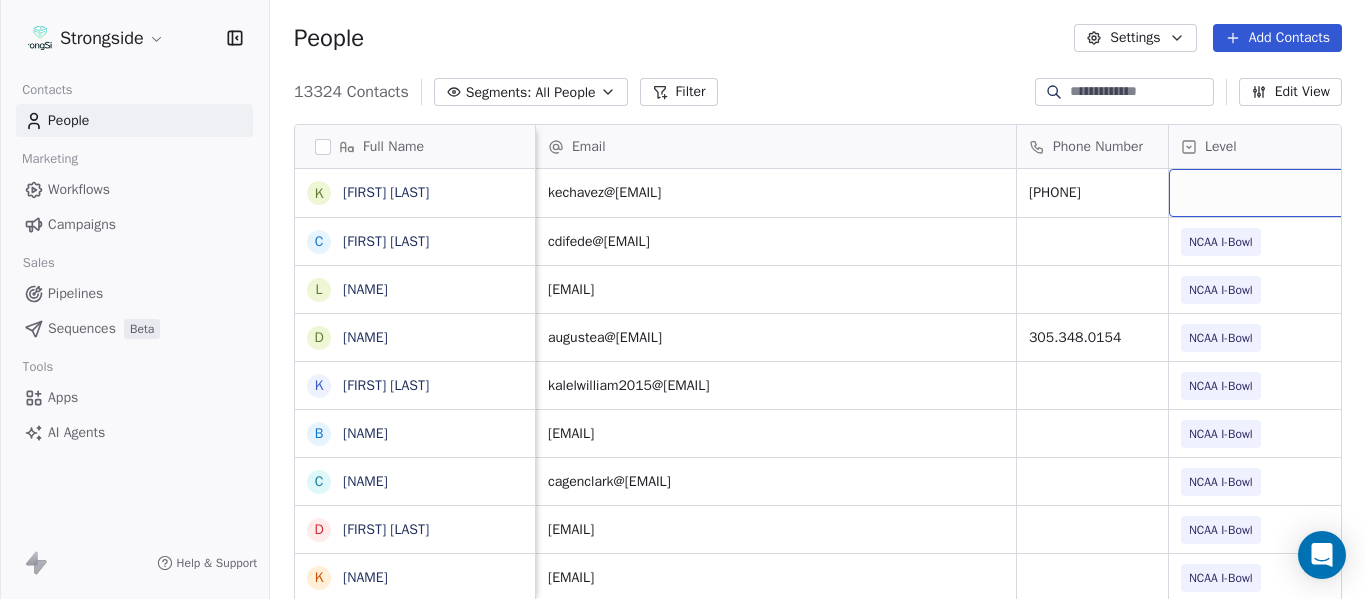 scroll, scrollTop: 0, scrollLeft: 28, axis: horizontal 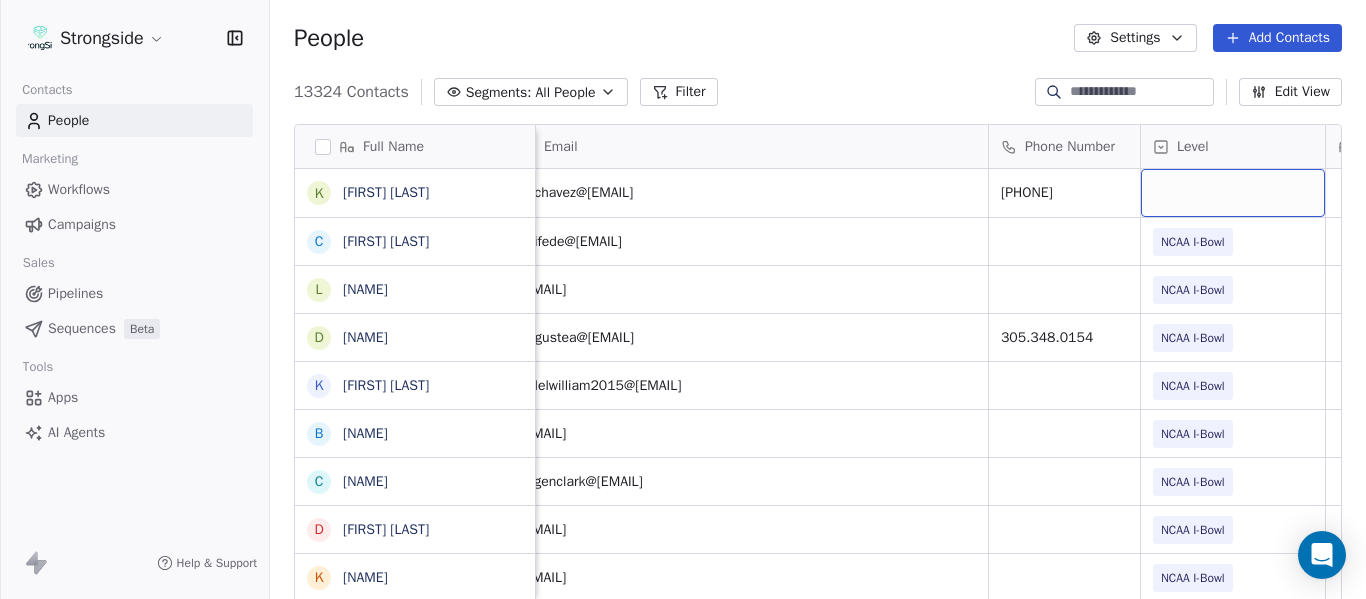 click at bounding box center (1233, 193) 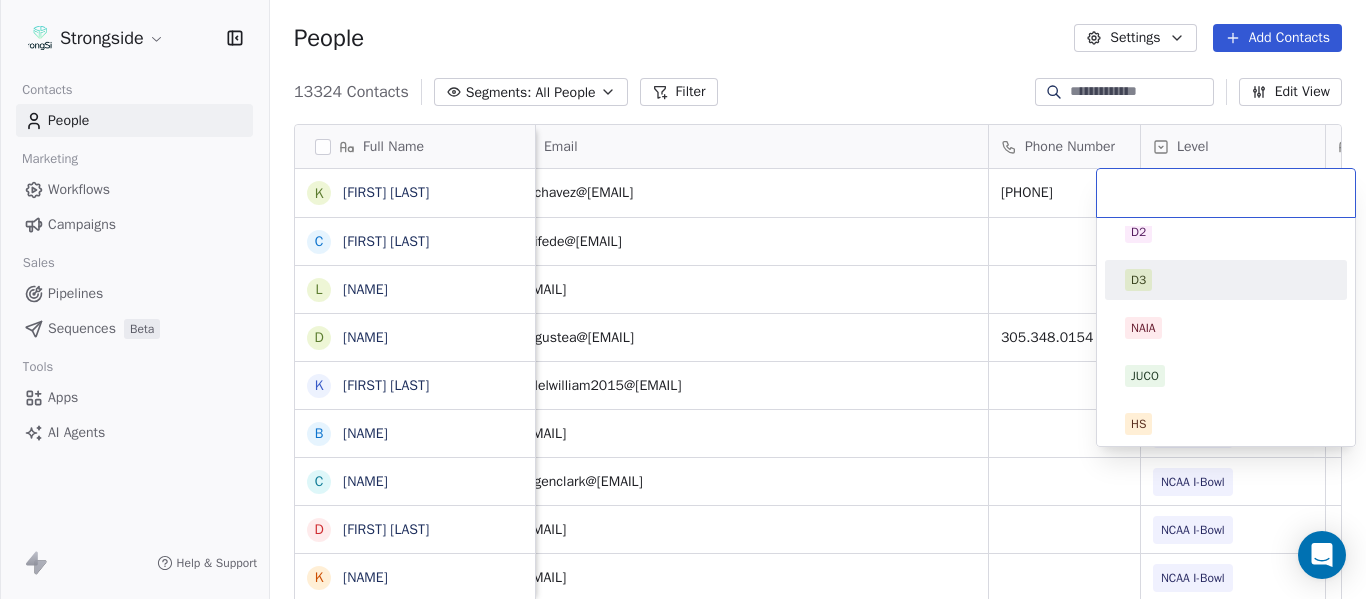 scroll, scrollTop: 212, scrollLeft: 0, axis: vertical 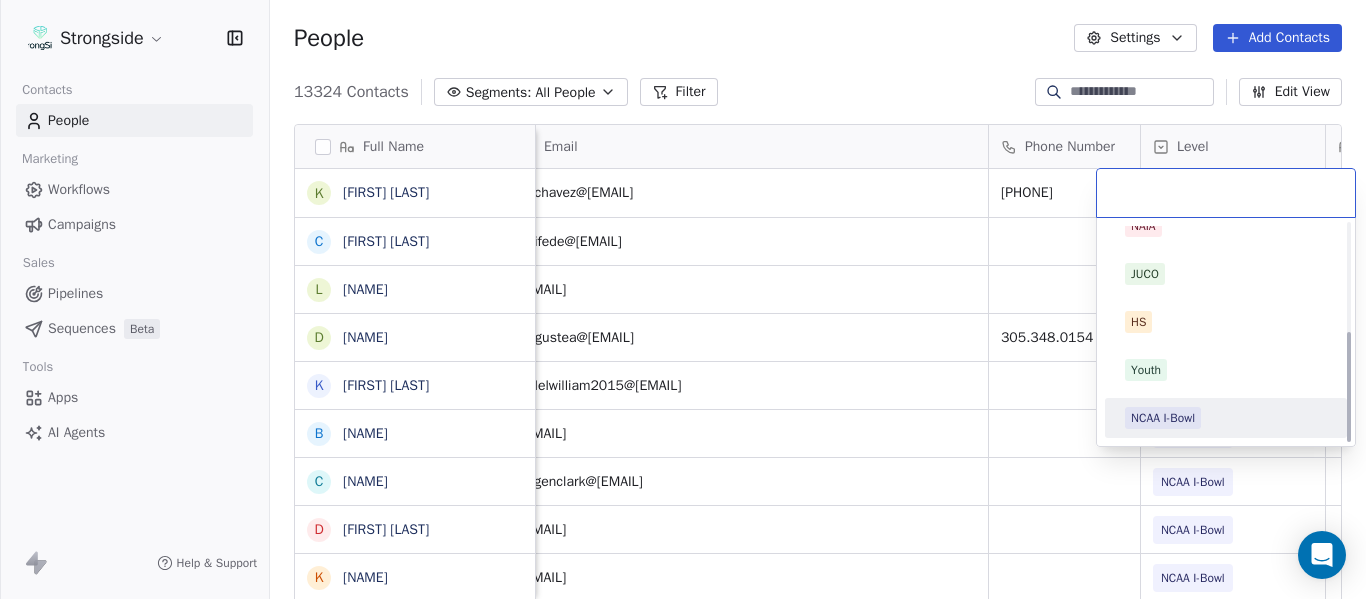 click on "NCAA I-Bowl" at bounding box center (1163, 418) 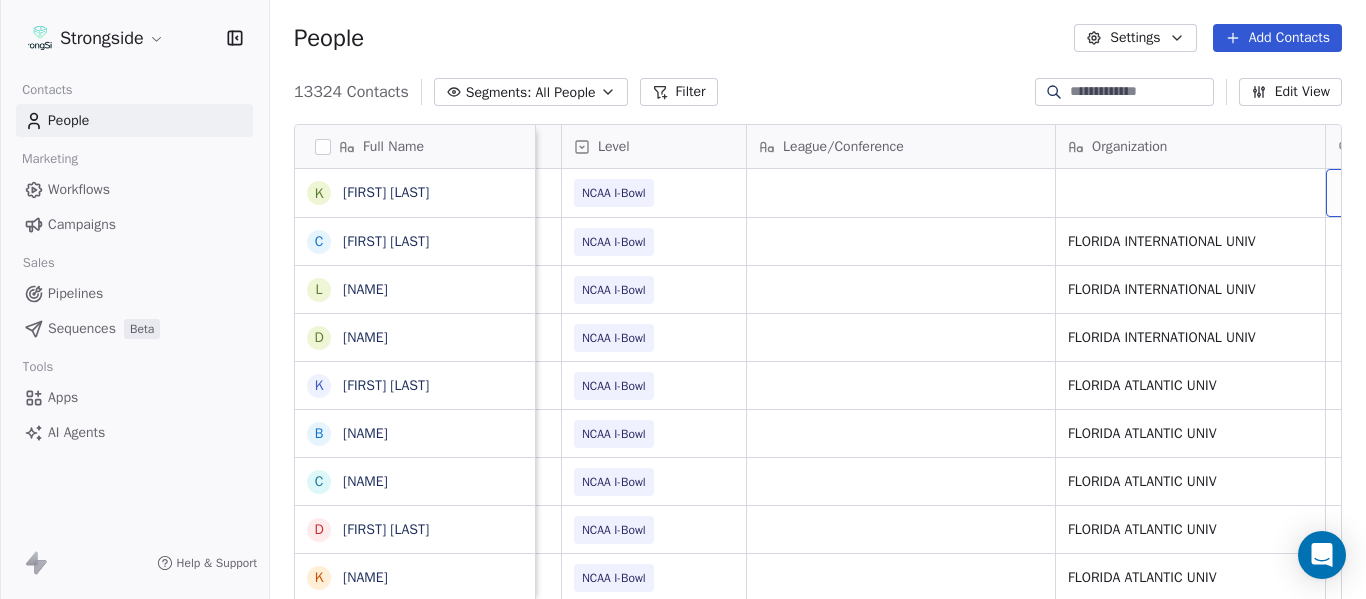 scroll, scrollTop: 0, scrollLeft: 707, axis: horizontal 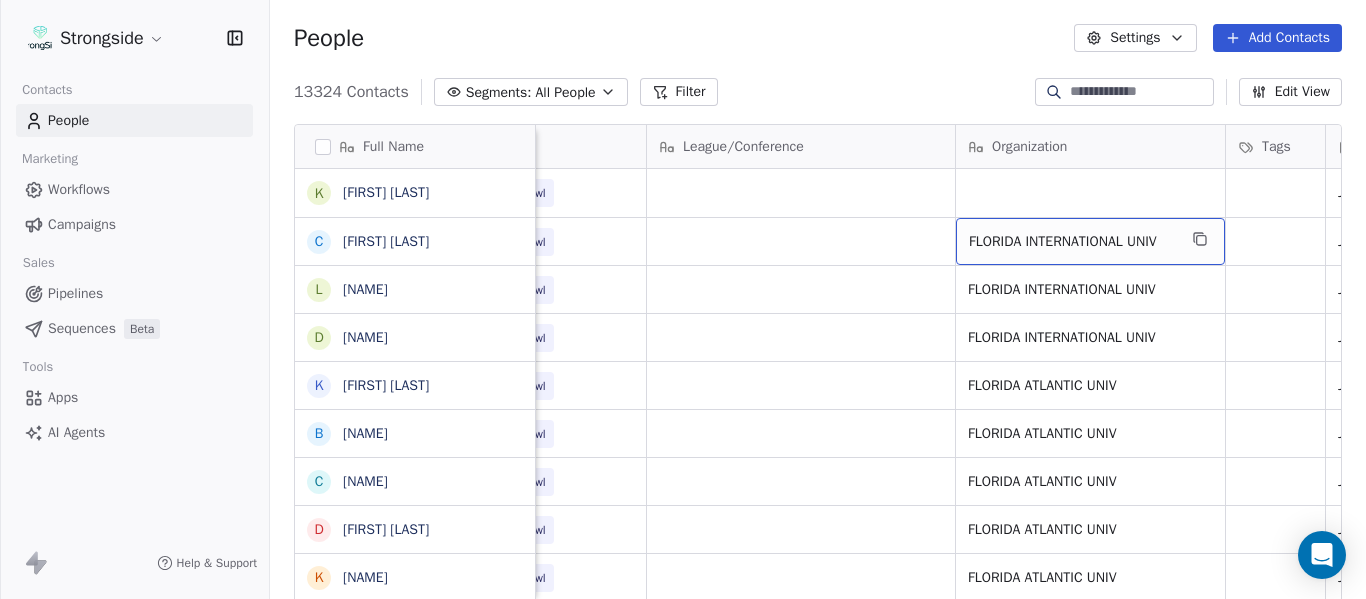 drag, startPoint x: 1111, startPoint y: 241, endPoint x: 1179, endPoint y: 244, distance: 68.06615 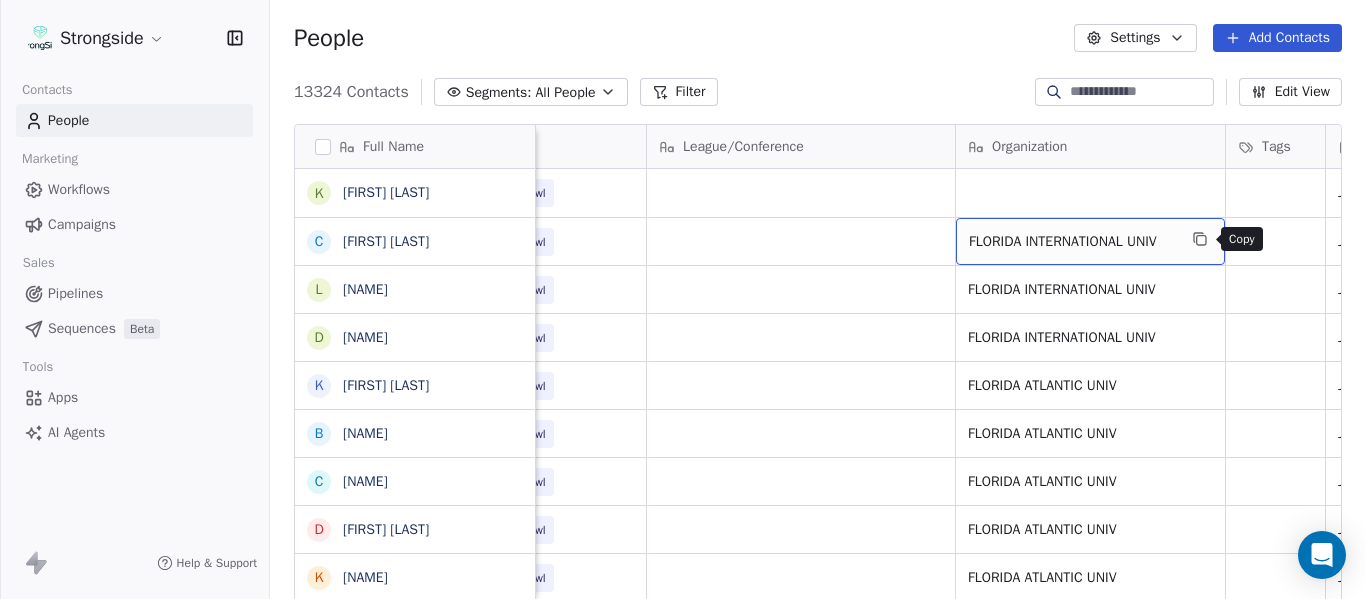 click at bounding box center [1200, 239] 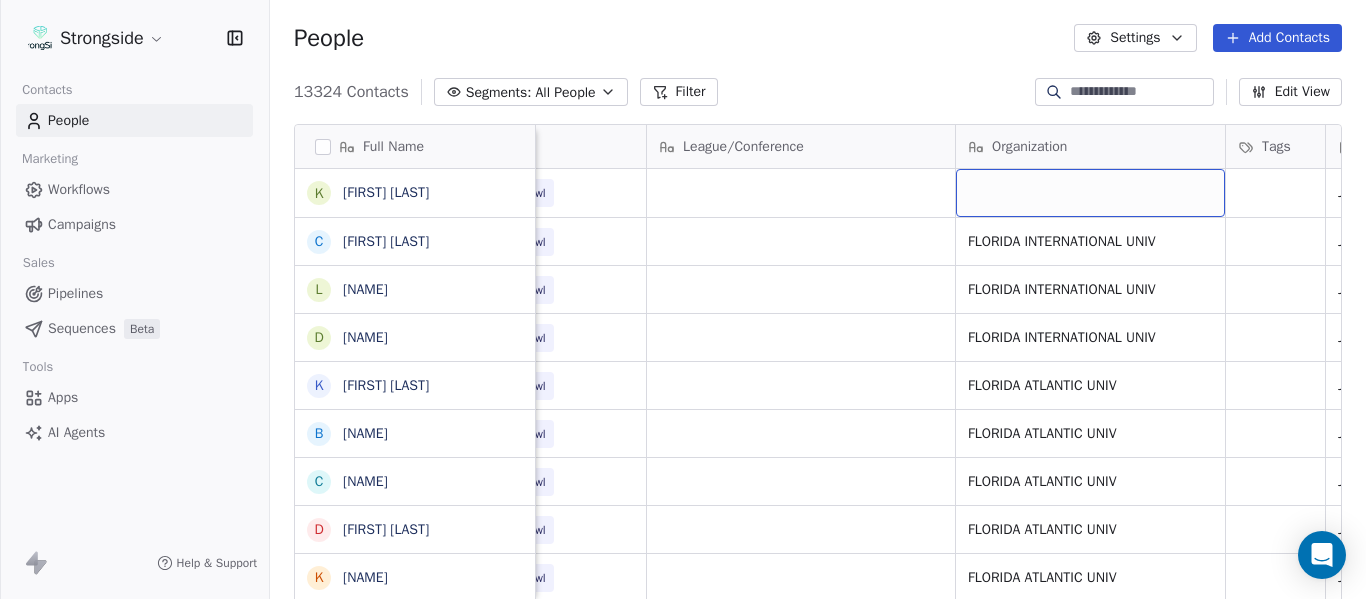 click at bounding box center (1090, 193) 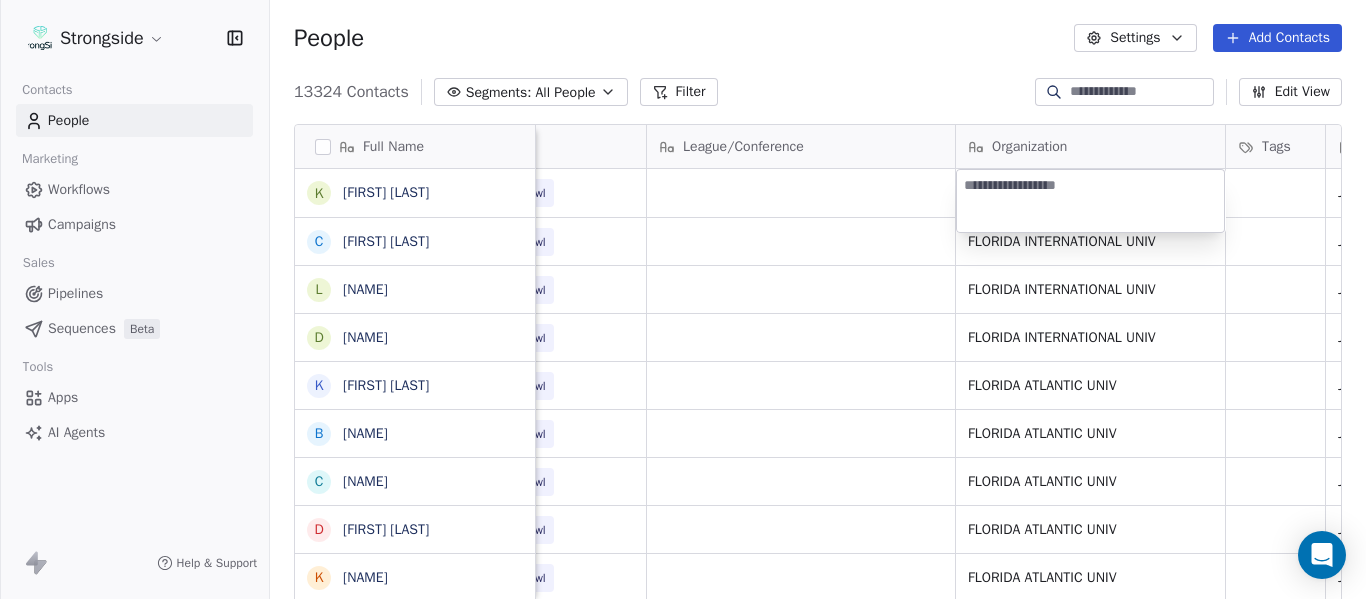 type on "**********" 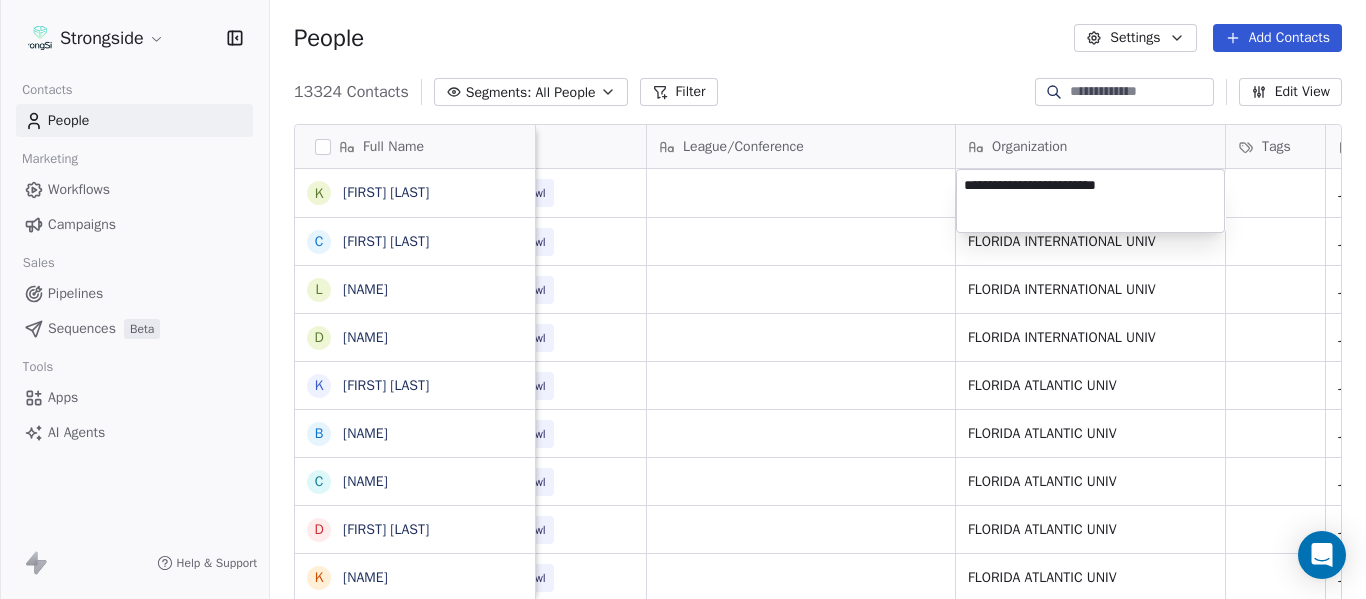 click on "Strongside Contacts People Marketing Workflows Campaigns Sales Pipelines Sequences Beta Tools Apps AI Agents Help & Support People Settings Add Contacts 13324 Contacts Segments: All People Filter Edit View Tag Add to Sequence Export Full Name K [FIRST] [LAST] C [FIRST] [LAST] L [FIRST] [LAST] D [FIRST] [LAST] K [FIRST] [LAST] B [FIRST] [LAST] C [FIRST] [LAST] D [FIRST] [LAST] K [FIRST] [LAST] K [FIRST] [LAST] C [FIRST] [LAST] T [FIRST] [LAST] A [FIRST] [LAST] B [FIRST] [LAST] D [FIRST] [LAST] A [FIRST] [LAST] S [FIRST] [LAST] J [FIRST] [LAST] D [FIRST] [LAST] C [FIRST] [LAST] T [FIRST] [LAST] B [FIRST] [LAST] D [FIRST] [LAST] B [FIRST] [LAST] H [FIRST] [LAST] S [FIRST] [LAST] T [FIRST] [LAST] M [FIRST] [LAST] M [FIRST] [LAST] K [FIRST] [LAST] Email Phone Number Level League/Conference Organization Tags Created Date BST Status Job Title Priority [EMAIL] [PHONE]
NCAA I-Bowl Jul 21, 2025 09:43 AM [EMAIL] NCAA I-Bowl FLORIDA INTERNATIONAL UNIV Jul 21, 2025 09:42 AM Dir/Scouting [EMAIL] NIL SID" at bounding box center (683, 299) 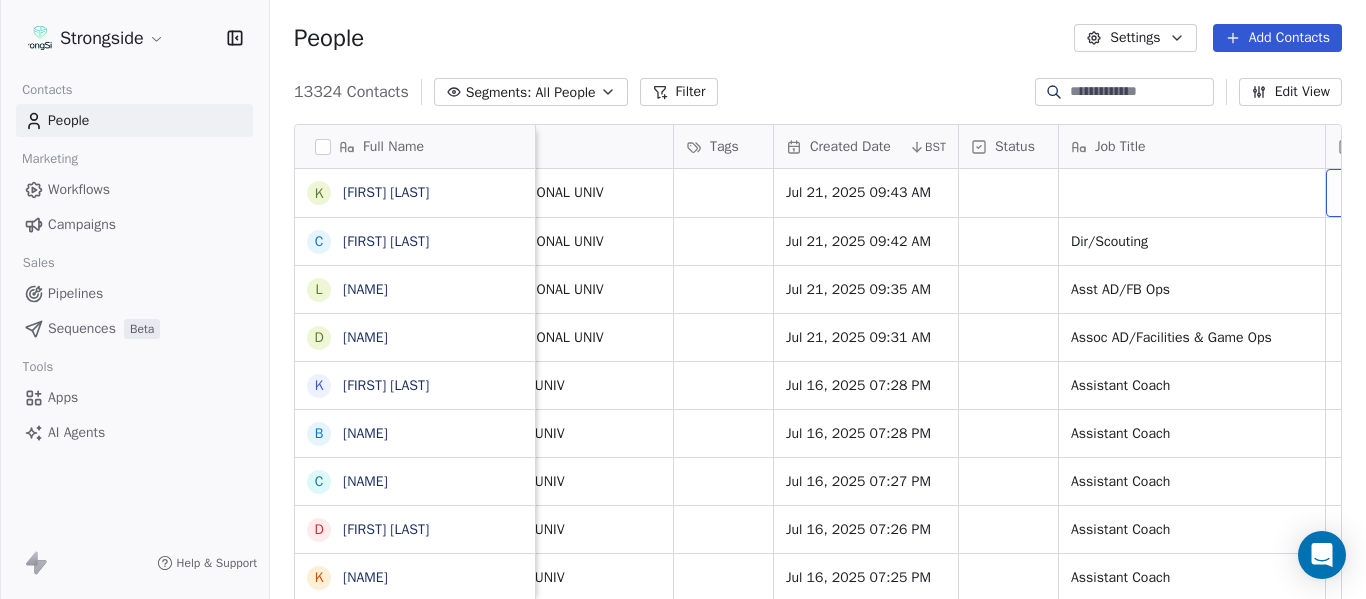 scroll, scrollTop: 0, scrollLeft: 1444, axis: horizontal 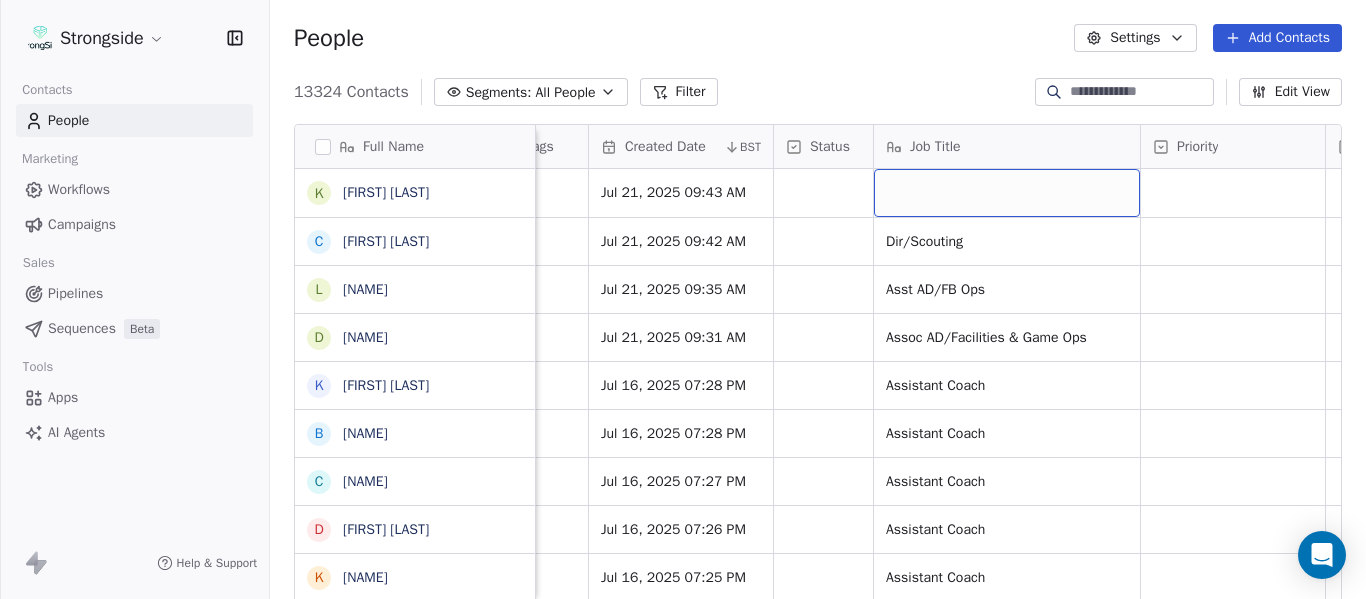 click at bounding box center [1007, 193] 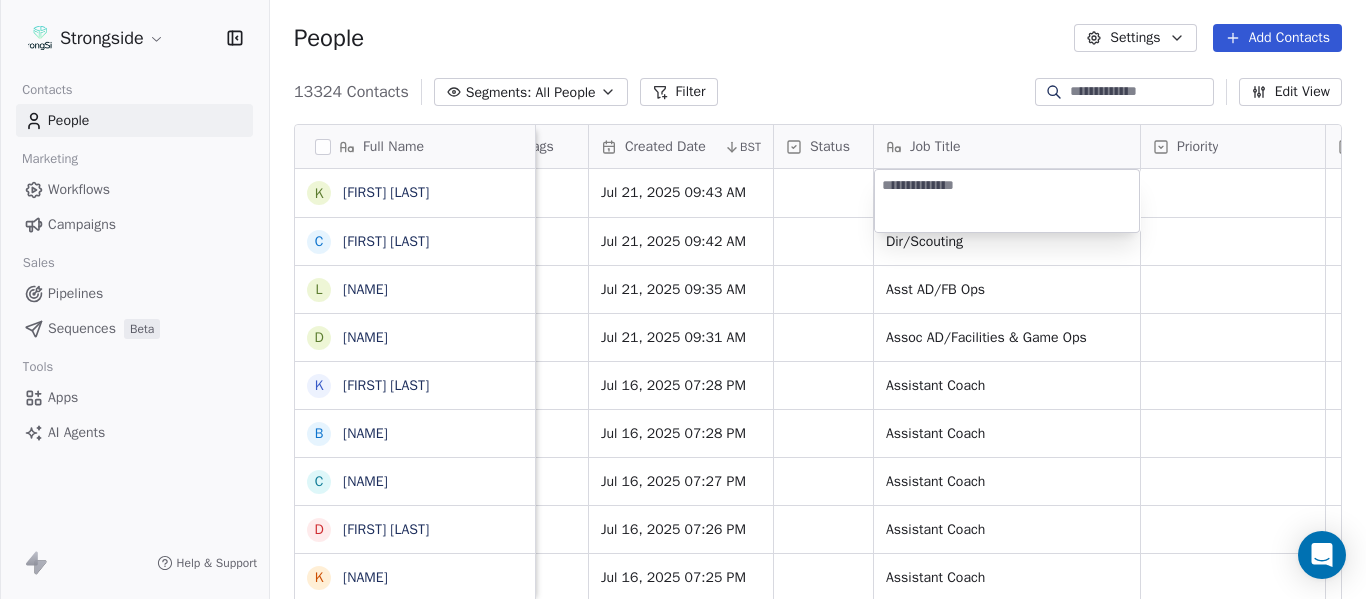type on "**********" 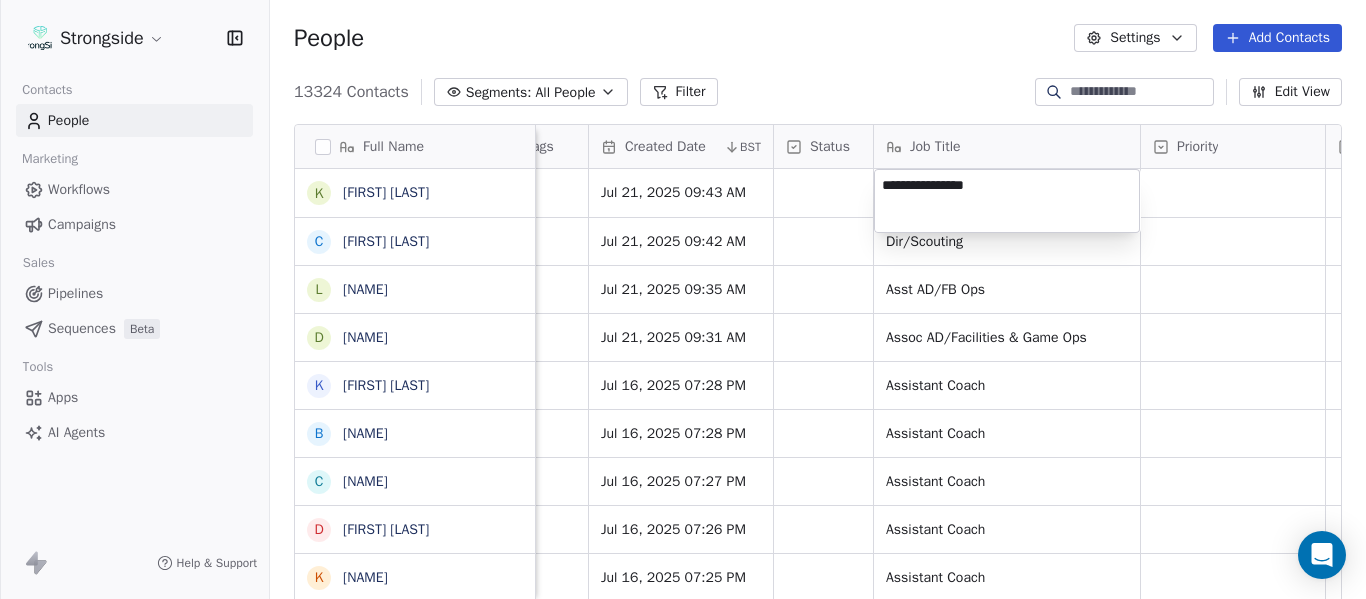 click on "Full Name K Kevin Chavez C Cam DiFede L LaTroy Johnson D Drew Auguste K Kal-El Statham B Braylon Jones C Cagen Clark D Dominique Bradshaw K Kosi Eldridge K Korel Smith C Colin Spencer T Trent Vasey A Antonio Fenelus B Brandon Lacy D Devin Santana A Aaron Schwanz S Stephen Hamby J Jajuan Dulaney D DJ McCarthy C Chris Perkins T Tyler Schovanec B Brett Dewhurst D Dillion Coletto B Brandon Lee H Harrison Hanna S Shane Marinelli T Toya Ballard M Matt Wiesner M Michael Graffin K Katrina McCormack Level League/Conference Organization Tags Created Date BST Status Job Title Priority Emails Auto Clicked Last Activity Date BST In Open Phone Contact Source NCAA I-Bowl FLORIDA INTERNATIONAL UNIV Jul 21, 2025 09:43 AM NCAA I-Bowl FLORIDA INTERNATIONAL UNIV Jul 21, 2025 09:42 AM False" at bounding box center [683, 299] 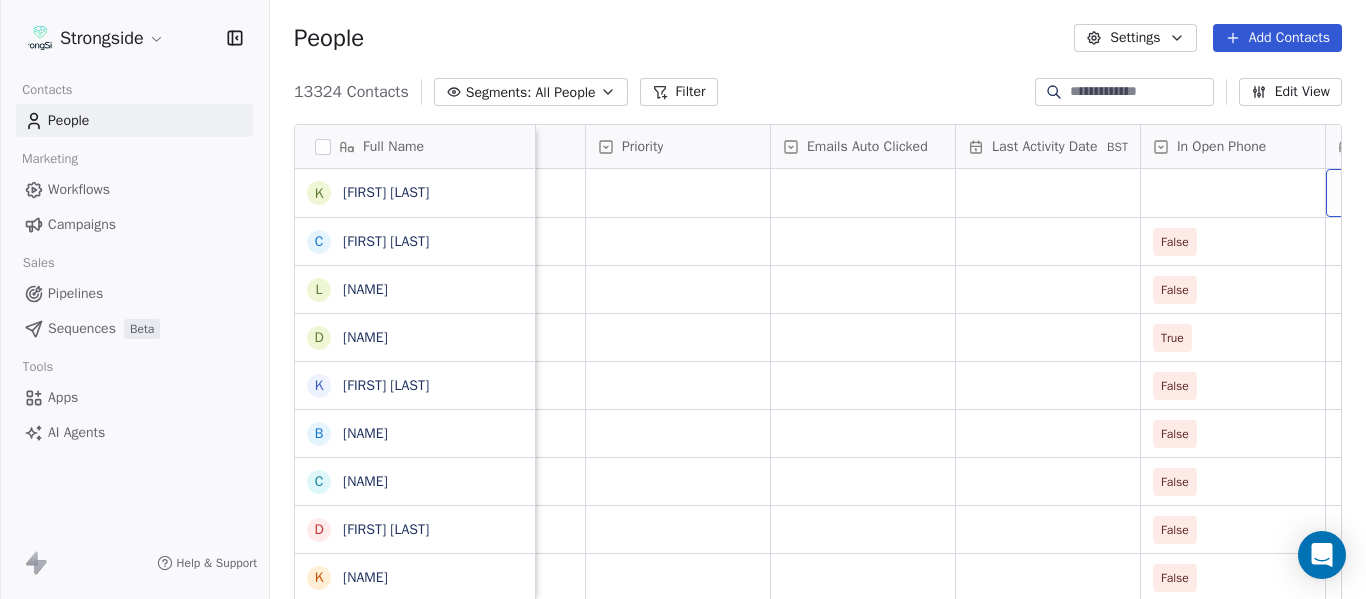 scroll, scrollTop: 0, scrollLeft: 2184, axis: horizontal 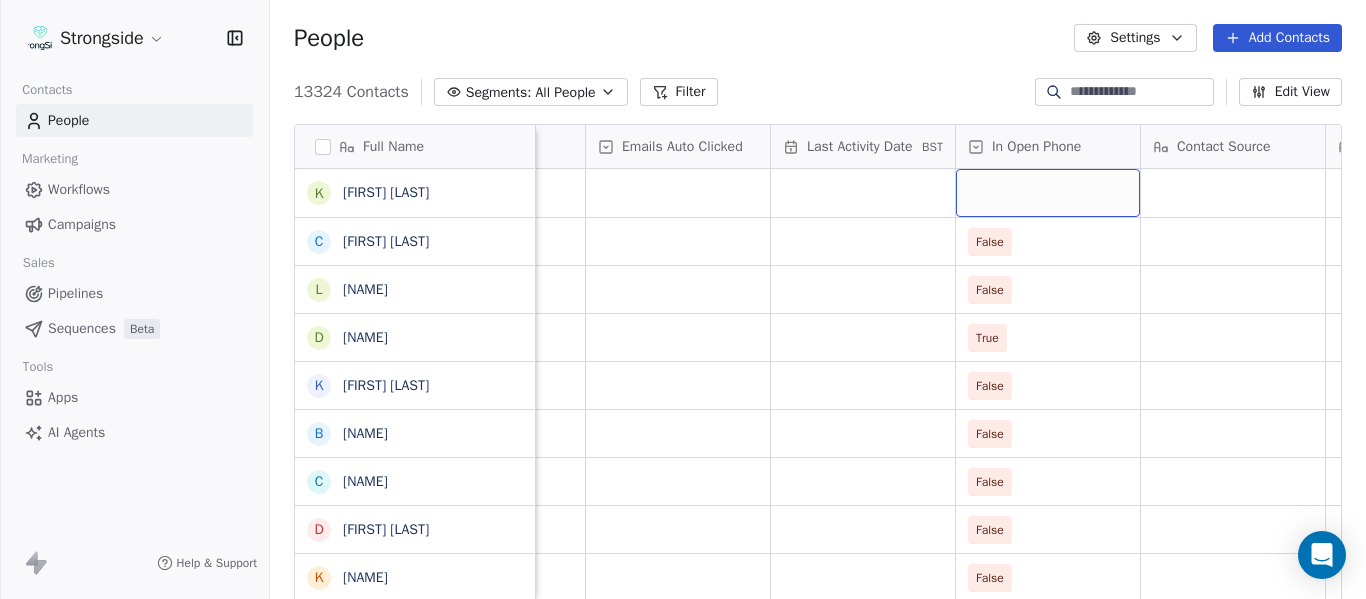 click at bounding box center [1048, 193] 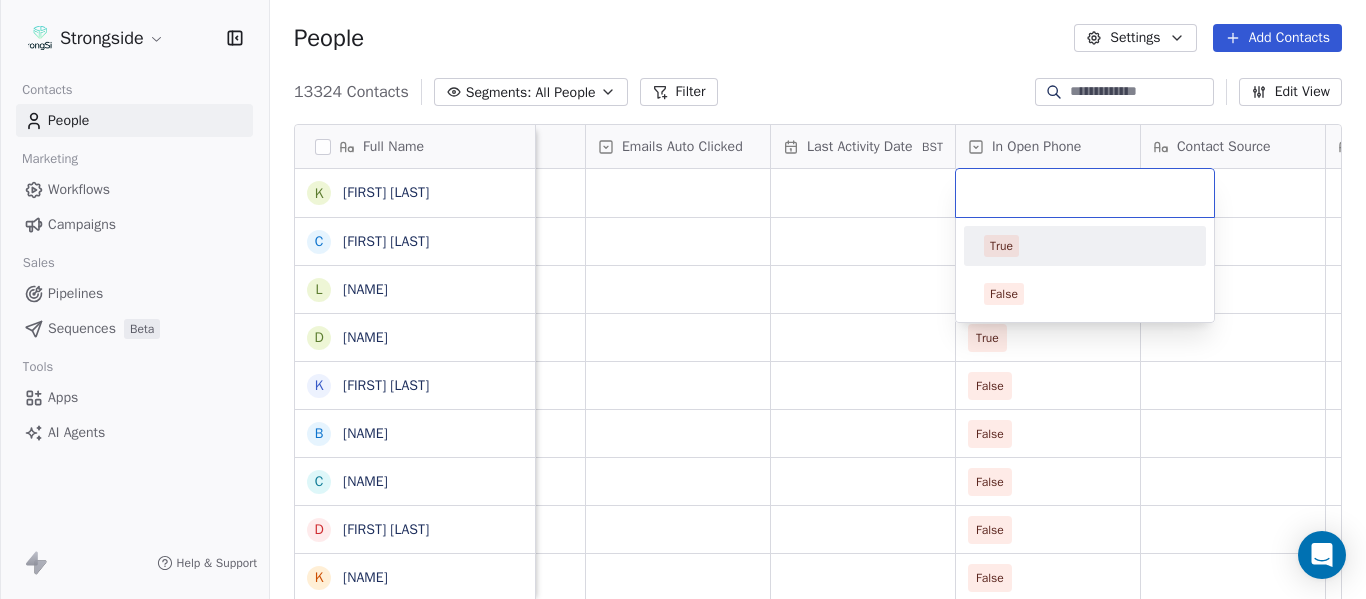 click on "True" at bounding box center [1085, 246] 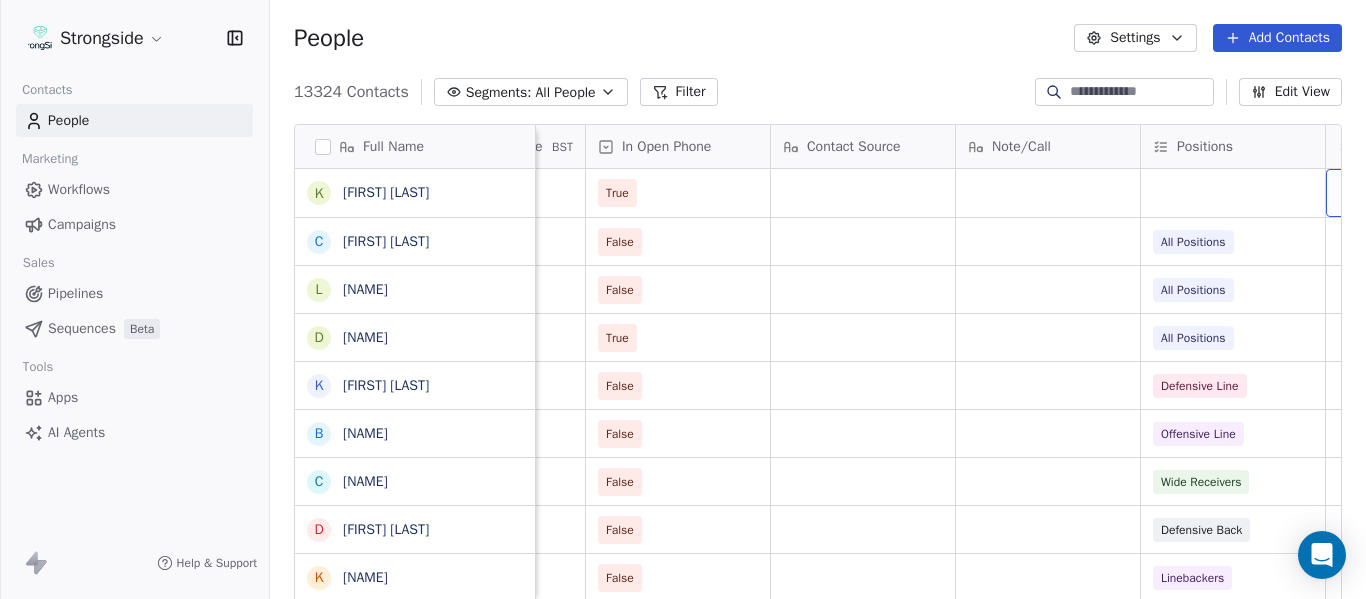 scroll, scrollTop: 0, scrollLeft: 2739, axis: horizontal 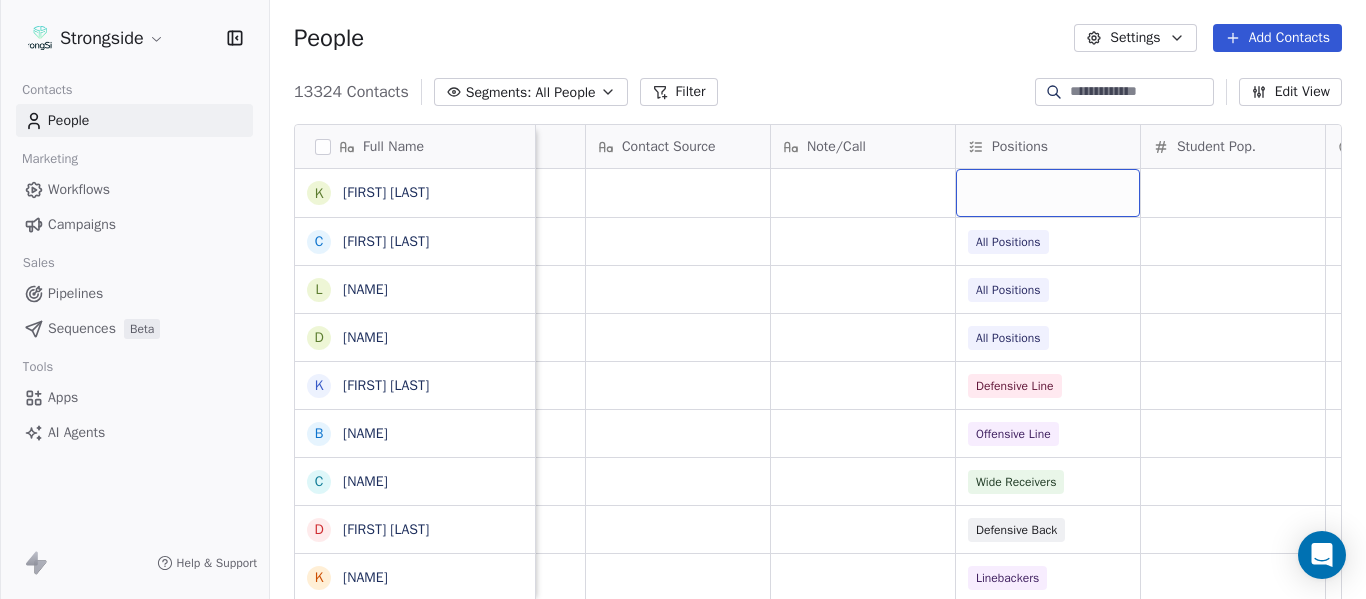 click at bounding box center (1048, 193) 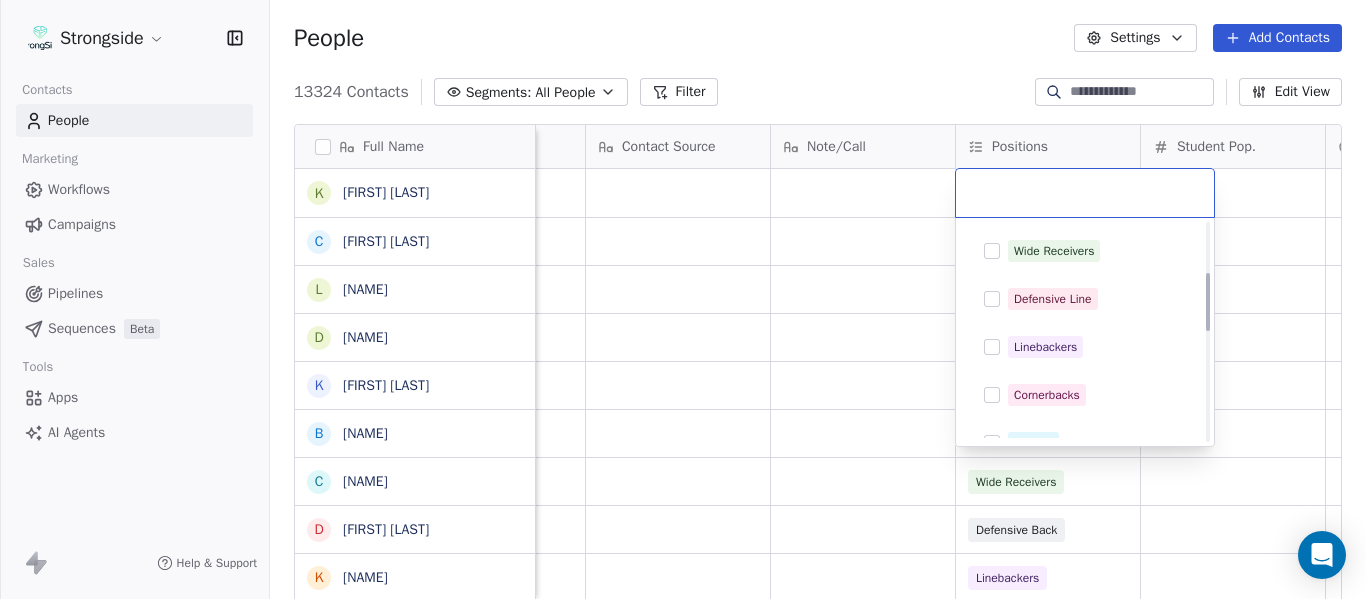 scroll, scrollTop: 400, scrollLeft: 0, axis: vertical 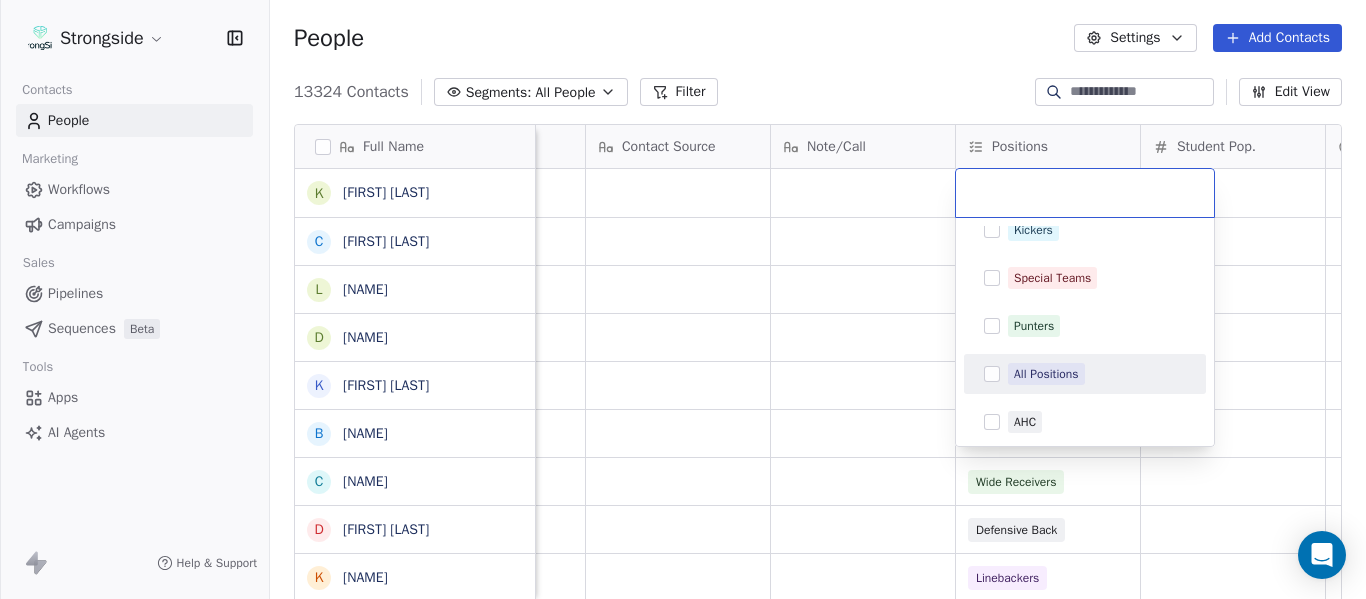 click on "All Positions" at bounding box center [1097, 374] 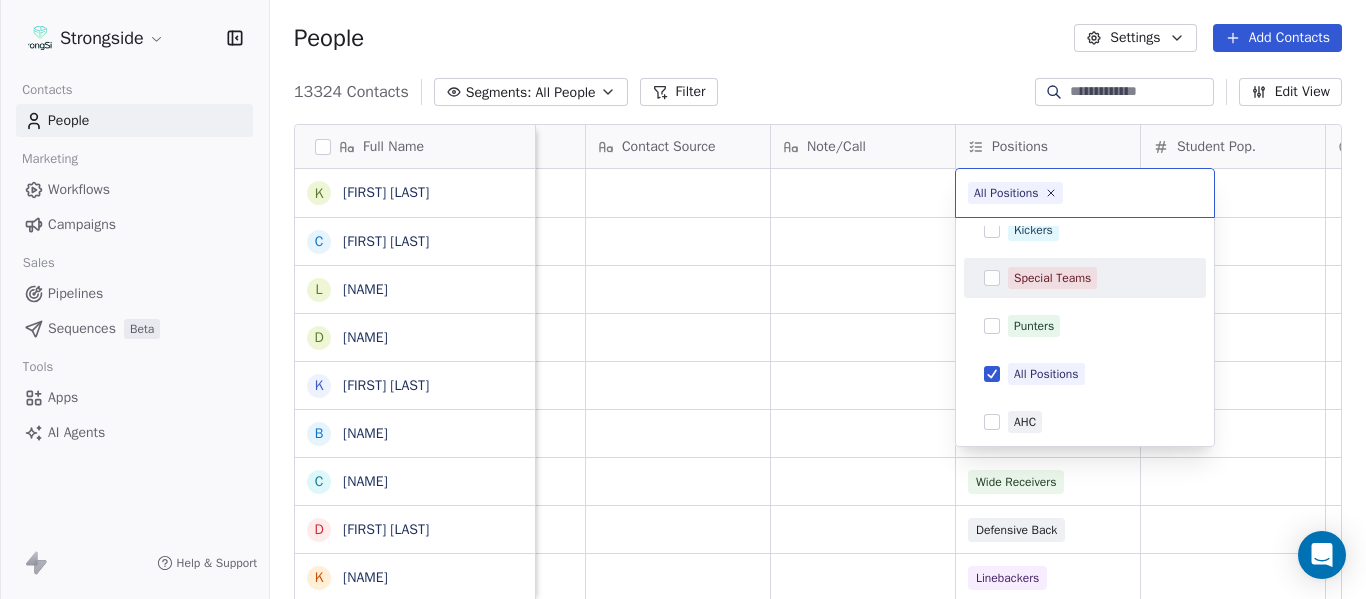 click on "Full Name K Kevin Chavez C Cam DiFede L LaTroy Johnson D Drew Auguste K Kal-El Statham B Braylon Jones C Cagen Clark D Dominique Bradshaw K Kosi Eldridge K Korel Smith C Colin Spencer T Trent Vasey A Antonio Fenelus B Brandon Lacy D Devin Santana A Aaron Schwanz S Stephen Hamby J Jajuan Dulaney D DJ McCarthy C Chris Perkins T Tyler Schovanec B Brett Dewhurst D Dillion Coletto B Brandon Lee H Harrison Hanna S Shane Marinelli T Toya Ballard M Matt Wiesner M Michael Graffin K Katrina McCormack Priority Emails Auto Clicked Last Activity Date BST In Open Phone Contact Source Note/Call Positions Student Pop. Lead Account True False All Positions False All Positions True All Positions False Defensive Line False Wide Receivers False Defensive Back" at bounding box center (683, 299) 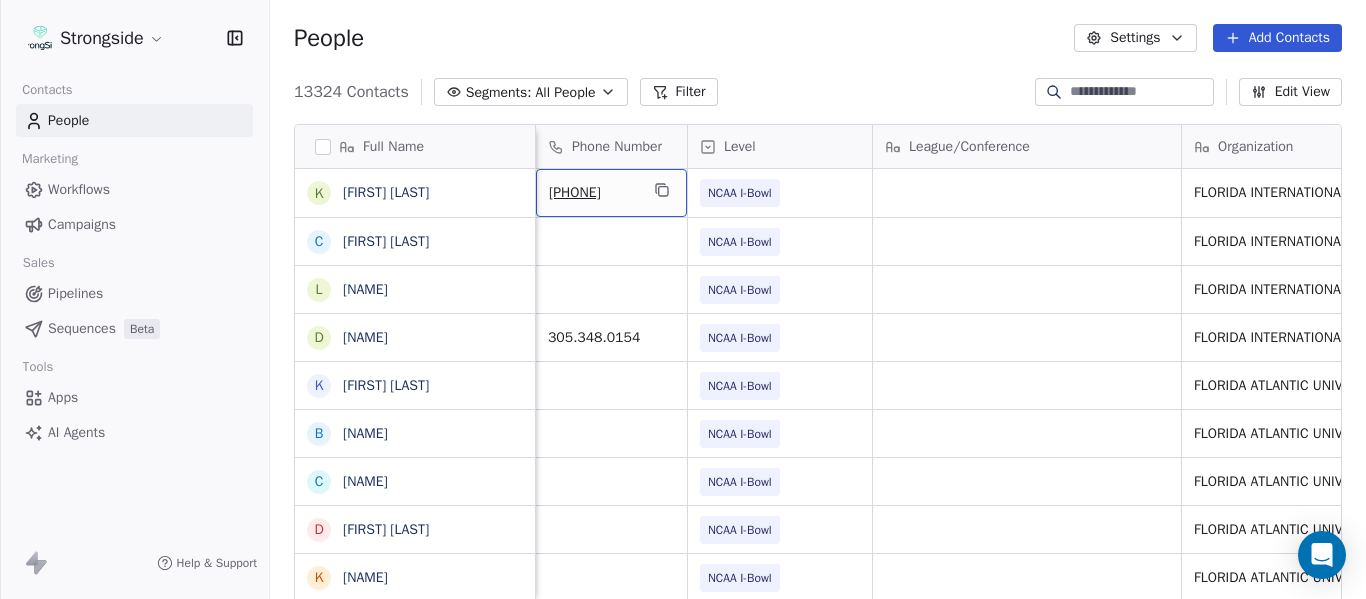 scroll, scrollTop: 0, scrollLeft: 0, axis: both 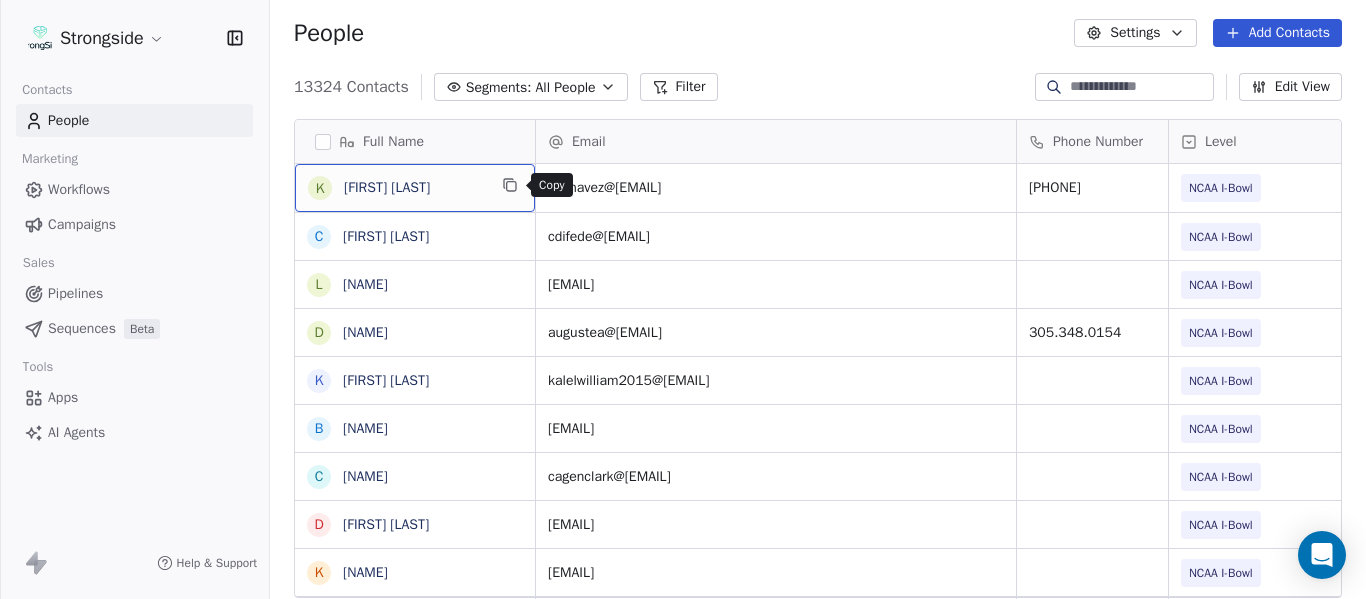 click 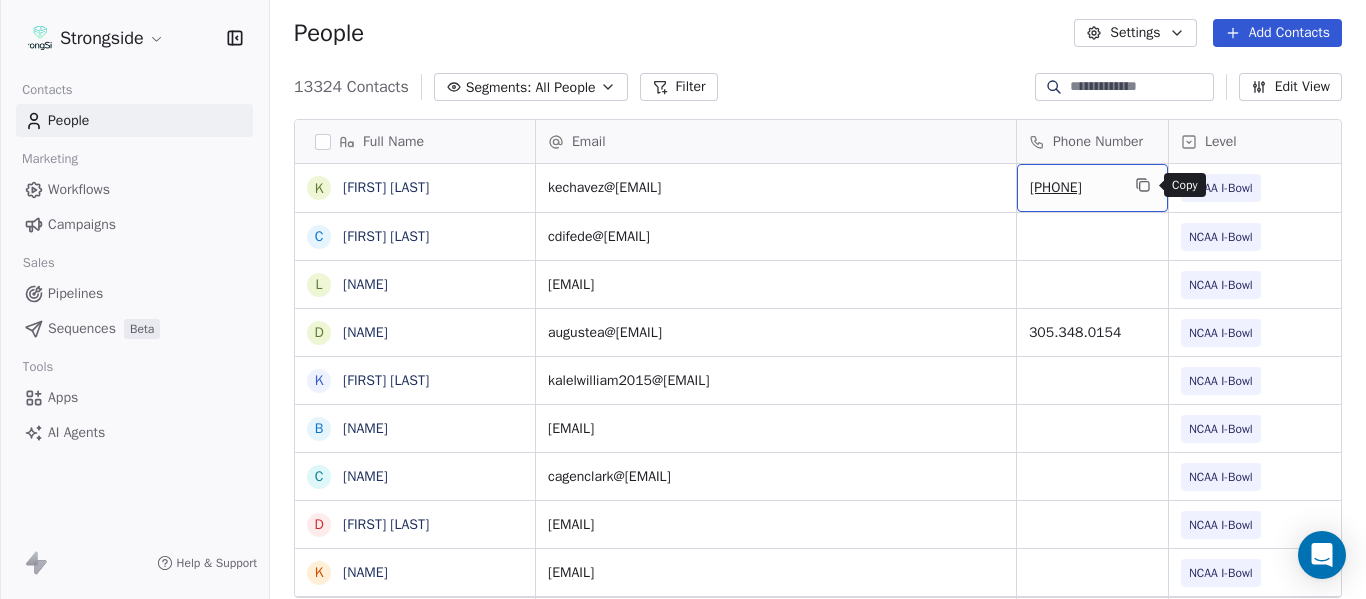 click 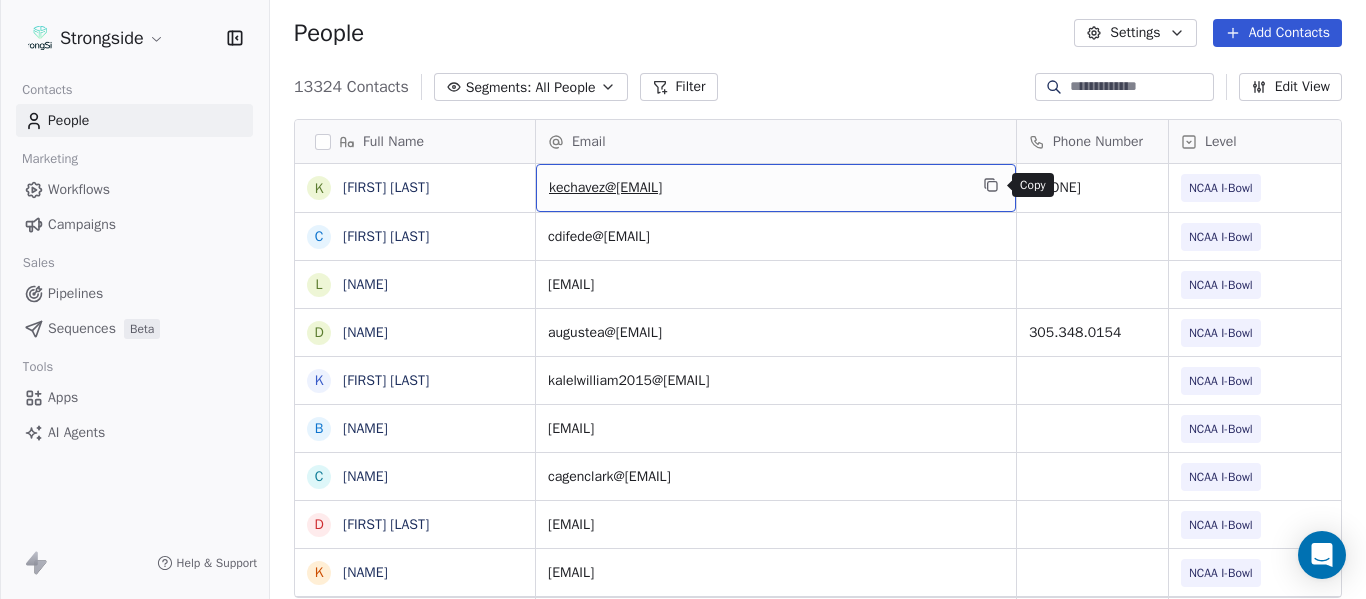 click 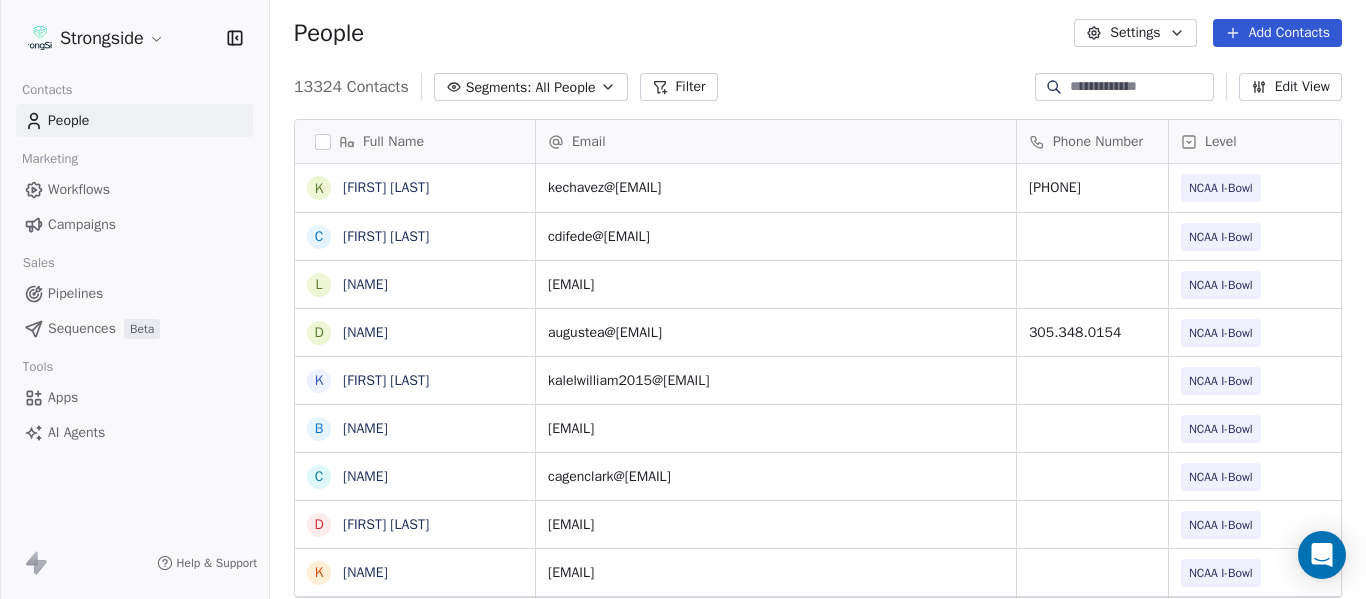click on "Add Contacts" at bounding box center (1277, 33) 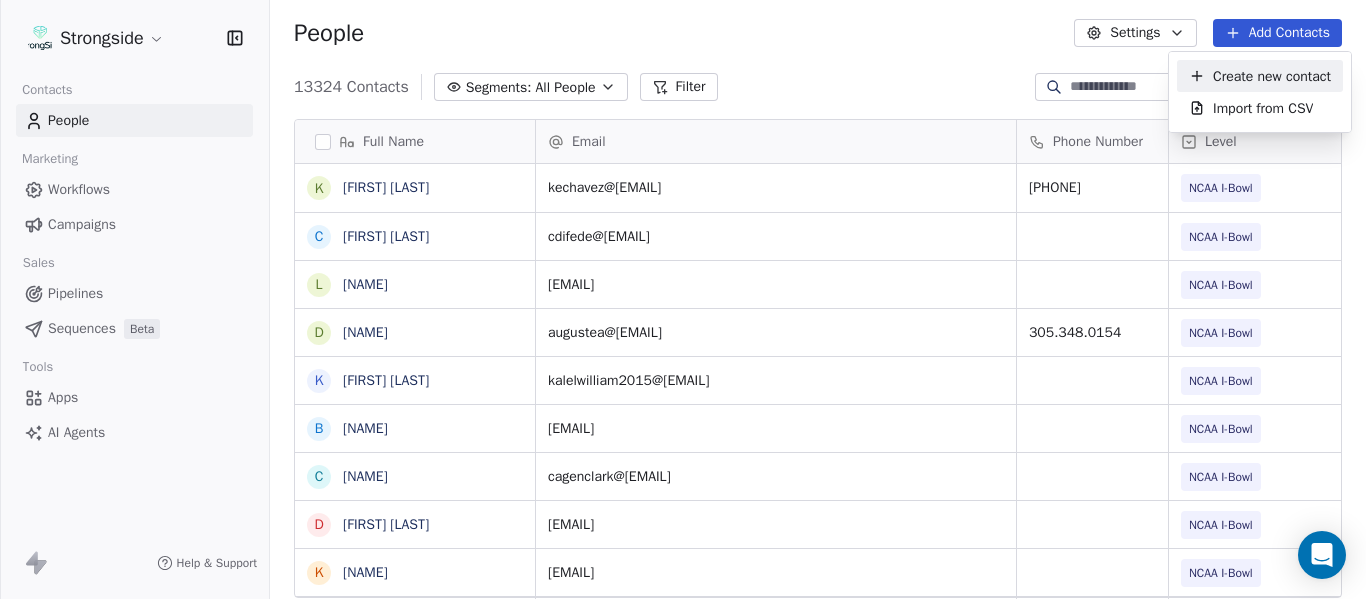 click on "Create new contact" at bounding box center (1272, 76) 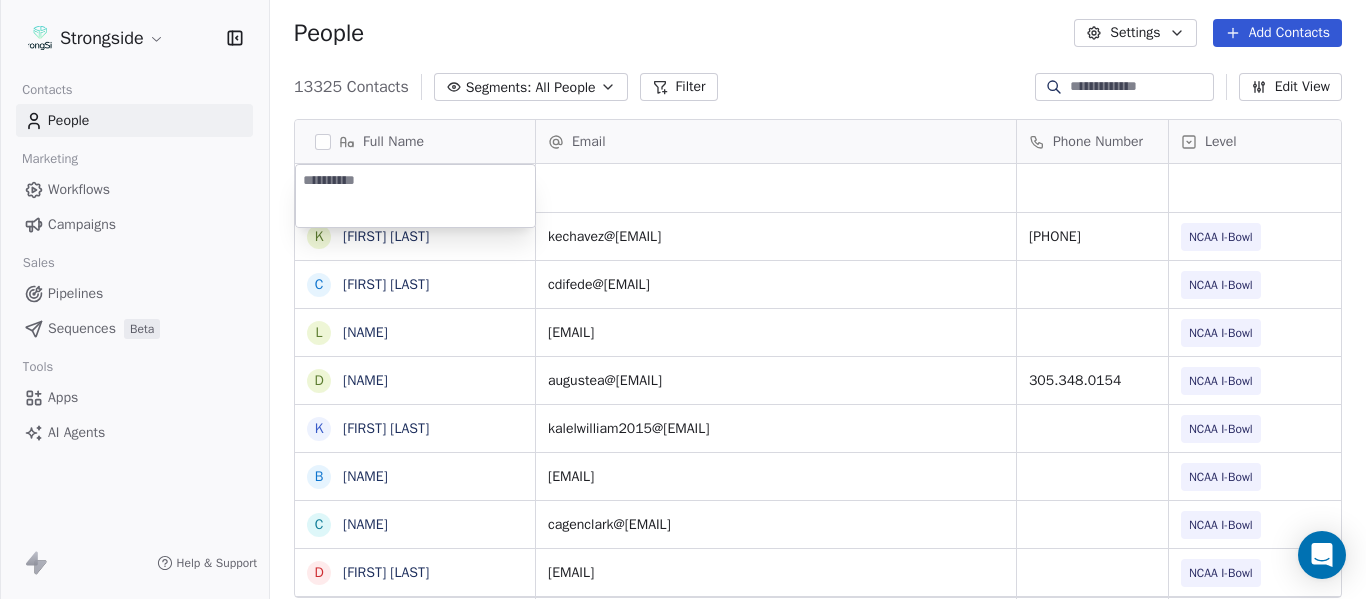 type on "*********" 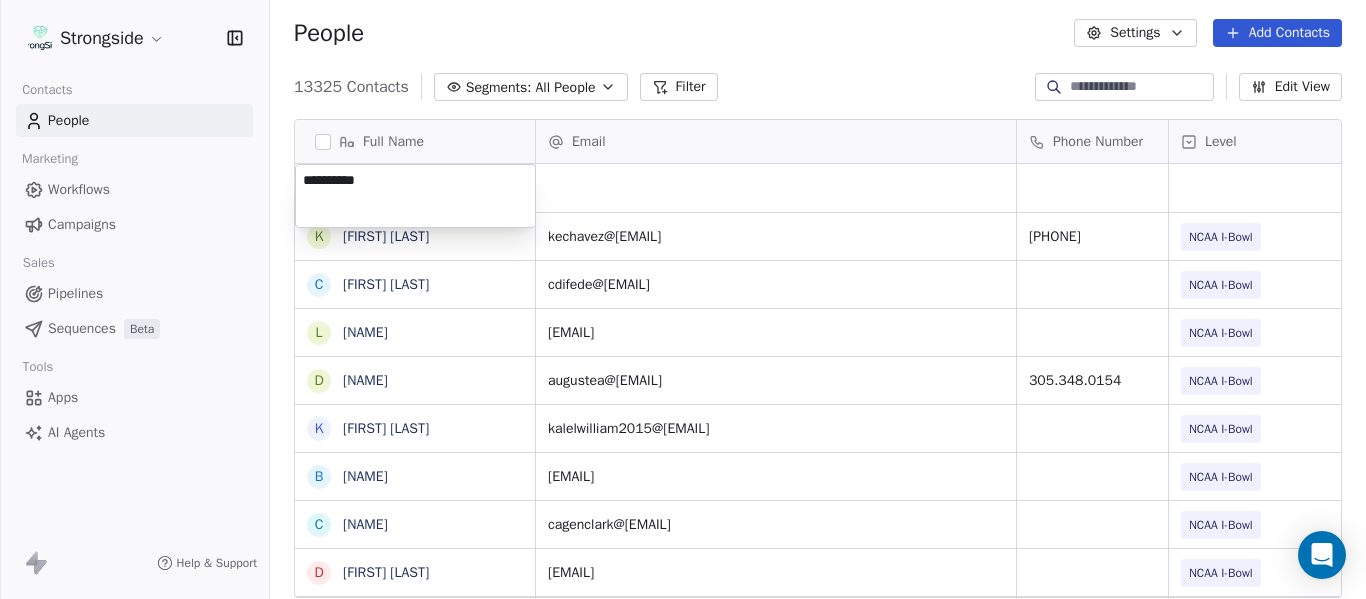 click on "Strongside Contacts People Marketing Workflows Campaigns Sales Pipelines Sequences Beta Tools Apps AI Agents Help & Support People Settings Add Contacts 13325 Contacts Segments: All People Filter Edit View Tag Add to Sequence Export Full Name K [FIRST] [LAST] C [FIRST] [LAST] L [FIRST] [LAST] D [FIRST] [LAST] K [FIRST] [LAST] B [FIRST] [LAST] C [FIRST] [LAST] D [FIRST] [LAST] K [FIRST] [LAST] K [FIRST] [LAST] C [FIRST] [LAST] T [FIRST] [LAST] A [FIRST] [LAST] B [FIRST] [LAST] D [FIRST] [LAST] A [FIRST] [LAST] S [FIRST] [LAST] J [FIRST] [LAST] D [FIRST] [LAST] C [FIRST] [LAST] T [FIRST] [LAST] B [FIRST] [LAST] D [FIRST] [LAST] B [FIRST] [LAST] H [FIRST] [LAST] S [FIRST] [LAST] T [FIRST] [LAST] M [FIRST] [LAST] M [FIRST] [LAST] Email Phone Number Level League/Conference Organization Tags [EMAIL] [PHONE]
NCAA I-Bowl FLORIDA INTERNATIONAL UNIV [EMAIL] NCAA I-Bowl FLORIDA INTERNATIONAL UNIV [EMAIL] NCAA I-Bowl FLORIDA INTERNATIONAL UNIV [EMAIL] [PHONE]" at bounding box center [683, 299] 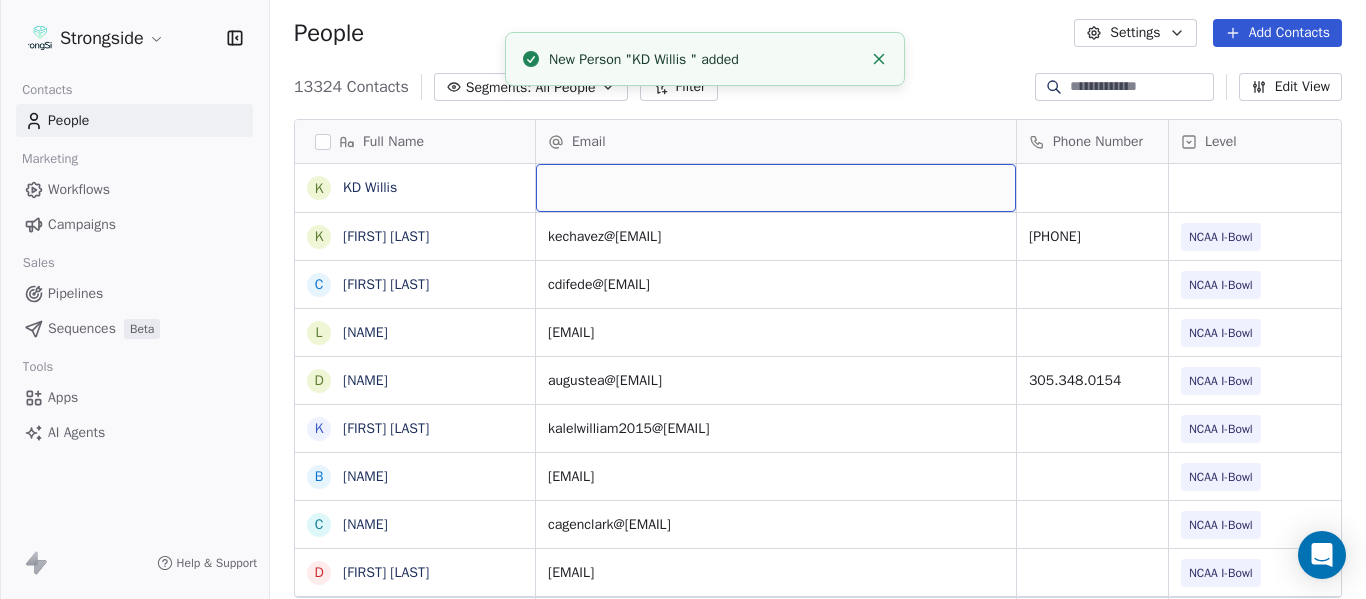 click at bounding box center [776, 188] 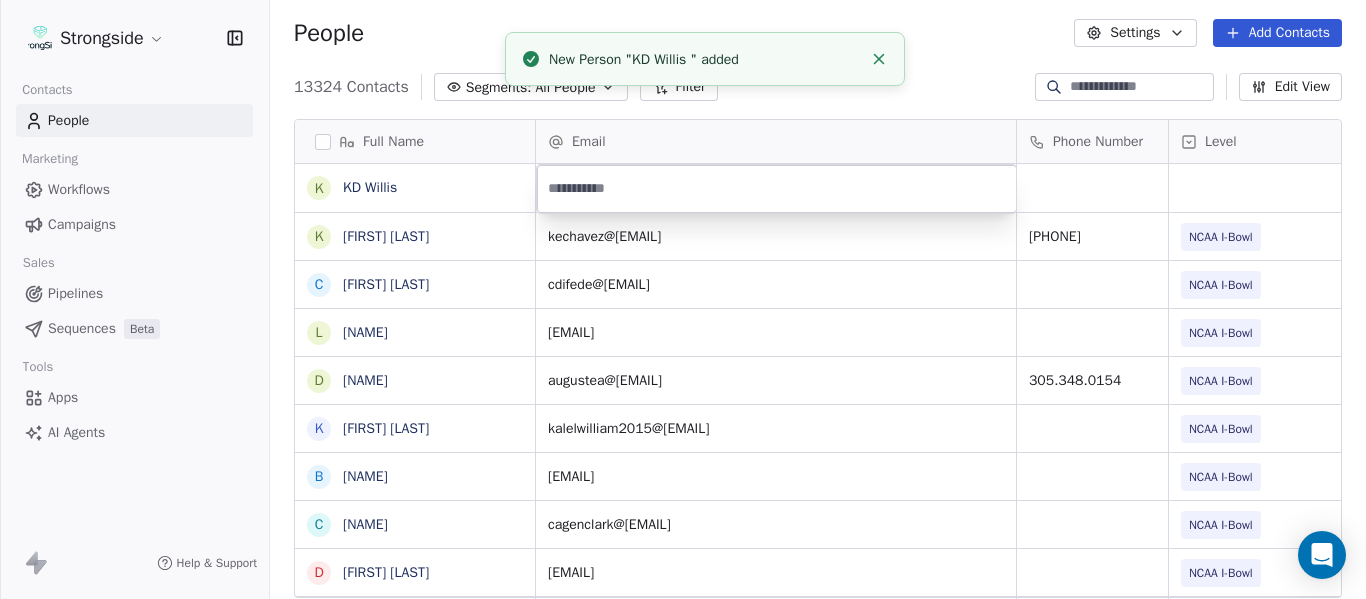 type on "**********" 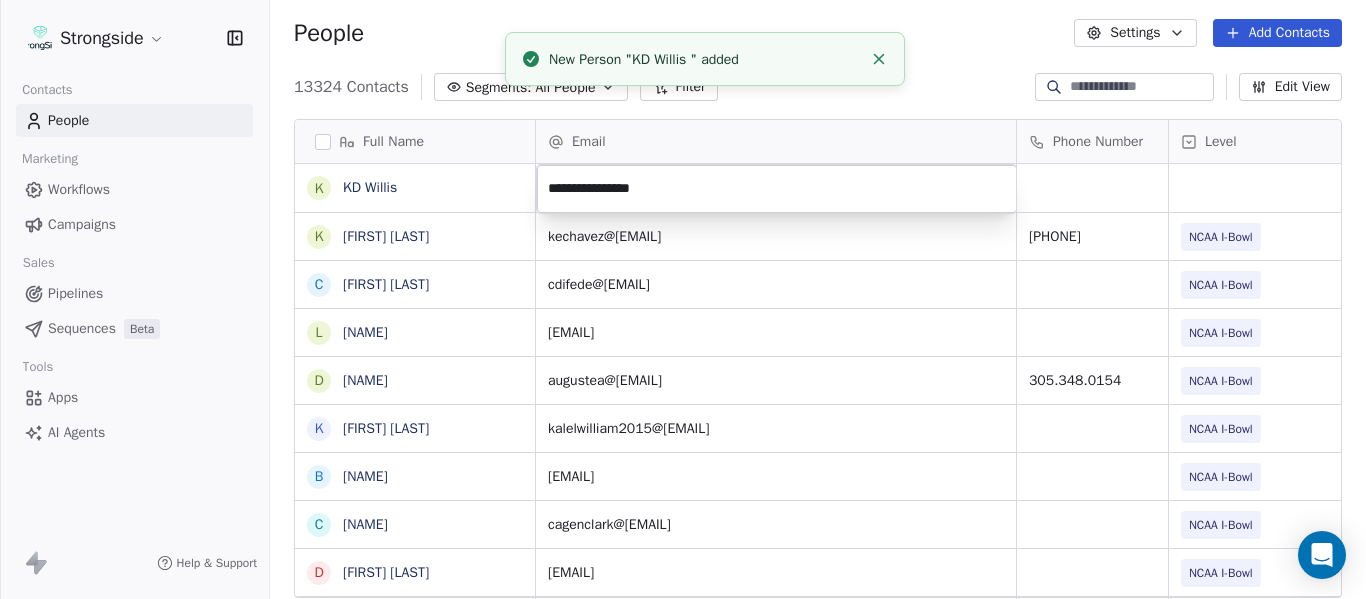 click 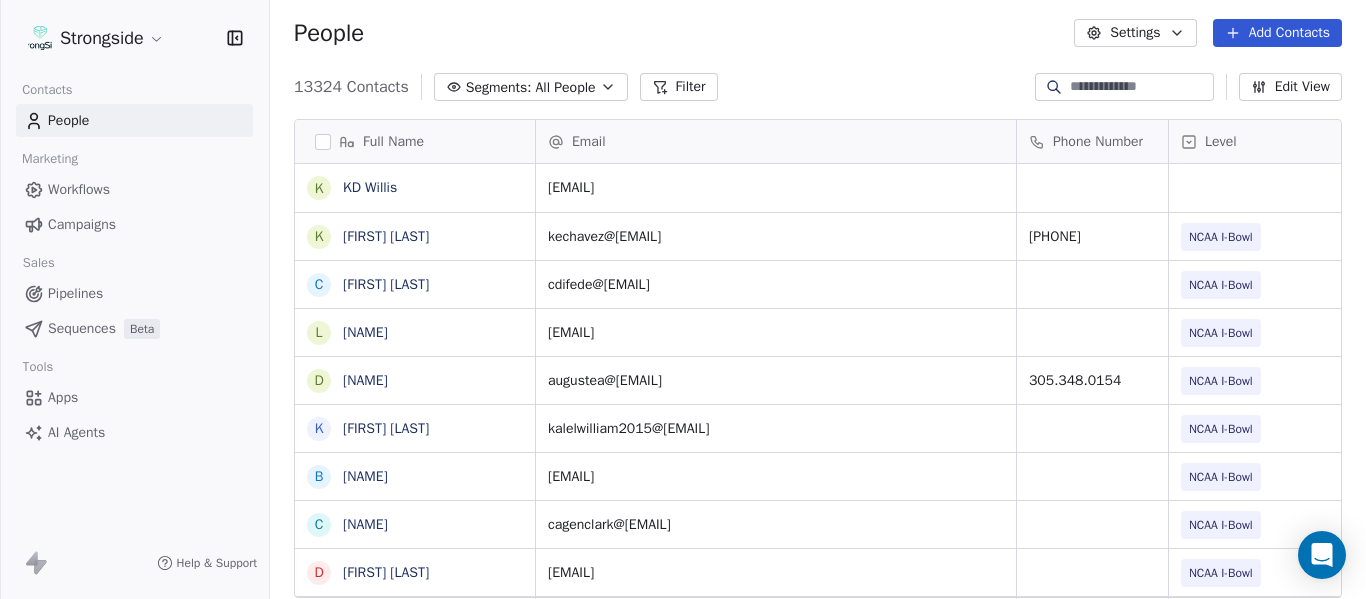 click on "People Settings  Add Contacts" at bounding box center [818, 33] 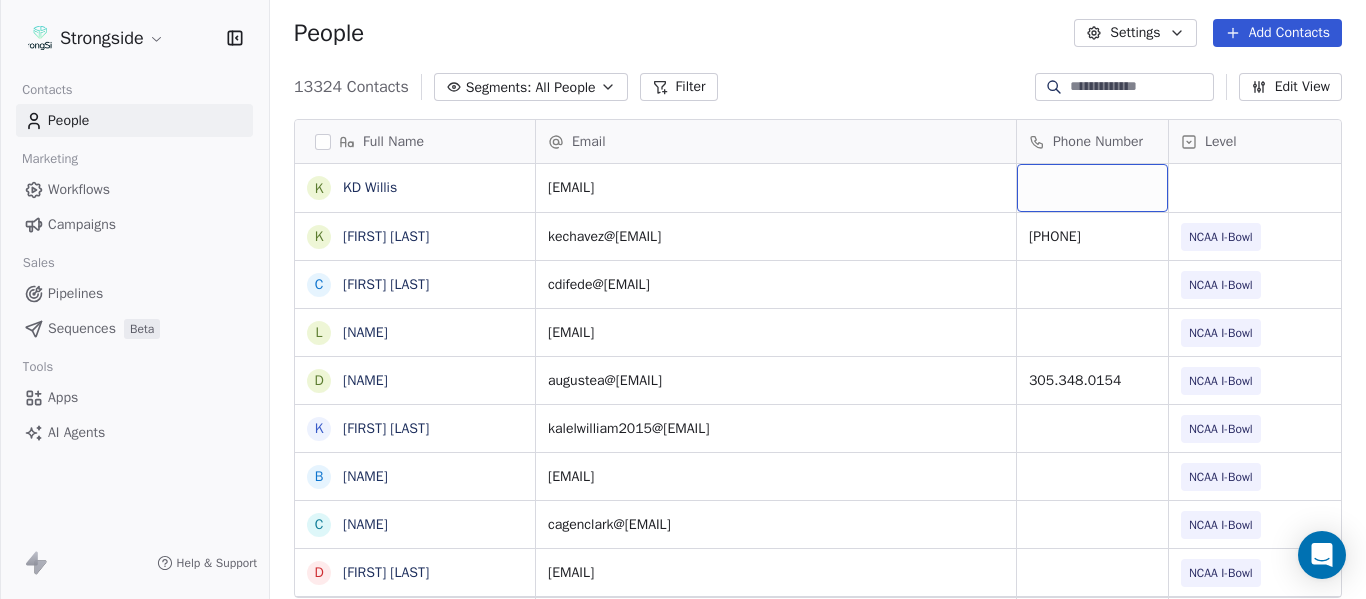 click at bounding box center [1092, 188] 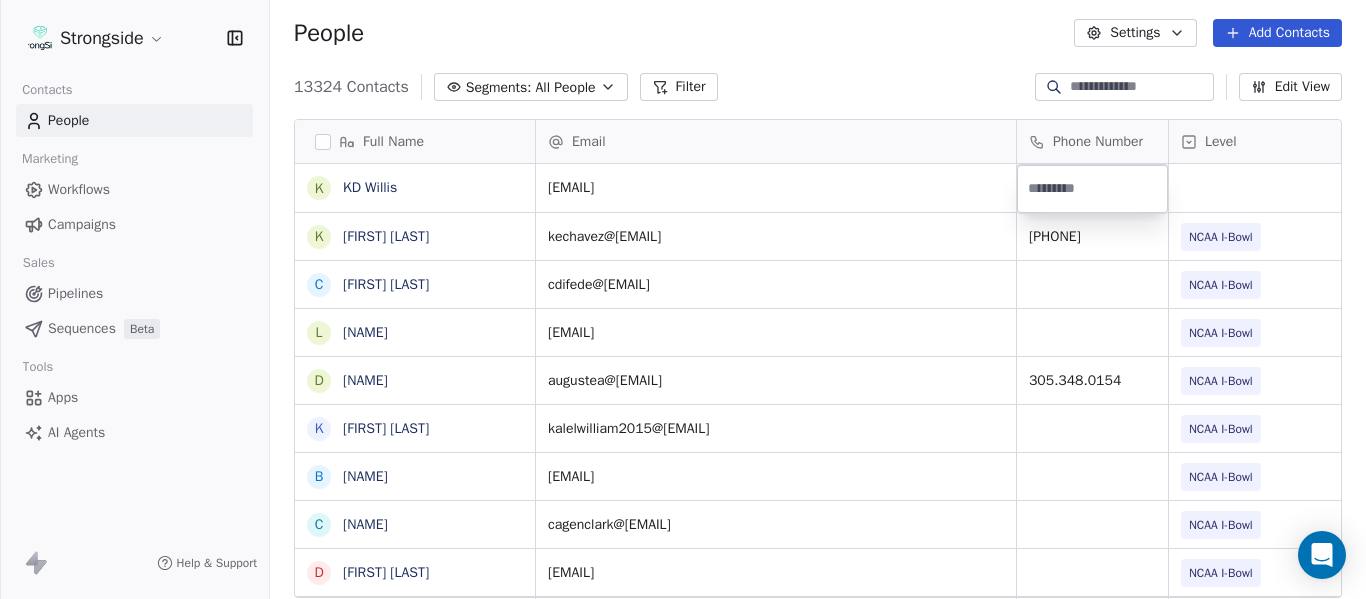 type on "**********" 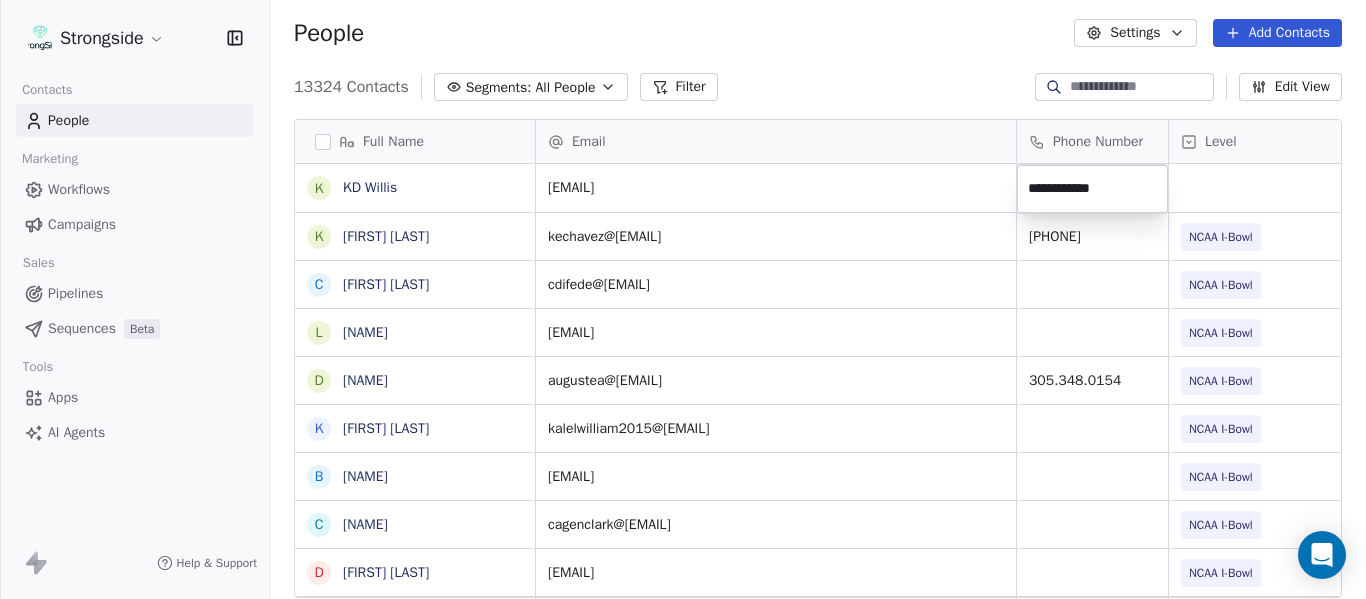 click on "Strongside Contacts People Marketing Workflows Campaigns Sales Pipelines Sequences Beta Tools Apps AI Agents Help & Support People Settings Add Contacts 13324 Contacts Segments: All People Filter Edit View Tag Add to Sequence Export Full Name K [FIRST] [LAST] K [FIRST] [LAST] C [FIRST] [LAST] L [FIRST] [LAST] D [FIRST] [LAST] K [FIRST] [LAST] B [FIRST] [LAST] C [FIRST] [LAST] D [FIRST] [LAST] K [FIRST] [LAST] K [FIRST] [LAST] C [FIRST] [LAST] T [FIRST] [LAST] A [FIRST] [LAST] B [FIRST] [LAST] D [FIRST] [LAST] A [FIRST] [LAST] S [FIRST] [LAST] J [FIRST] [LAST] D [FIRST] [LAST] C [FIRST] [LAST] T [FIRST] [LAST] B [FIRST] [LAST] D [FIRST] [LAST] B [FIRST] [LAST] H [FIRST] [LAST] S [FIRST] [LAST] T [FIRST] [LAST] M [FIRST] [LAST] M [FIRST] [LAST] Email Phone Number Level League/Conference Organization Tags [EMAIL] [EMAIL] [PHONE]
NCAA I-Bowl FLORIDA INTERNATIONAL UNIV [EMAIL] NCAA I-Bowl FLORIDA INTERNATIONAL UNIV [EMAIL] NCAA I-Bowl FLORIDA INTERNATIONAL UNIV [EMAIL] [PHONE]" at bounding box center [683, 299] 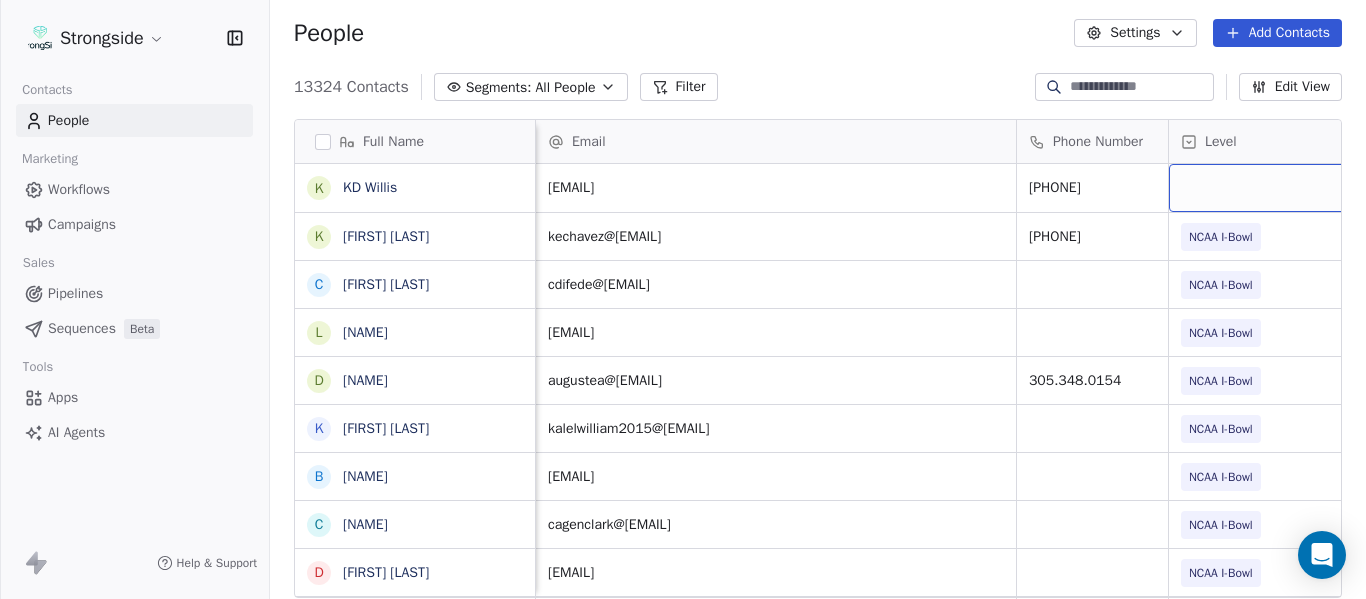 scroll, scrollTop: 0, scrollLeft: 28, axis: horizontal 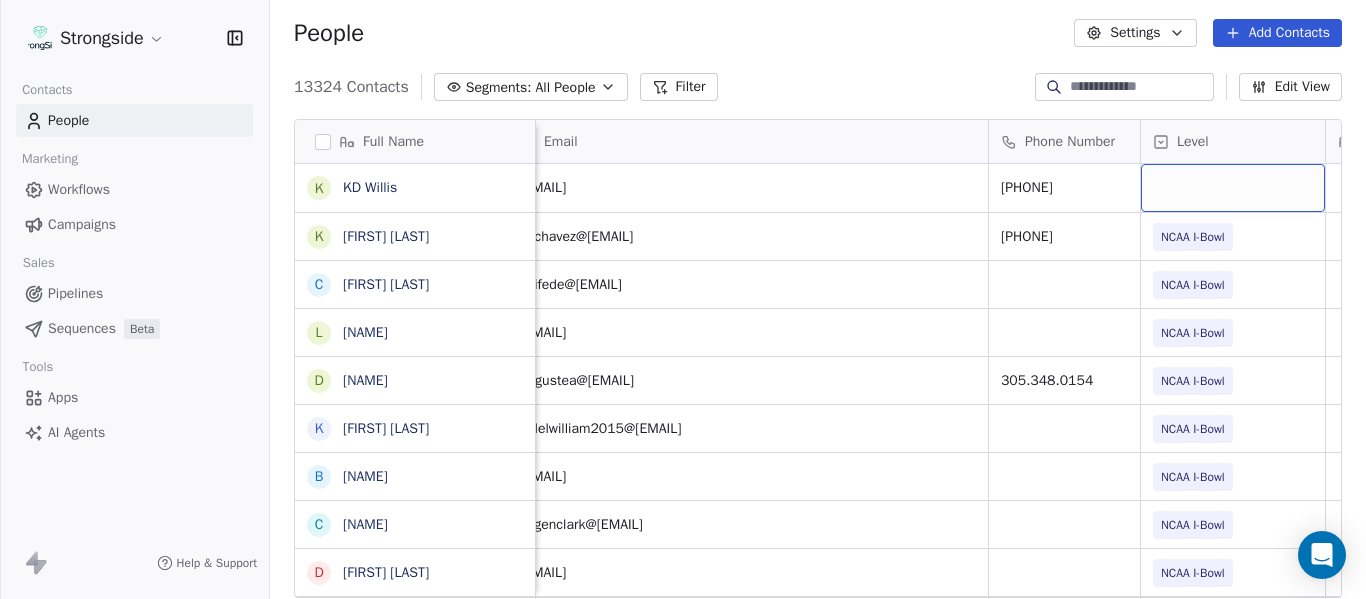 click at bounding box center [1233, 188] 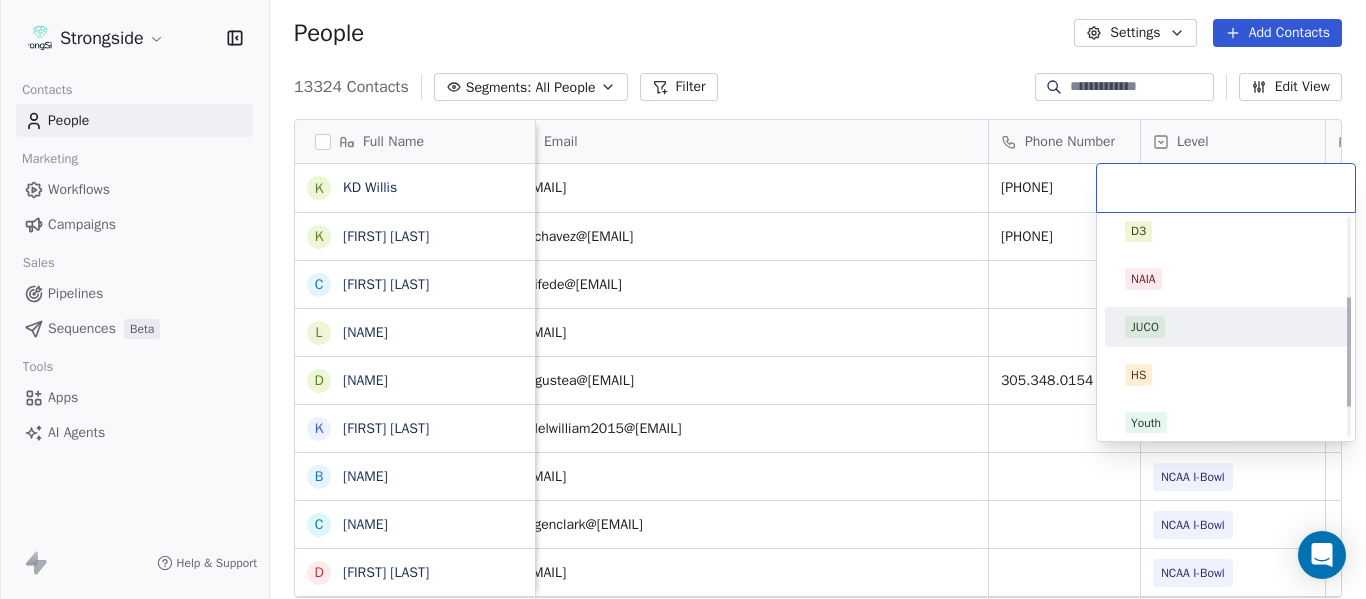 scroll, scrollTop: 212, scrollLeft: 0, axis: vertical 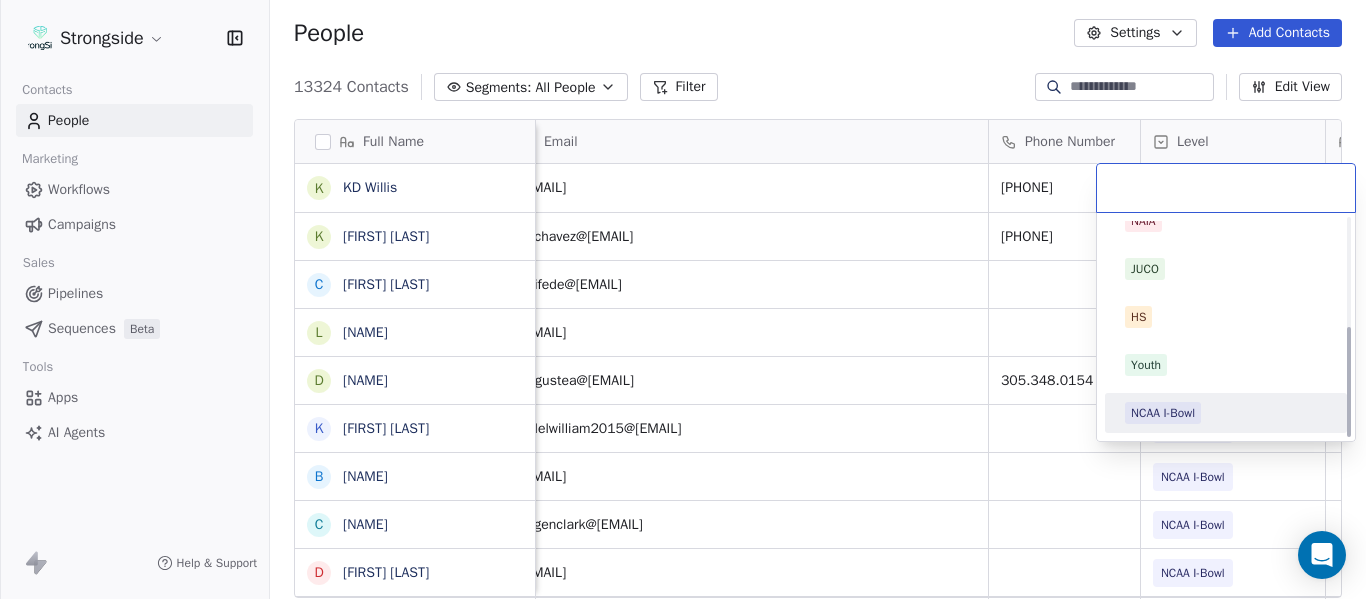 click on "NCAA I-Bowl" at bounding box center [1226, 413] 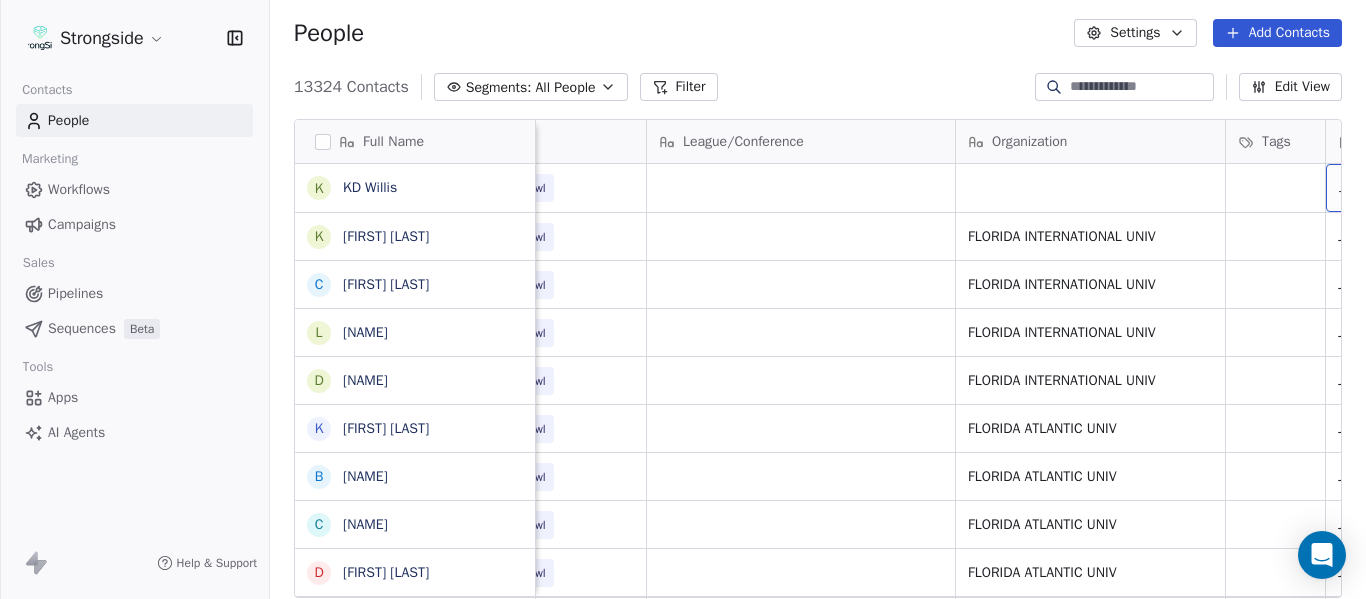 scroll, scrollTop: 0, scrollLeft: 892, axis: horizontal 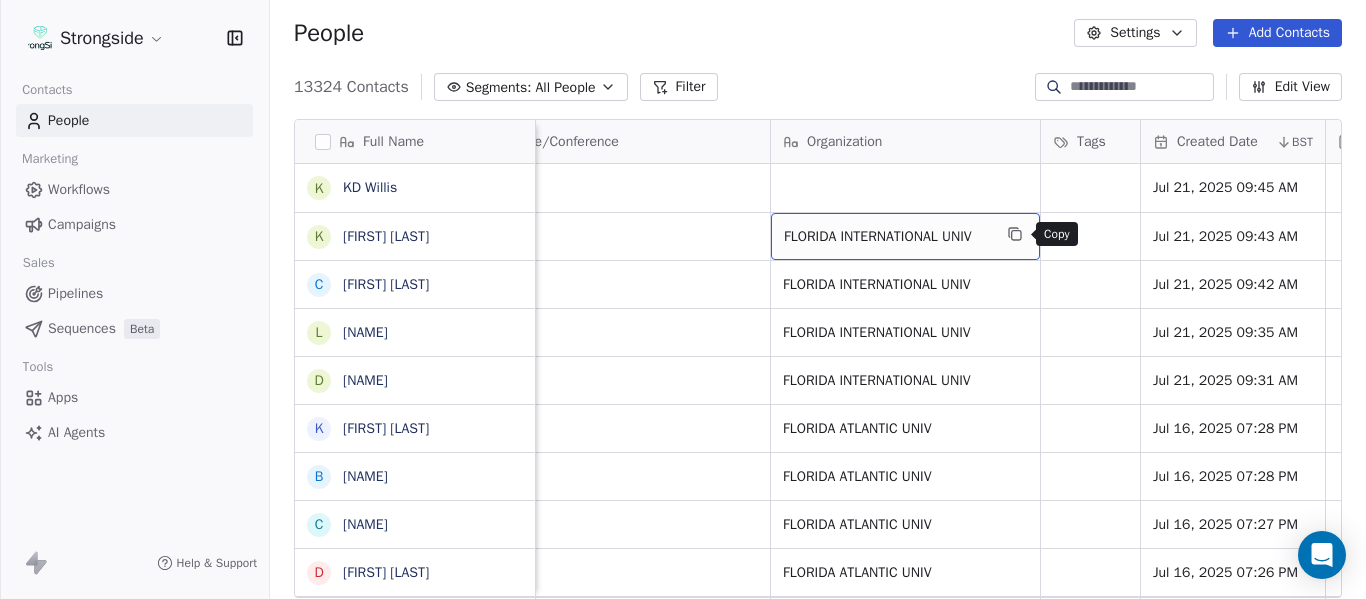 click 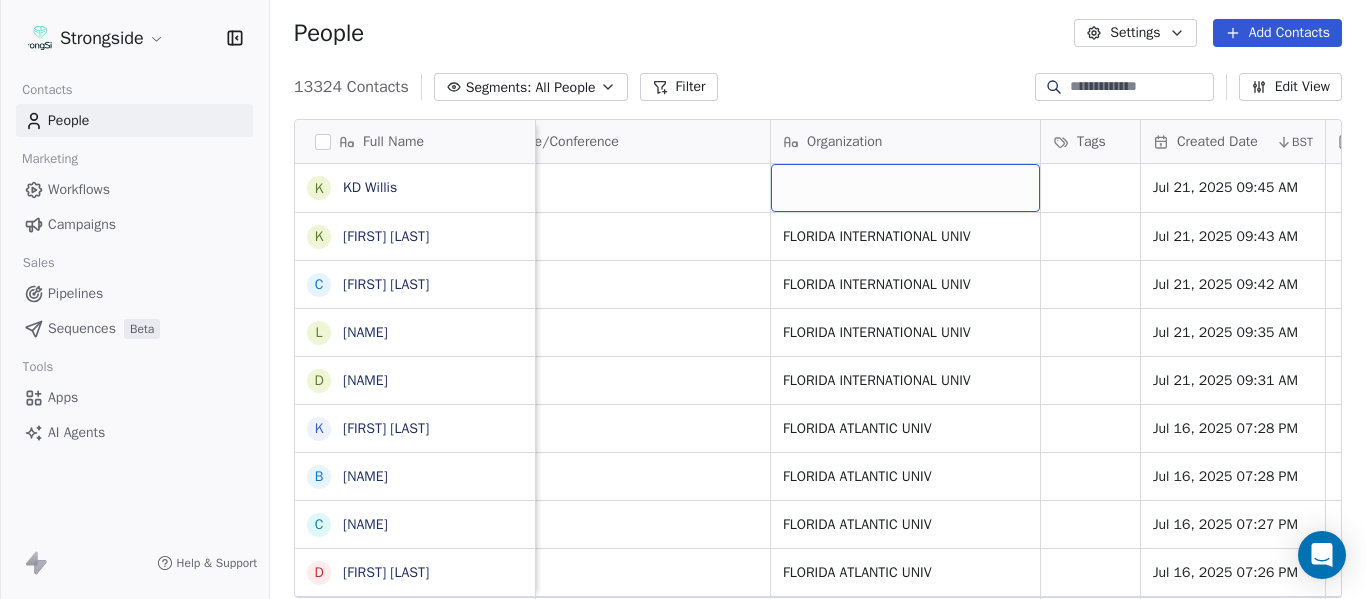 click at bounding box center (905, 188) 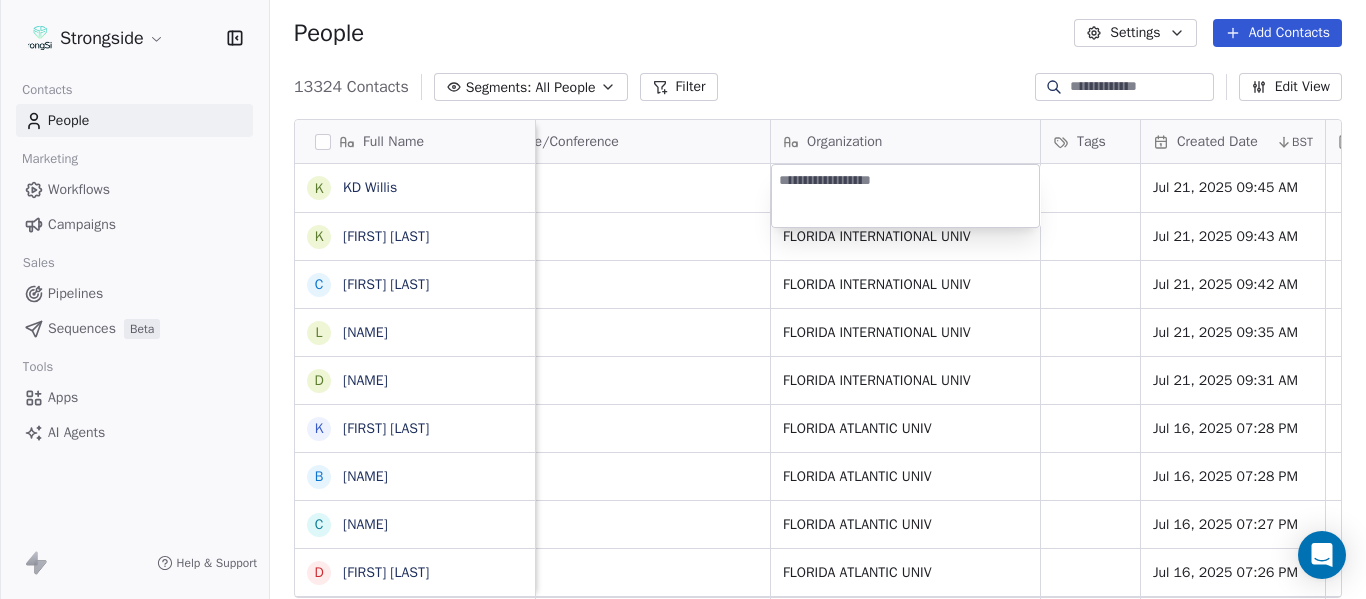 type on "**********" 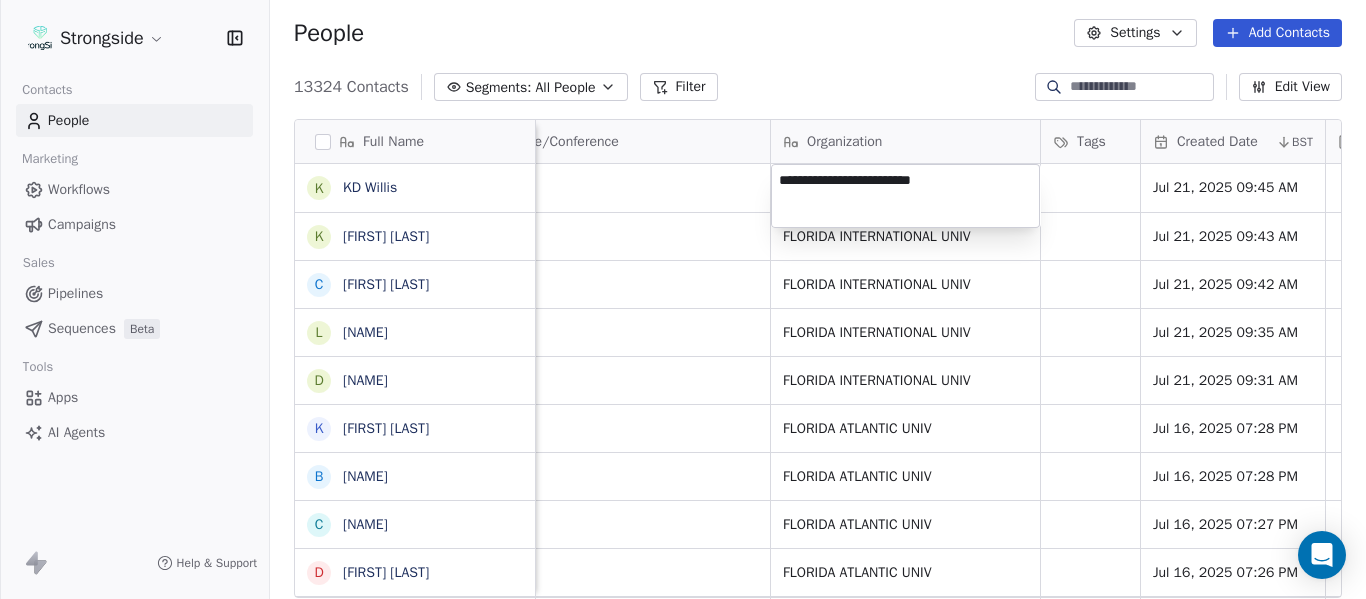 click on "Strongside Contacts People Marketing Workflows Campaigns Sales Pipelines Sequences Beta Tools Apps AI Agents Help & Support People Settings Add Contacts 13324 Contacts Segments: All People Filter Edit View Tag Add to Sequence Export Full Name K [FIRST] [LAST] K [FIRST] [LAST] C [FIRST] [LAST] L [FIRST] [LAST] D [FIRST] [LAST] K [FIRST] [LAST] B [FIRST] [LAST] C [FIRST] [LAST] D [FIRST] [LAST] K [FIRST] [LAST] K [FIRST] [LAST] C [FIRST] [LAST] T [FIRST] [LAST] A [FIRST] [LAST] B [FIRST] [LAST] D [FIRST] [LAST] A [FIRST] [LAST] S [FIRST] [LAST] J [FIRST] [LAST] D [FIRST] [LAST] C [FIRST] [LAST] T [FIRST] [LAST] B [FIRST] [LAST] D [FIRST] [LAST] B [FIRST] [LAST] H [FIRST] [LAST] S [FIRST] [LAST] T [FIRST] [LAST] M [FIRST] [LAST] M [FIRST] [LAST] K [FIRST] [LAST] Email Phone Number Level League/Conference Organization Tags Created Date BST Status Job Title Priority Emails Auto Clicked [EMAIL] [PHONE]
NCAA I-Bowl Jul 21, 2025 09:45 AMAsst Dir/FB Ops" at bounding box center [683, 299] 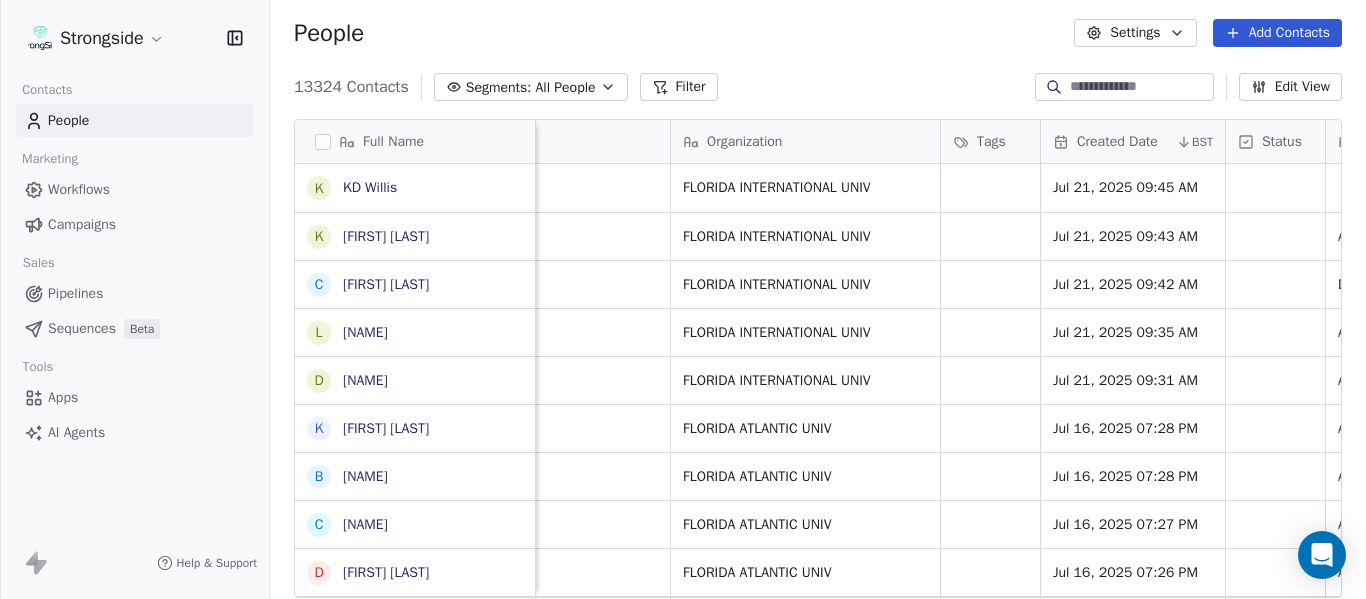scroll, scrollTop: 0, scrollLeft: 1444, axis: horizontal 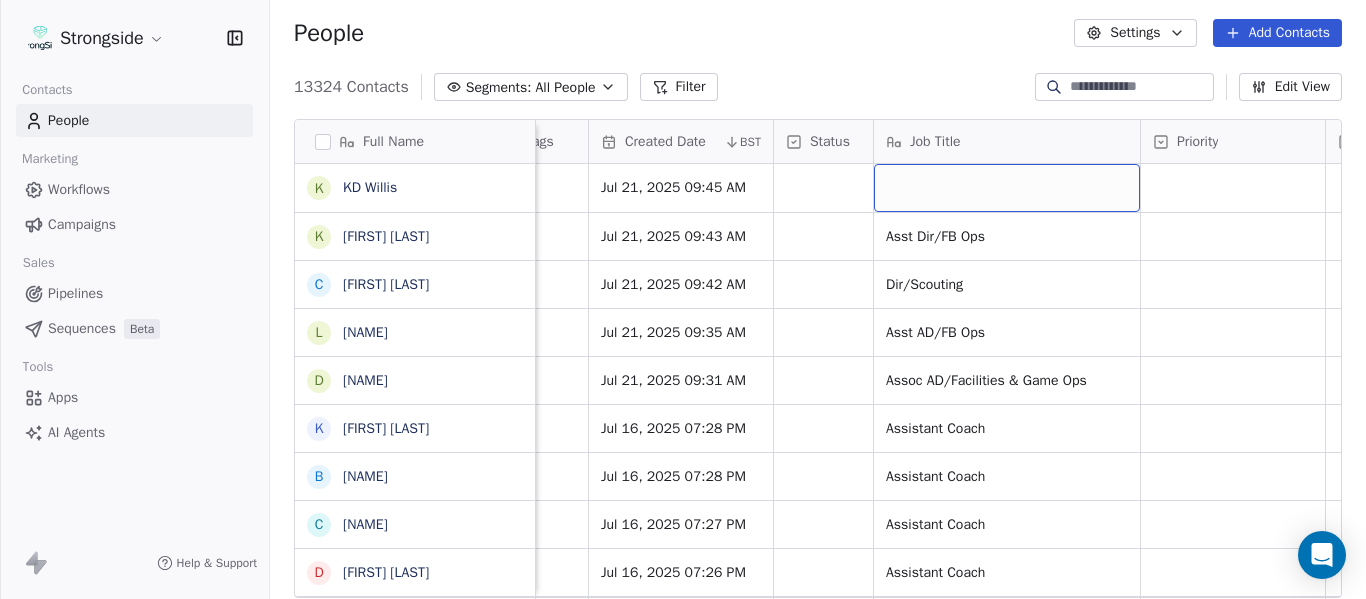 click at bounding box center (1007, 188) 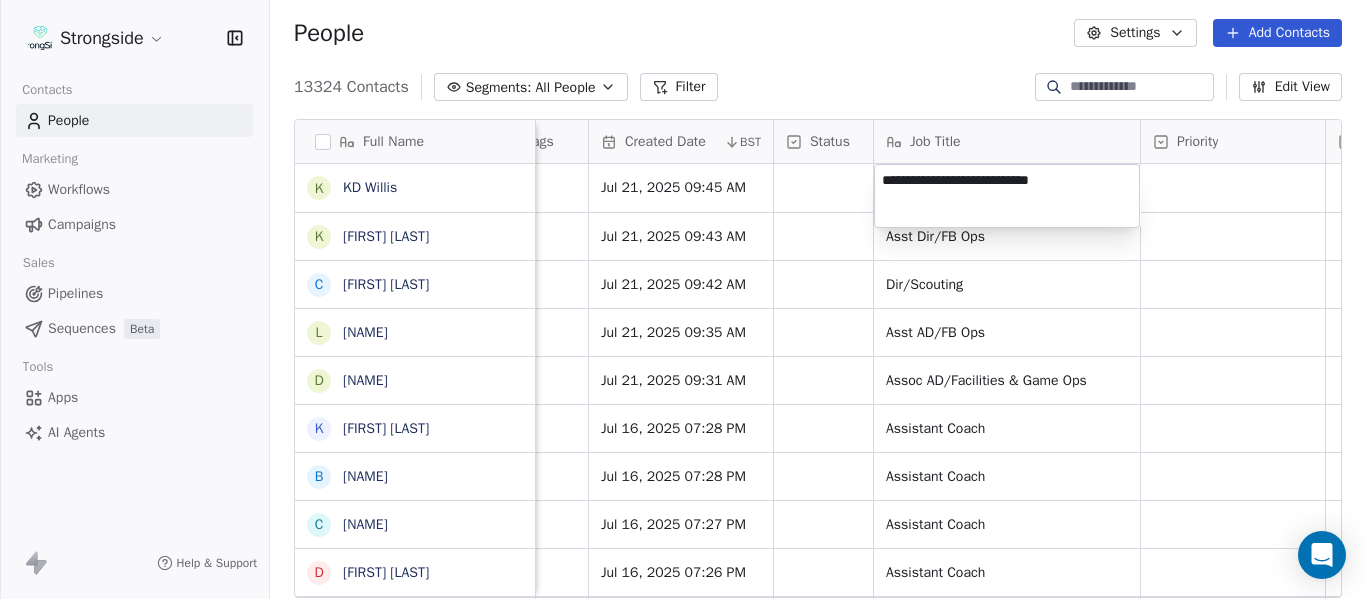 type on "**********" 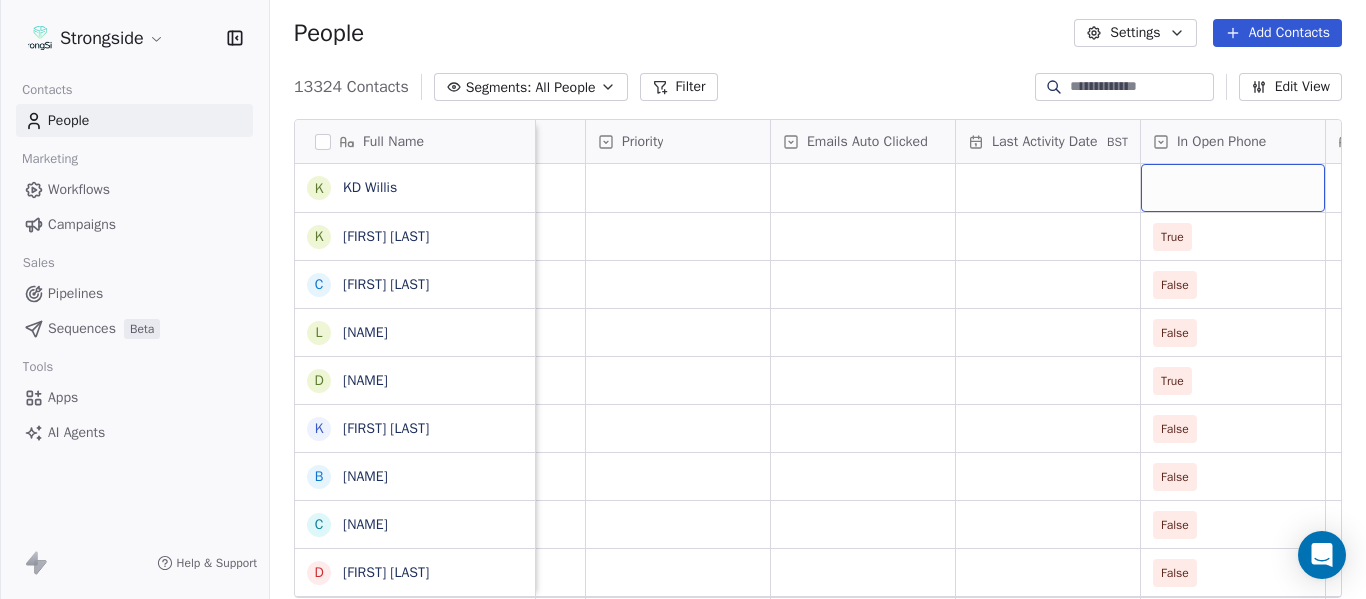 scroll, scrollTop: 0, scrollLeft: 2184, axis: horizontal 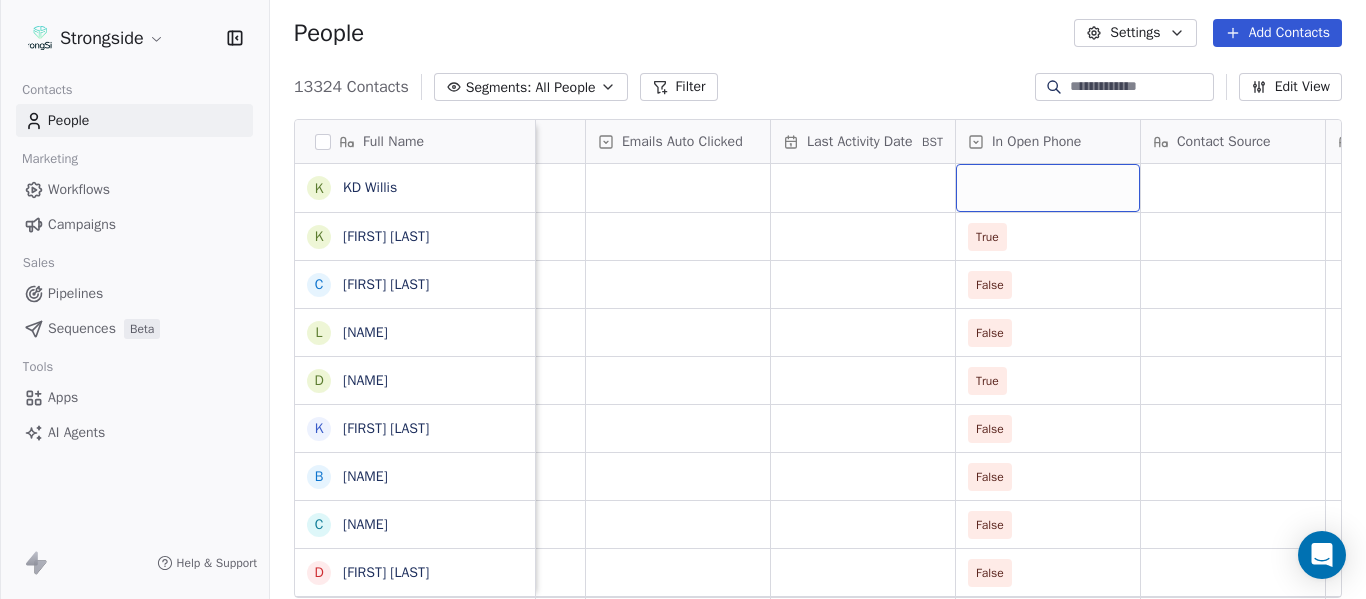 click at bounding box center (1048, 188) 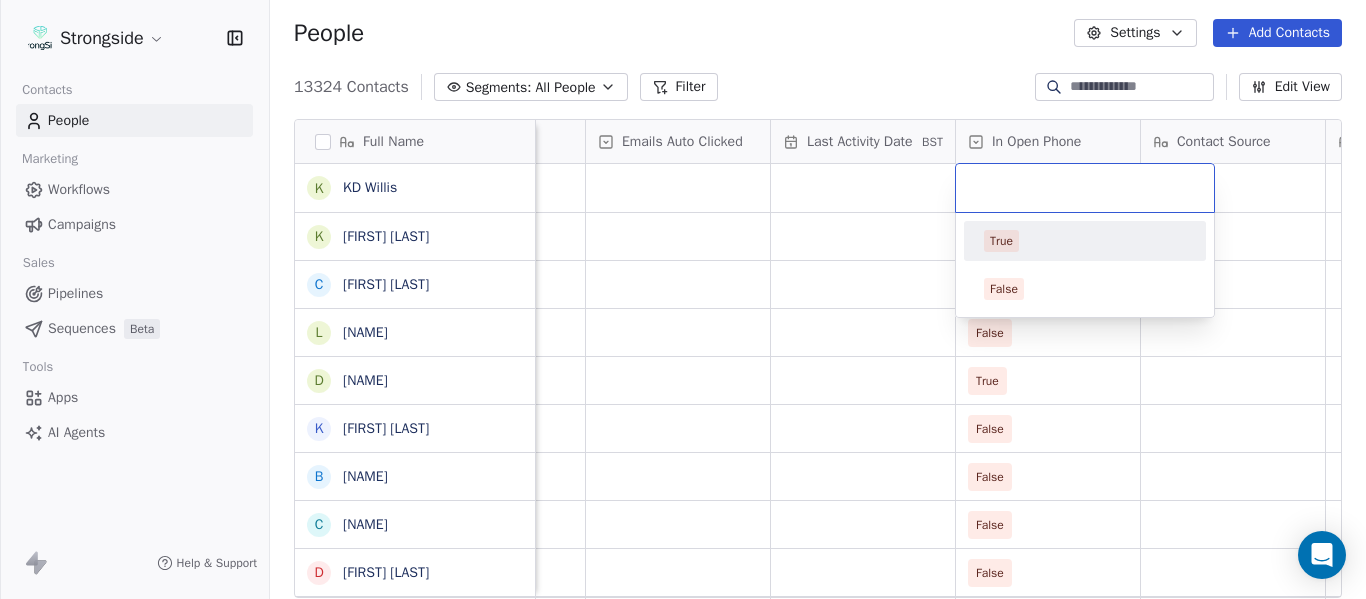 click on "True" at bounding box center (1085, 241) 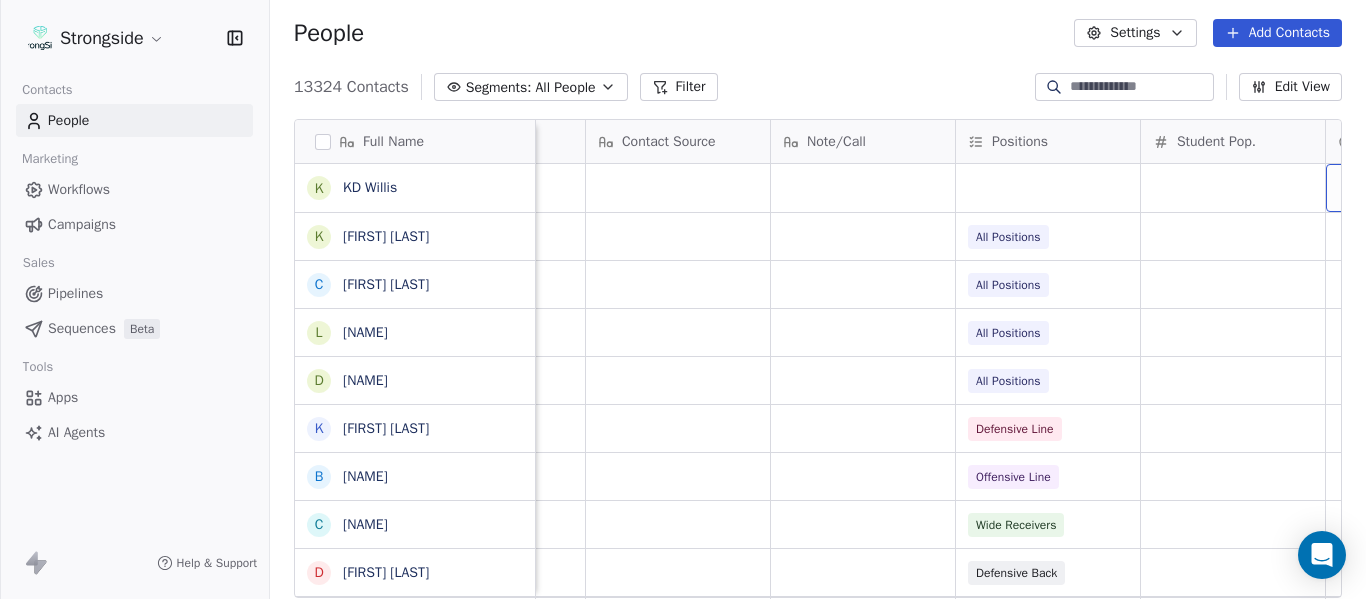 scroll, scrollTop: 0, scrollLeft: 2924, axis: horizontal 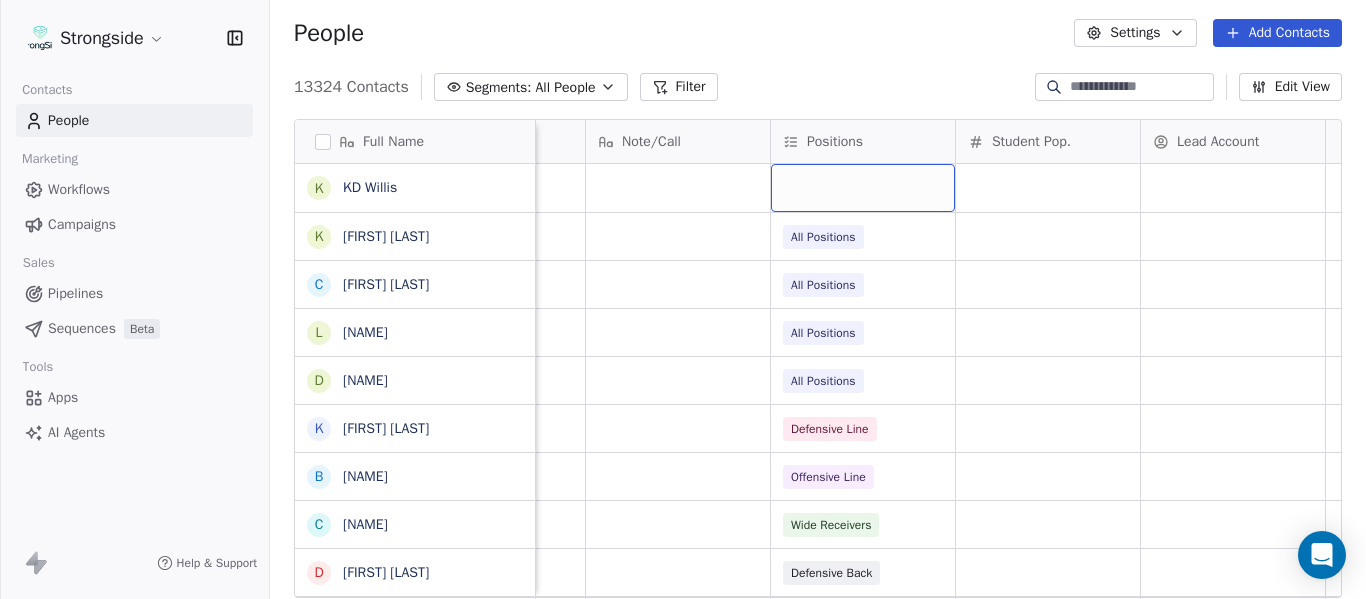 click at bounding box center [863, 188] 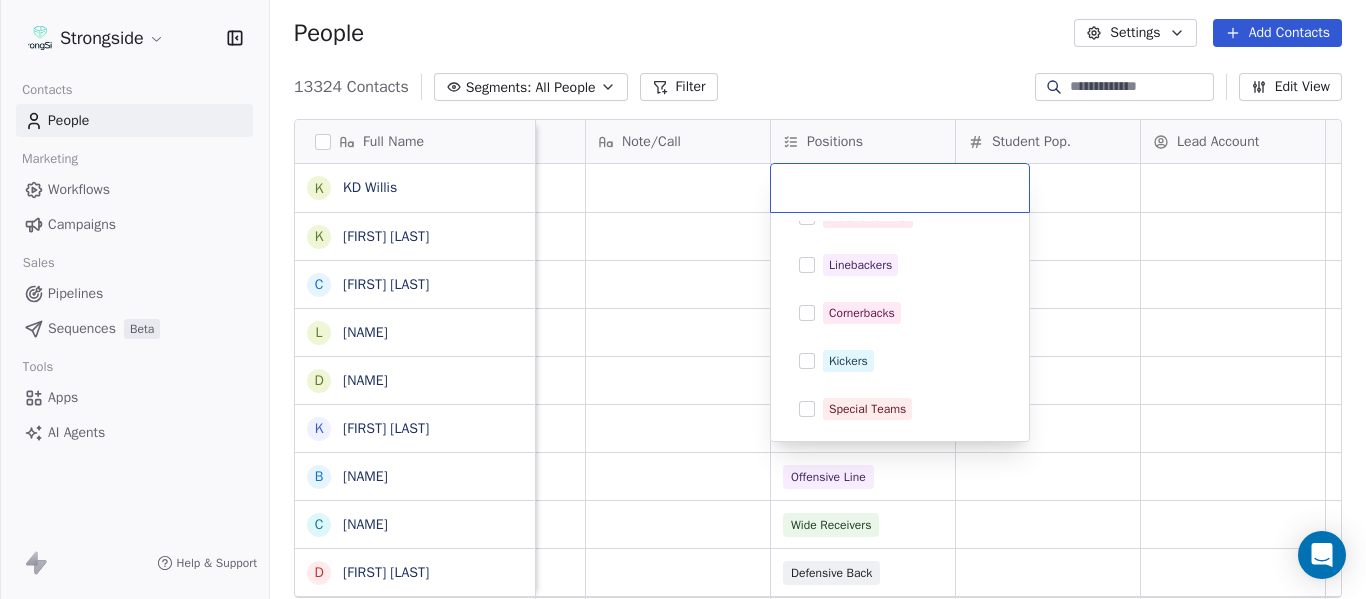 scroll, scrollTop: 400, scrollLeft: 0, axis: vertical 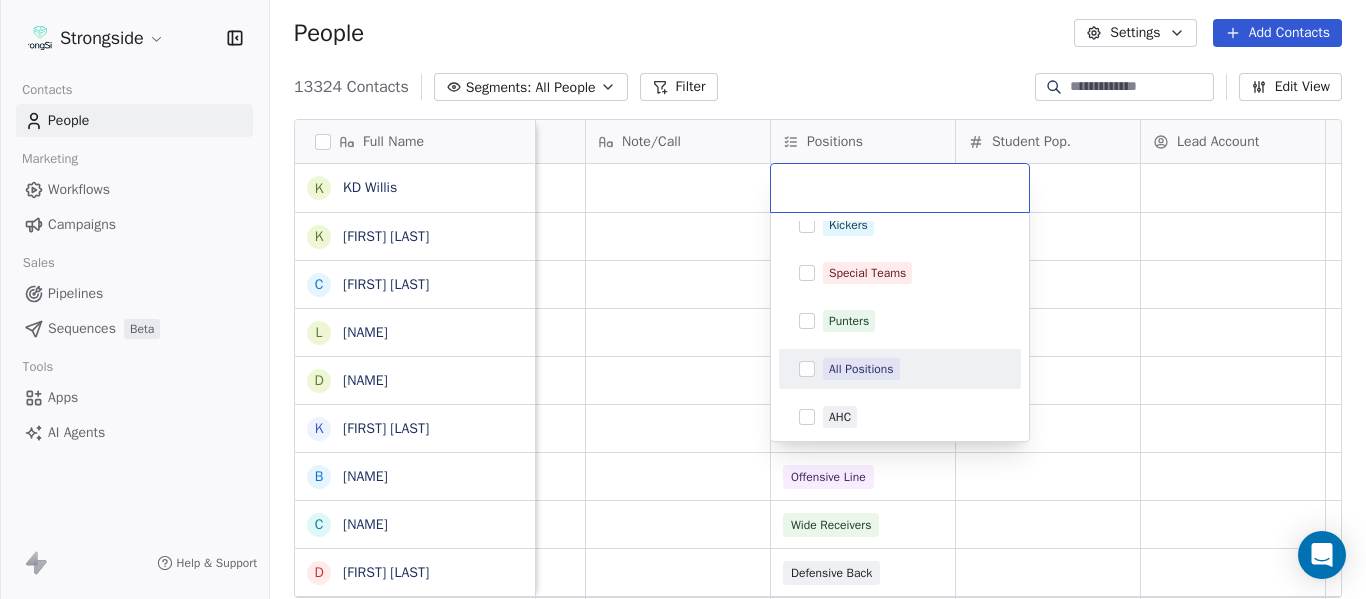 click on "All Positions" at bounding box center (861, 369) 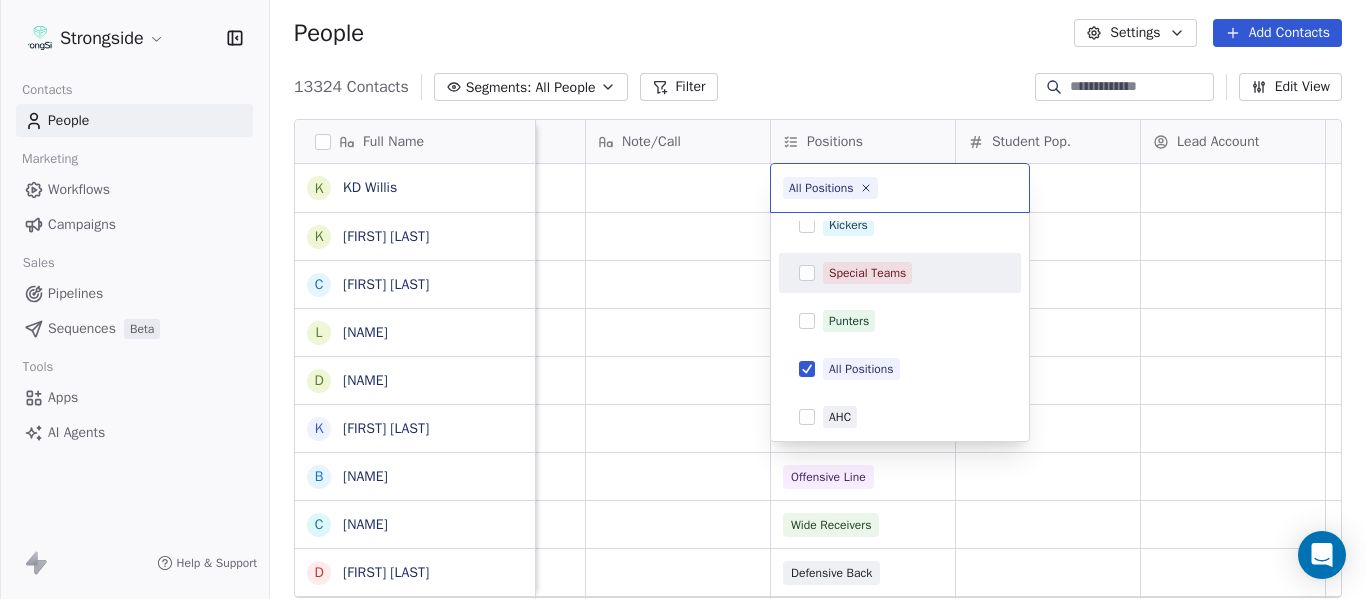 click on "Full Name K Kevin Chavez C Cam DiFede L LaTroy Johnson D Drew Auguste K Kal-El Statham B Braylon Jones C Cagen Clark D Dominique Bradshaw K Kosi Eldridge K Korel Smith C Colin Spencer T Trent Vasey A Antonio Fenelus B Brandon Lacy D Devin Santana A Aaron Schwanz S Stephen Hamby J Jajuan Dulaney D DJ McCarthy C Chris Perkins T Tyler Schovanec B Brett Dewhurst D Dillion Coletto B Brandon Lee H Harrison Hanna S Shane Marinelli T Toya Ballard M Matt Wiesner M Michael Graffin K Katrina McCormack Emails Auto Clicked Last Activity Date BST In Open Phone Contact Source Note/Call Positions Student Pop. Lead Account" at bounding box center [683, 299] 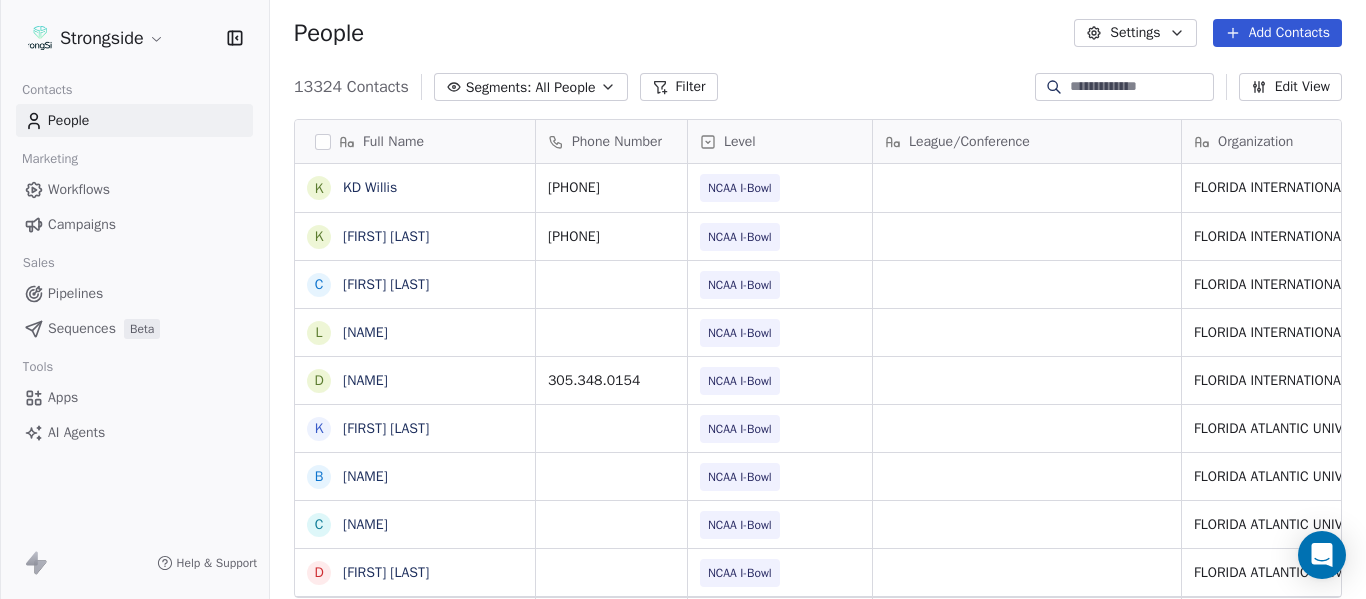 scroll, scrollTop: 0, scrollLeft: 0, axis: both 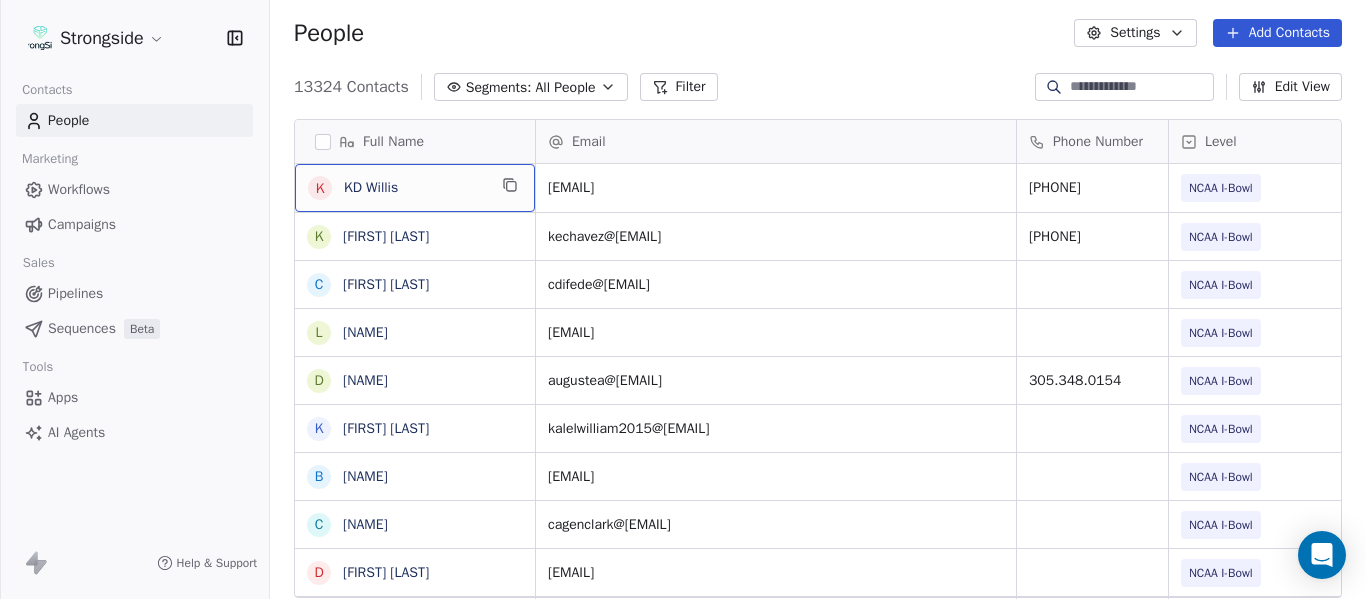 click on "[FIRST] [LAST]" at bounding box center [415, 188] 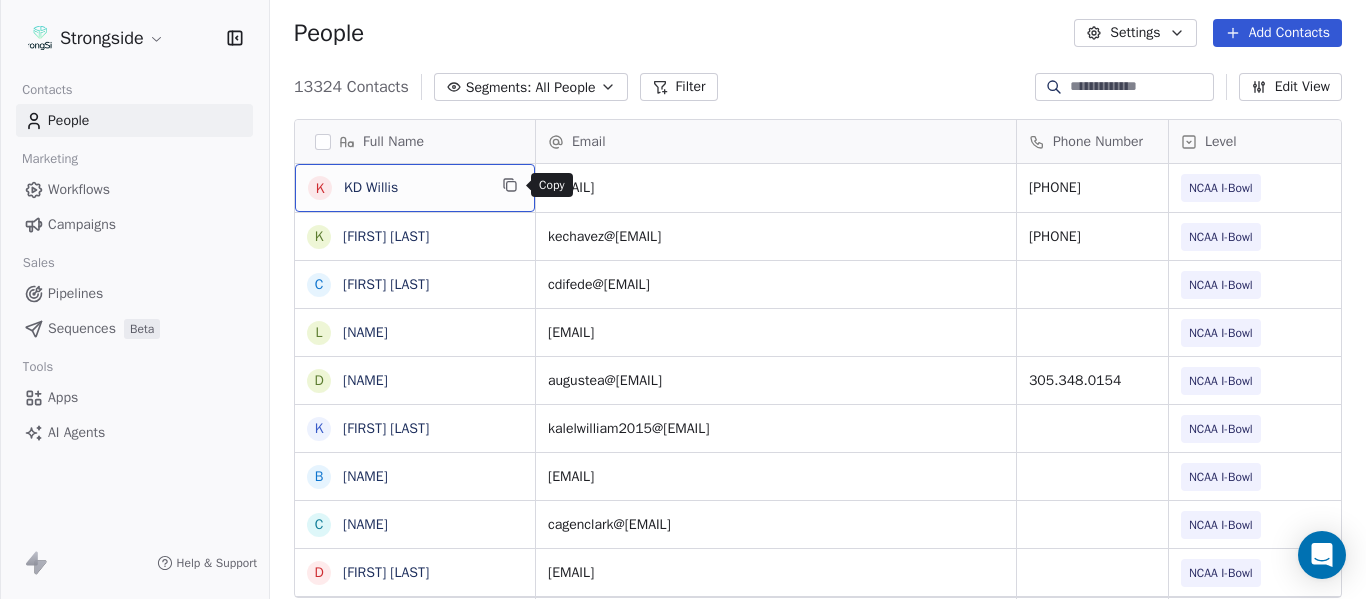 click 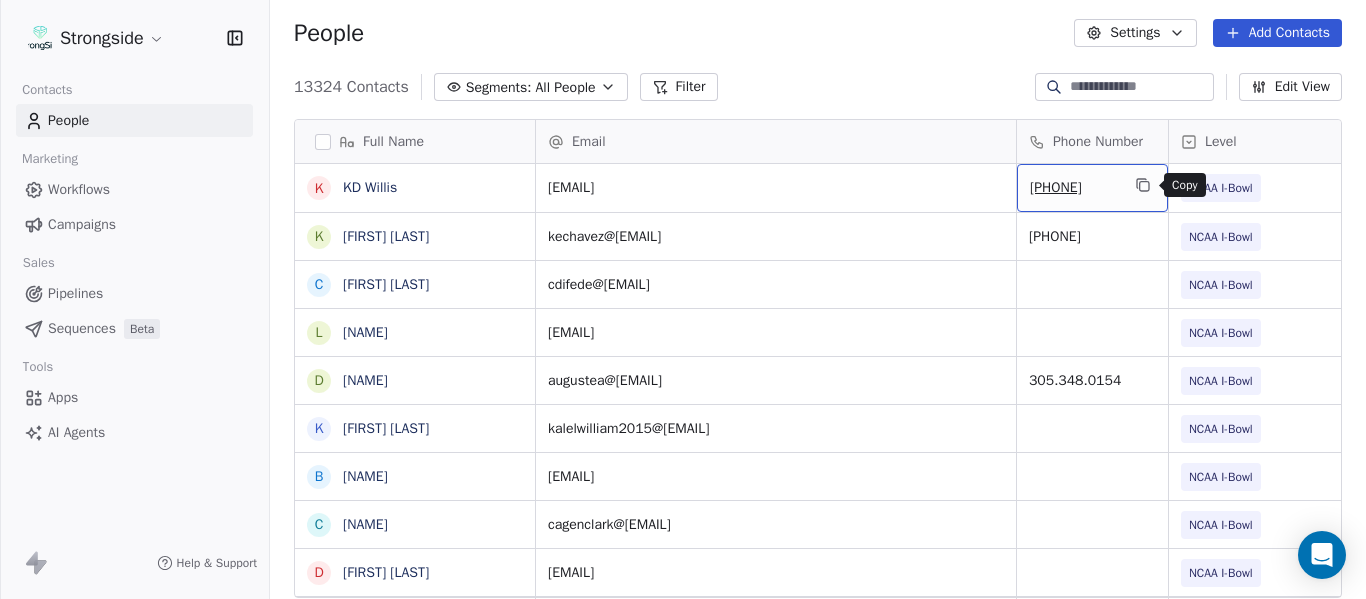 click 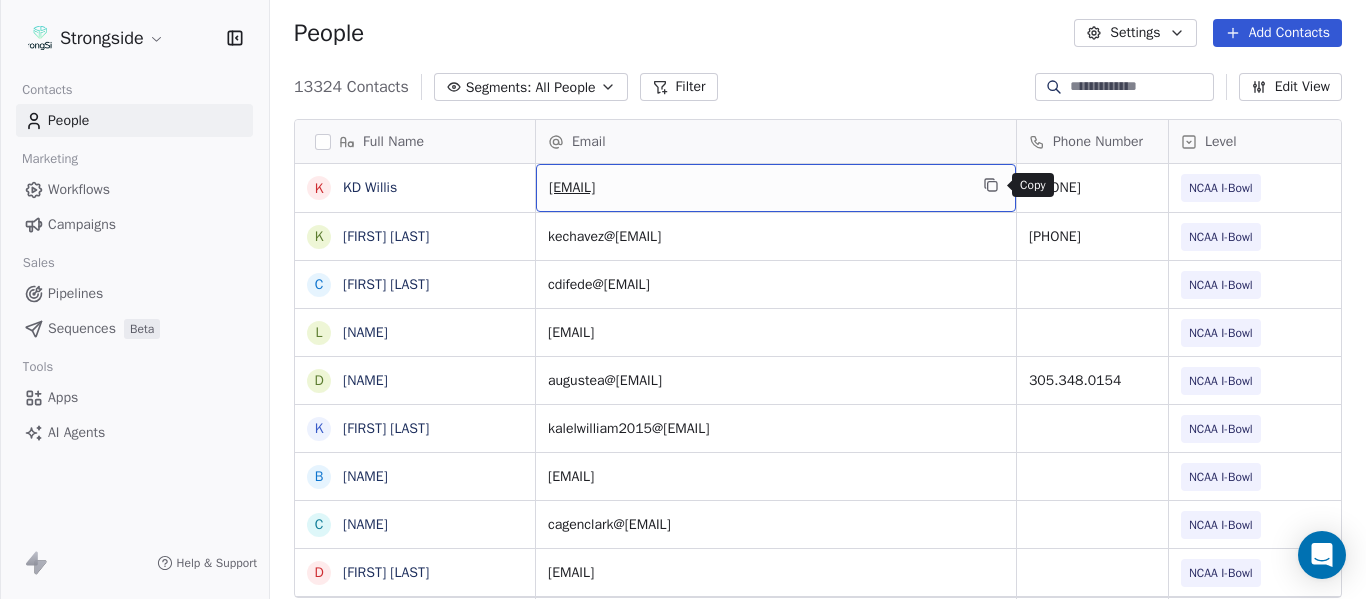 click at bounding box center [991, 185] 